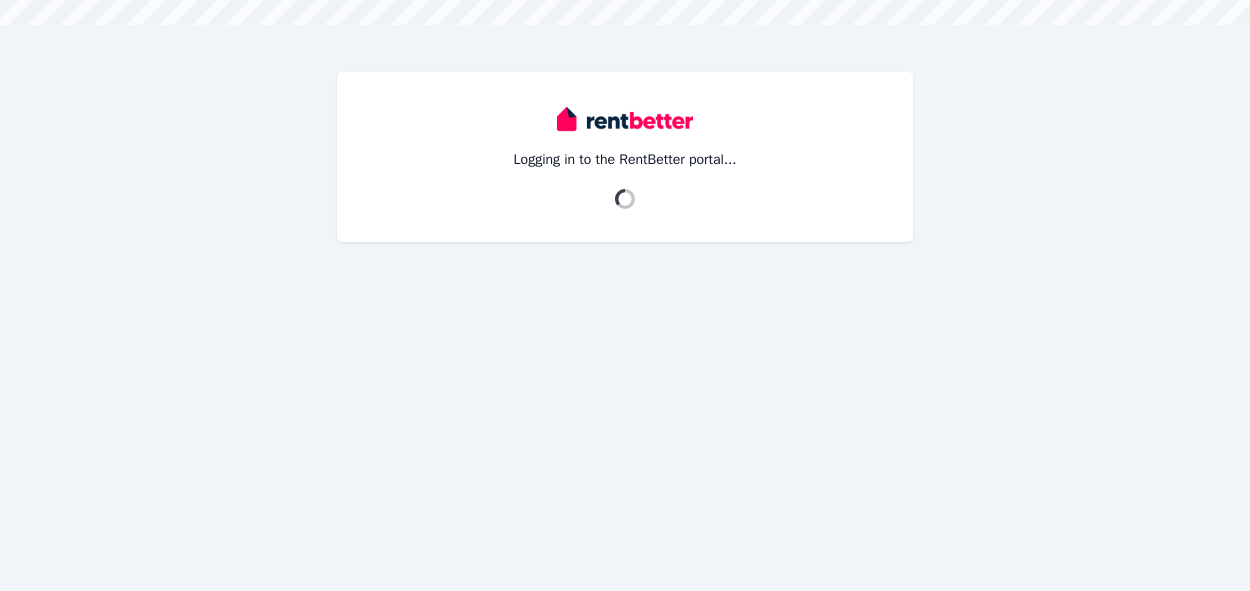 scroll, scrollTop: 0, scrollLeft: 0, axis: both 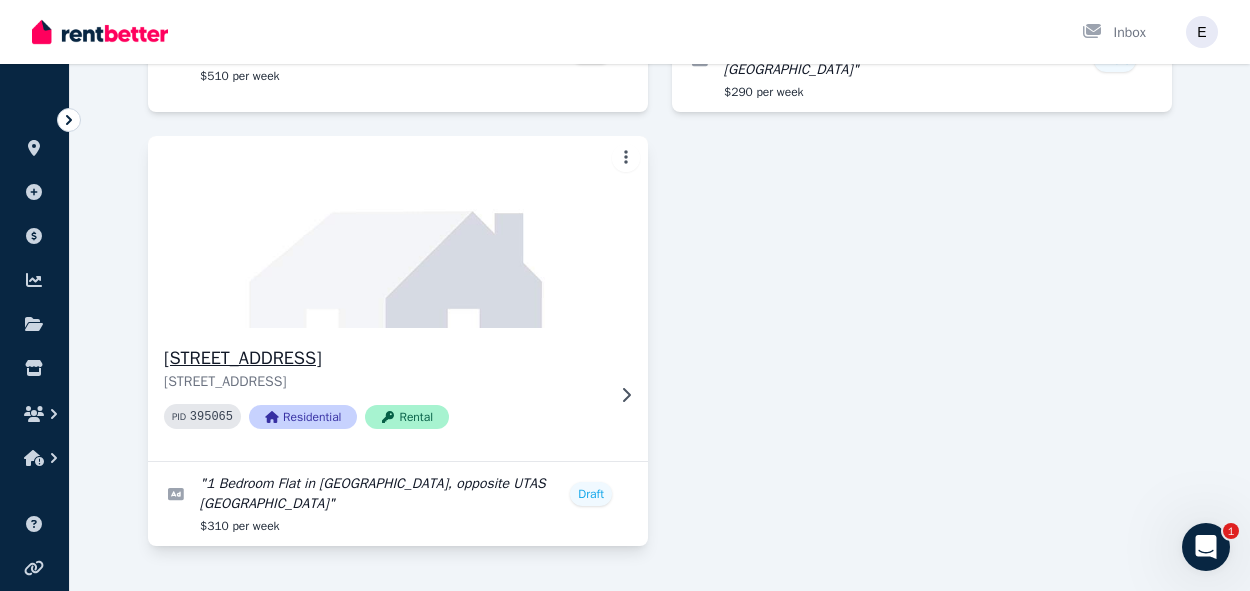 click at bounding box center [398, 232] 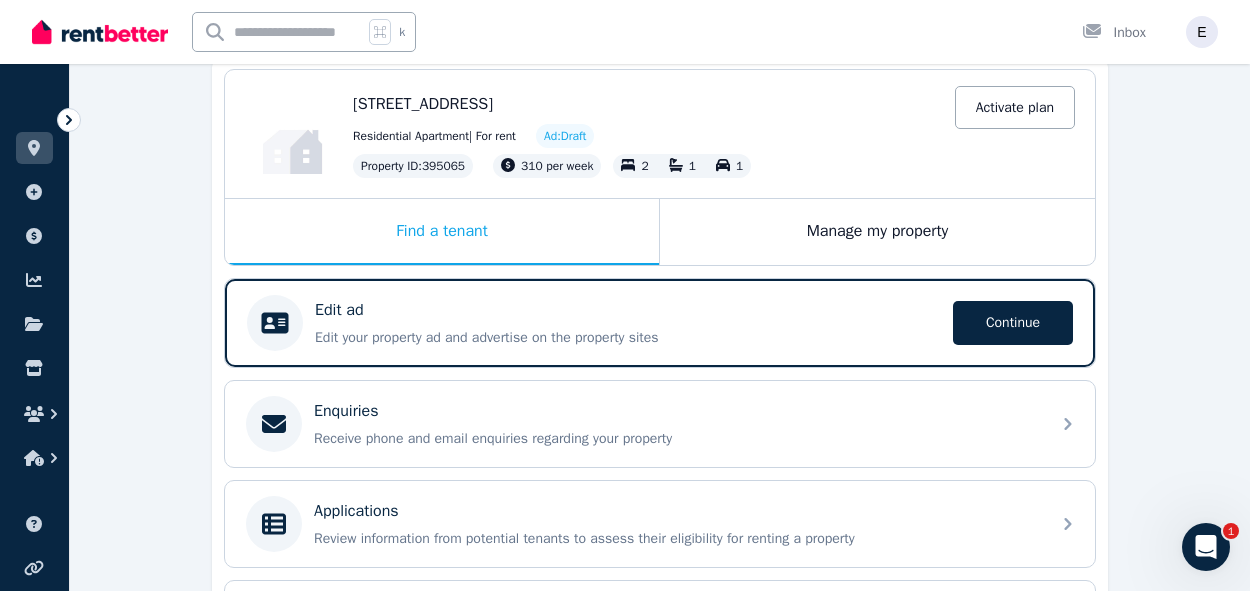 scroll, scrollTop: 223, scrollLeft: 0, axis: vertical 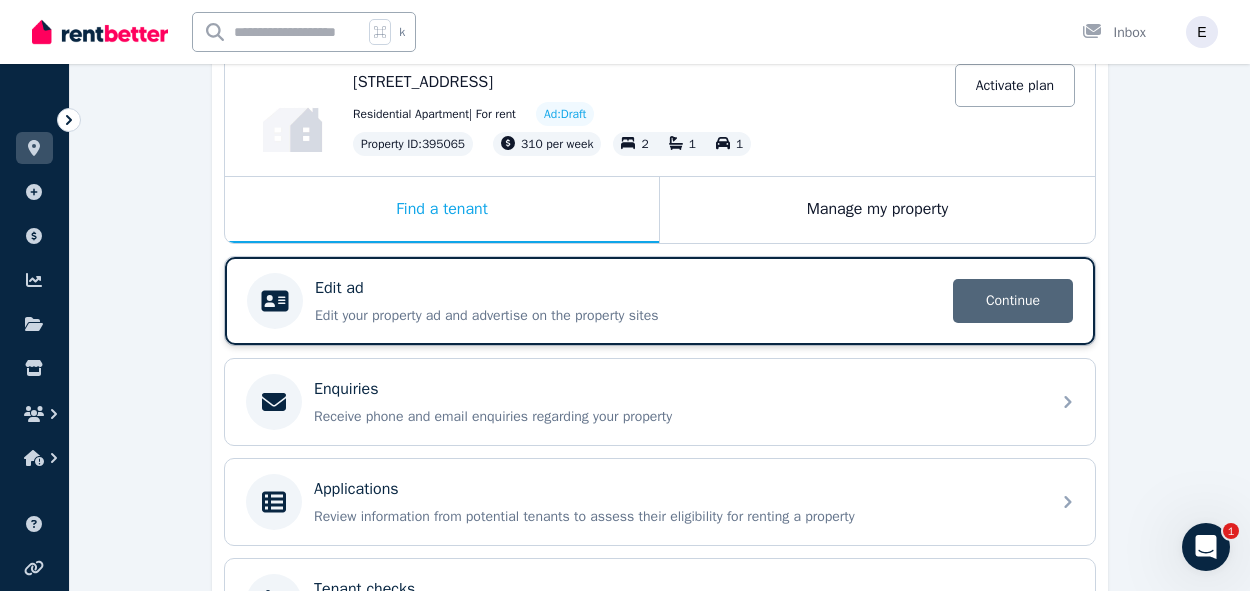 click on "Continue" at bounding box center [1013, 301] 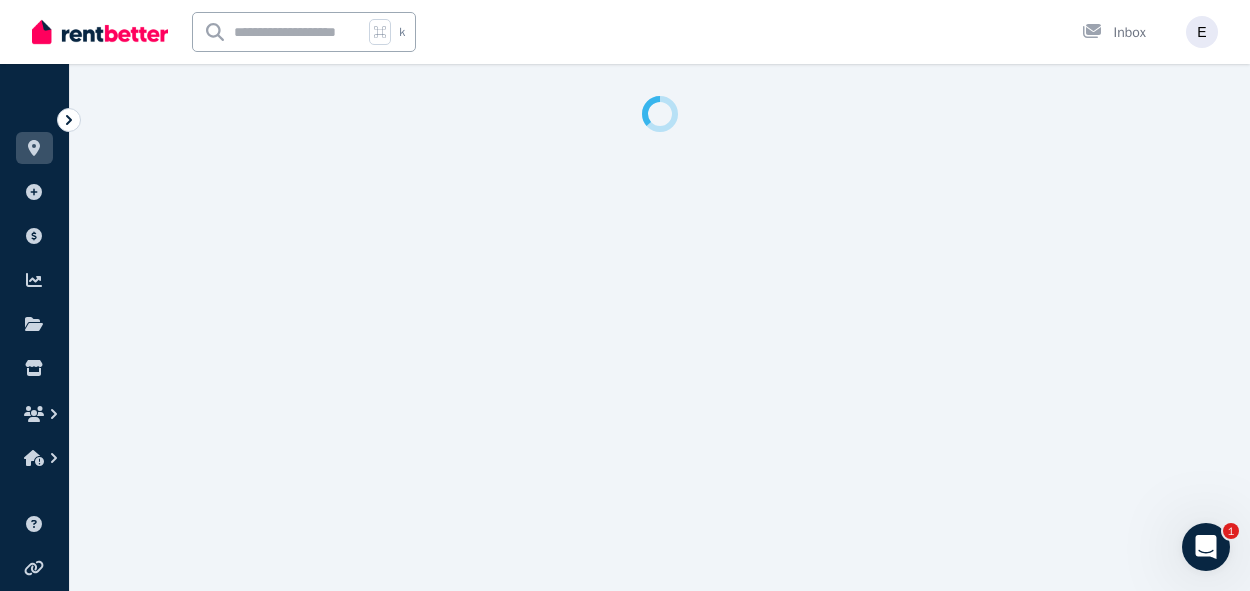 select on "***" 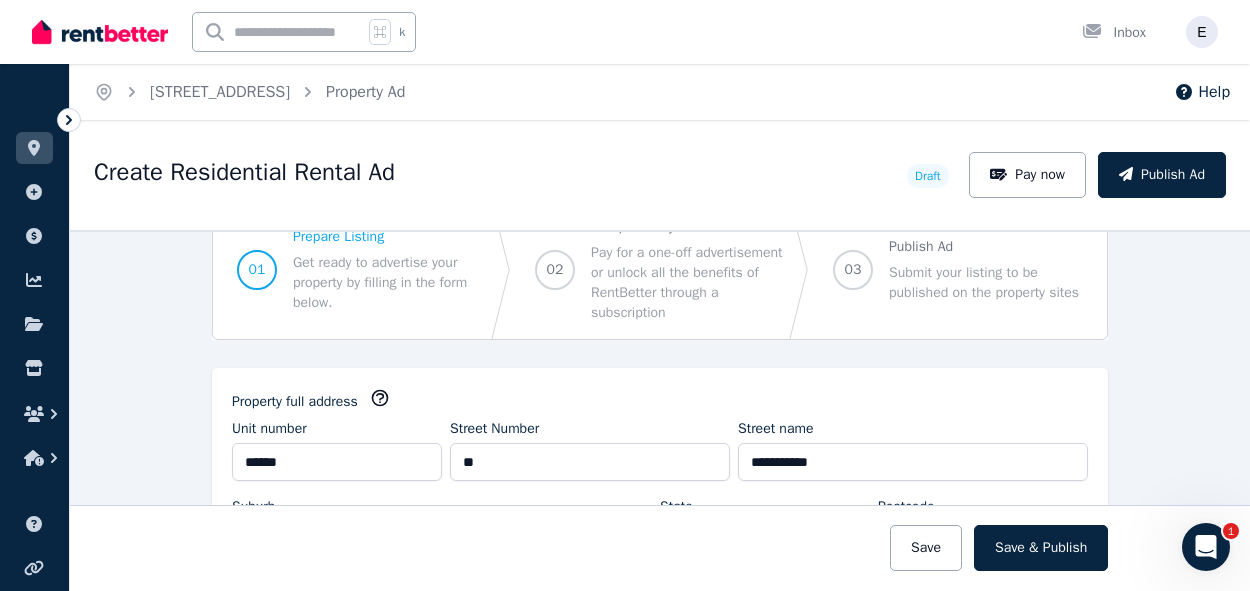 scroll, scrollTop: 135, scrollLeft: 0, axis: vertical 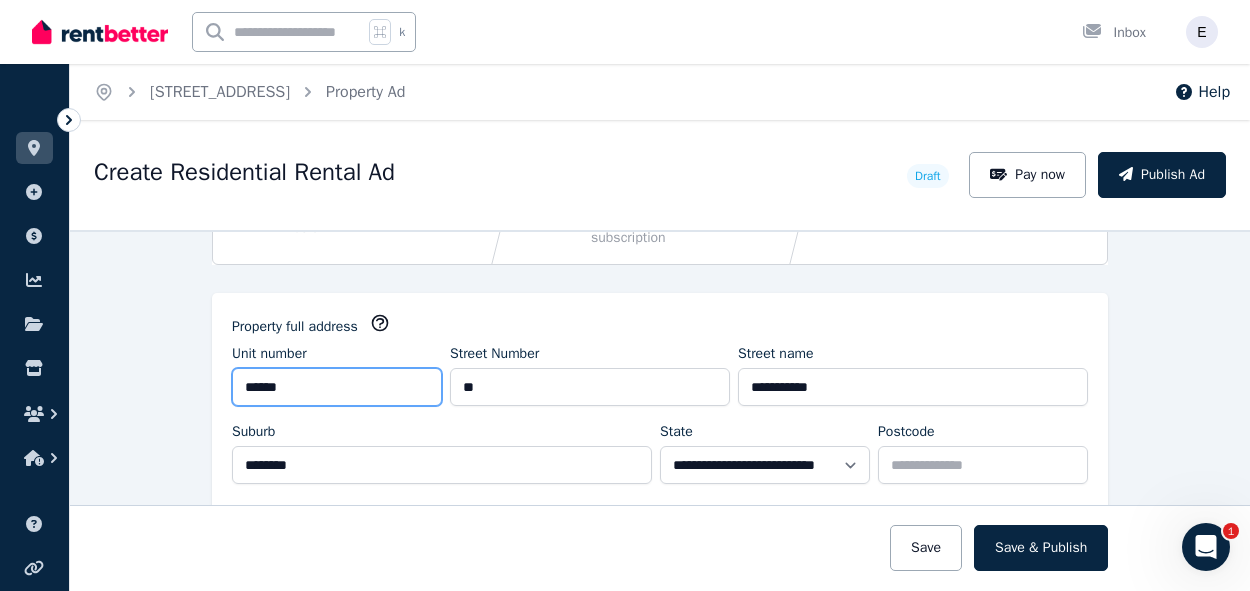click on "******" at bounding box center [337, 387] 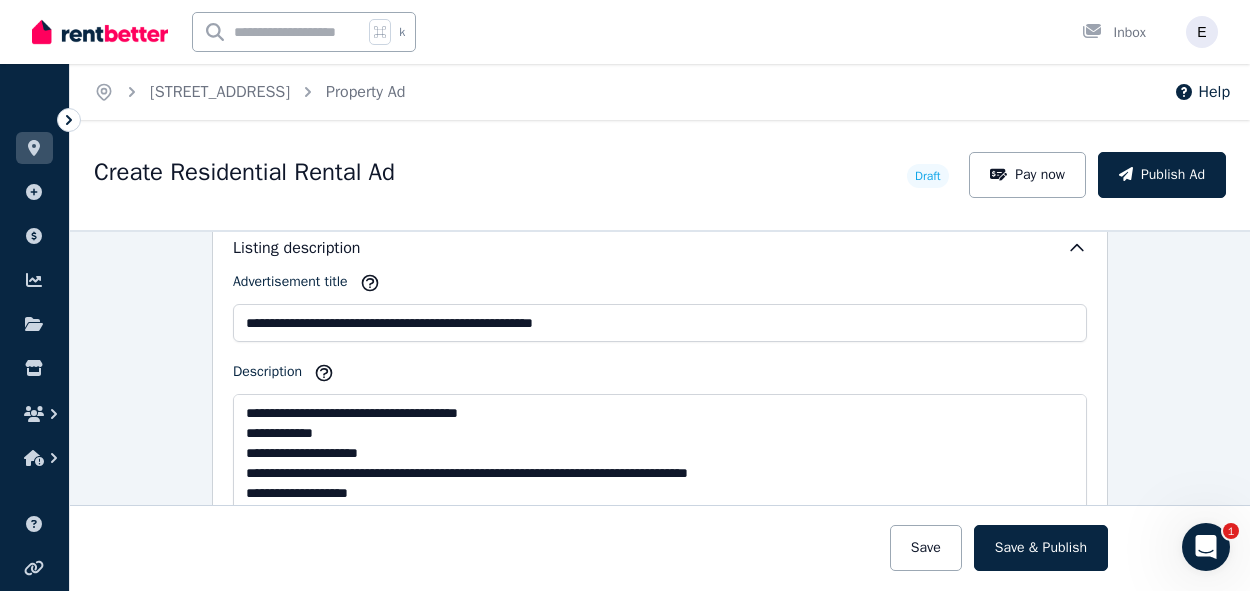 scroll, scrollTop: 1181, scrollLeft: 0, axis: vertical 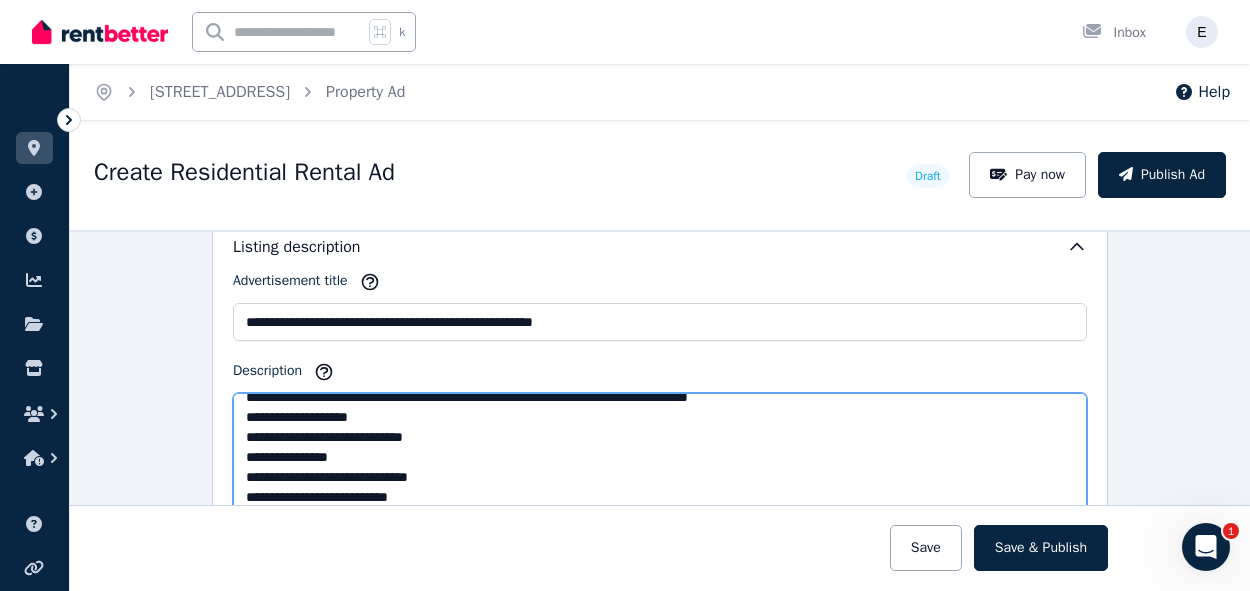 click on "**********" at bounding box center (660, 462) 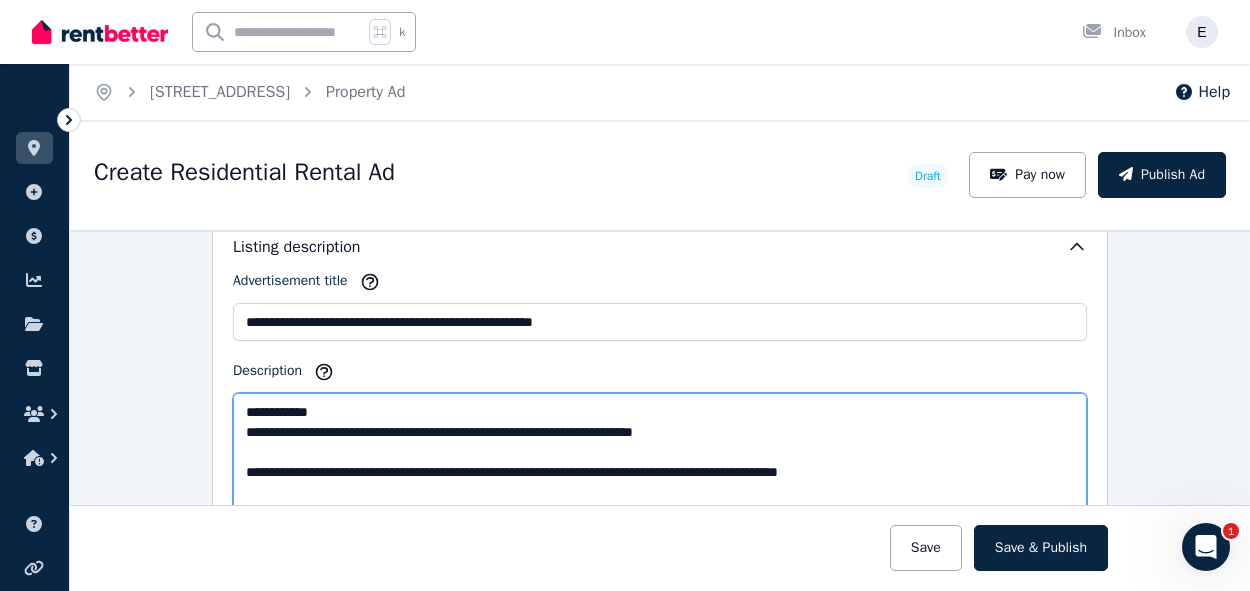 scroll, scrollTop: 218, scrollLeft: 0, axis: vertical 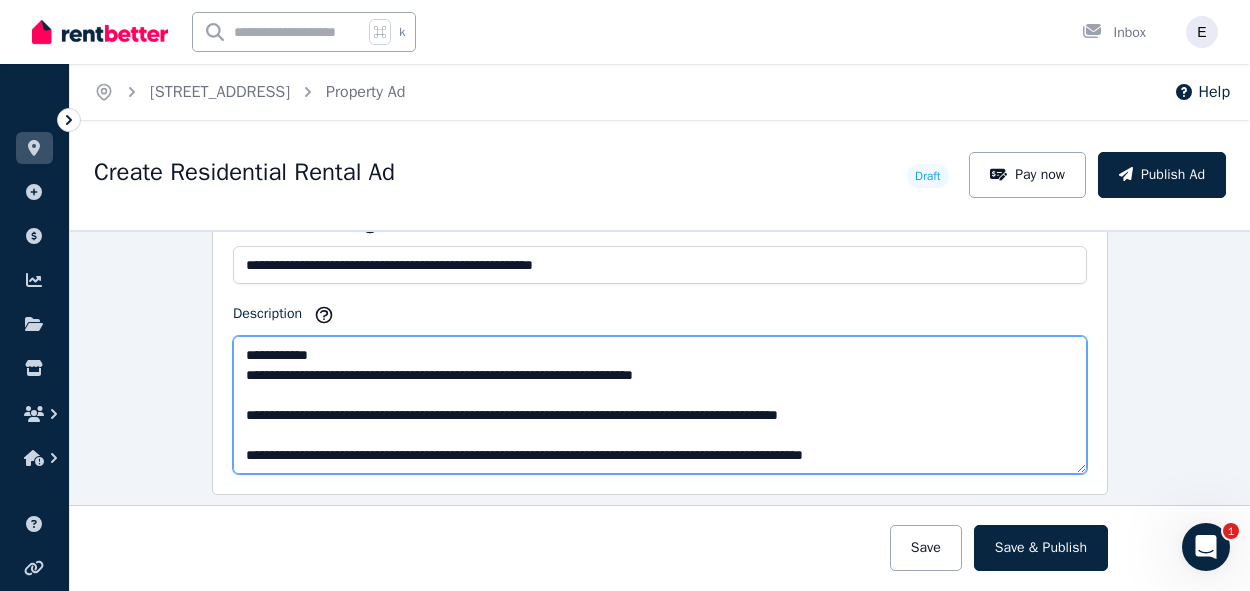 drag, startPoint x: 454, startPoint y: 456, endPoint x: 190, endPoint y: 449, distance: 264.09277 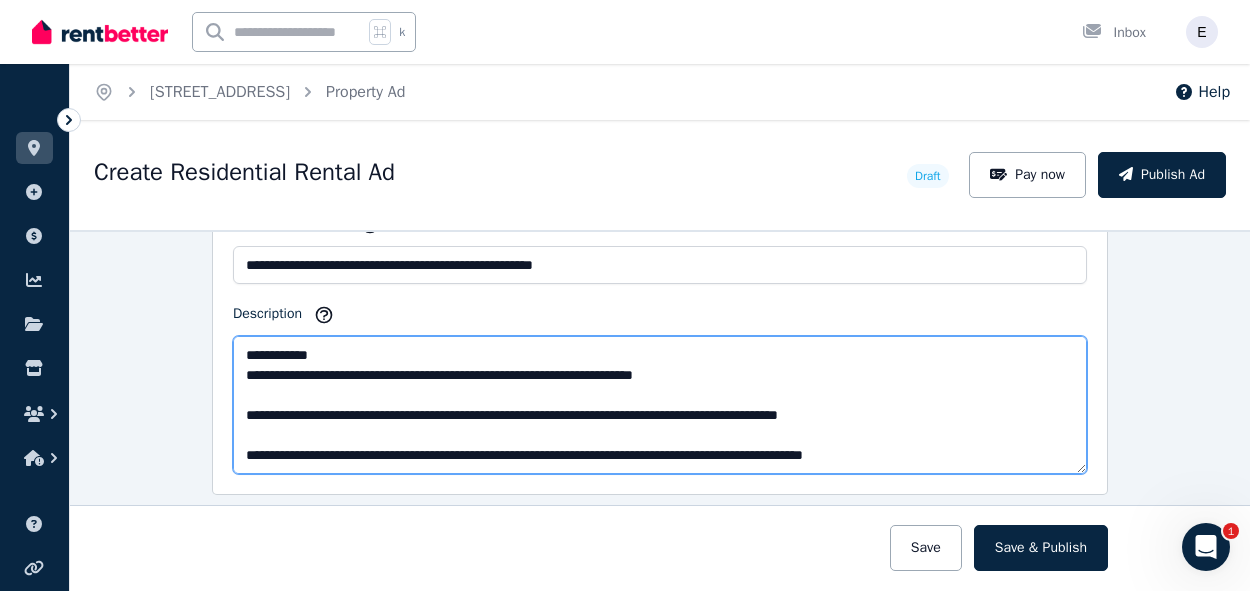 click on "**********" at bounding box center (660, 410) 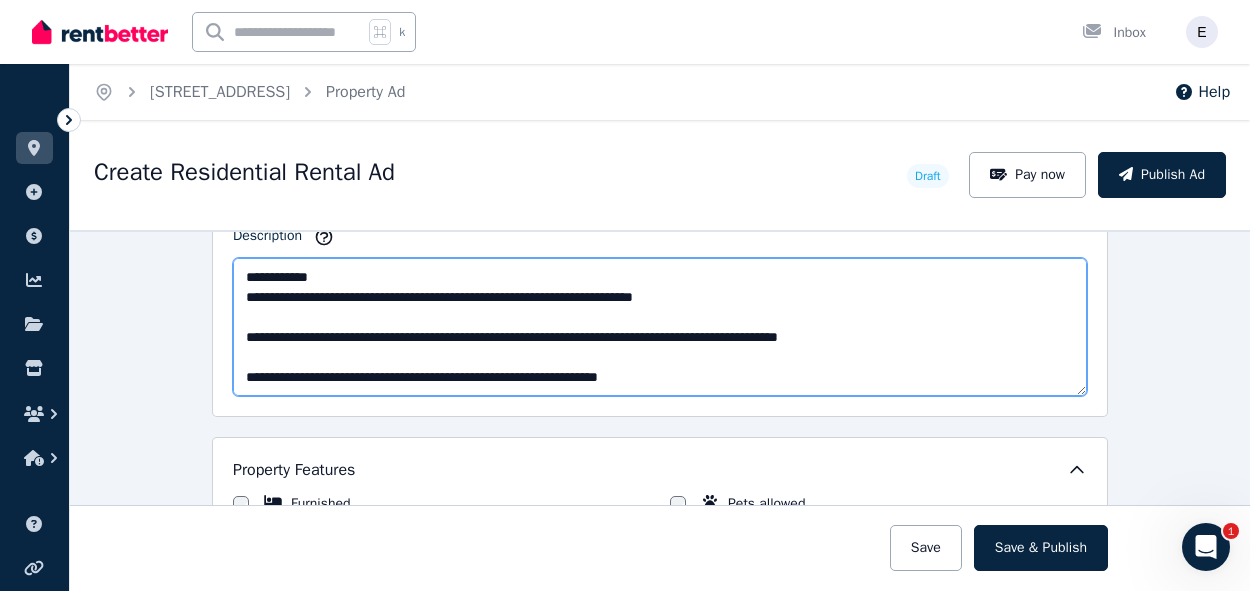 scroll, scrollTop: 1318, scrollLeft: 0, axis: vertical 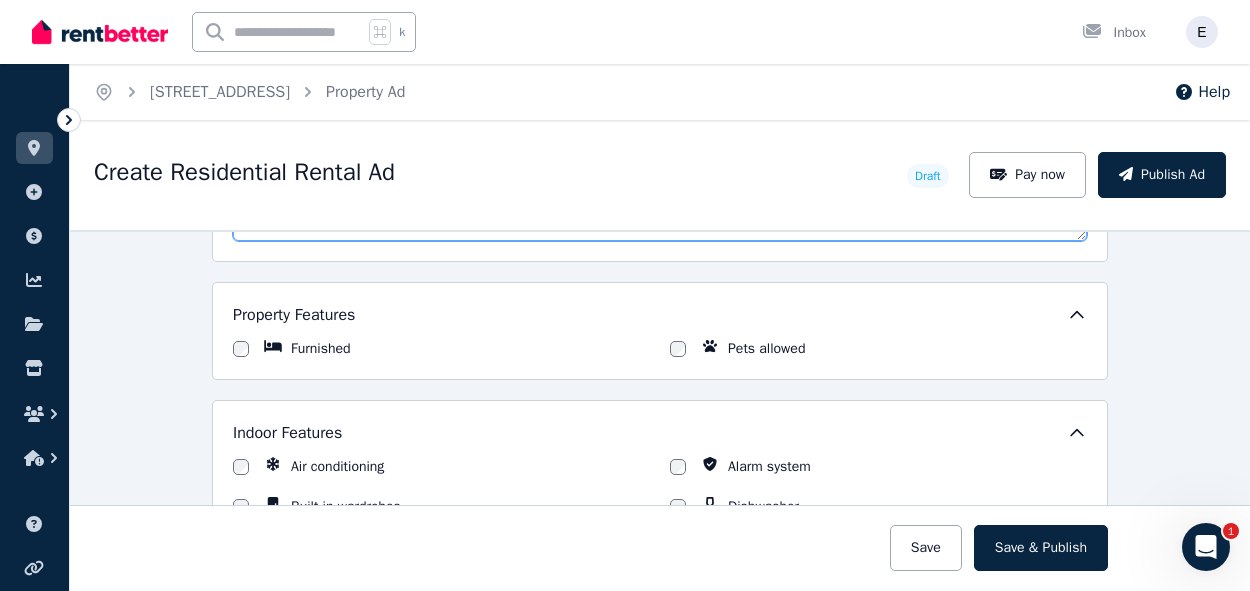 type on "**********" 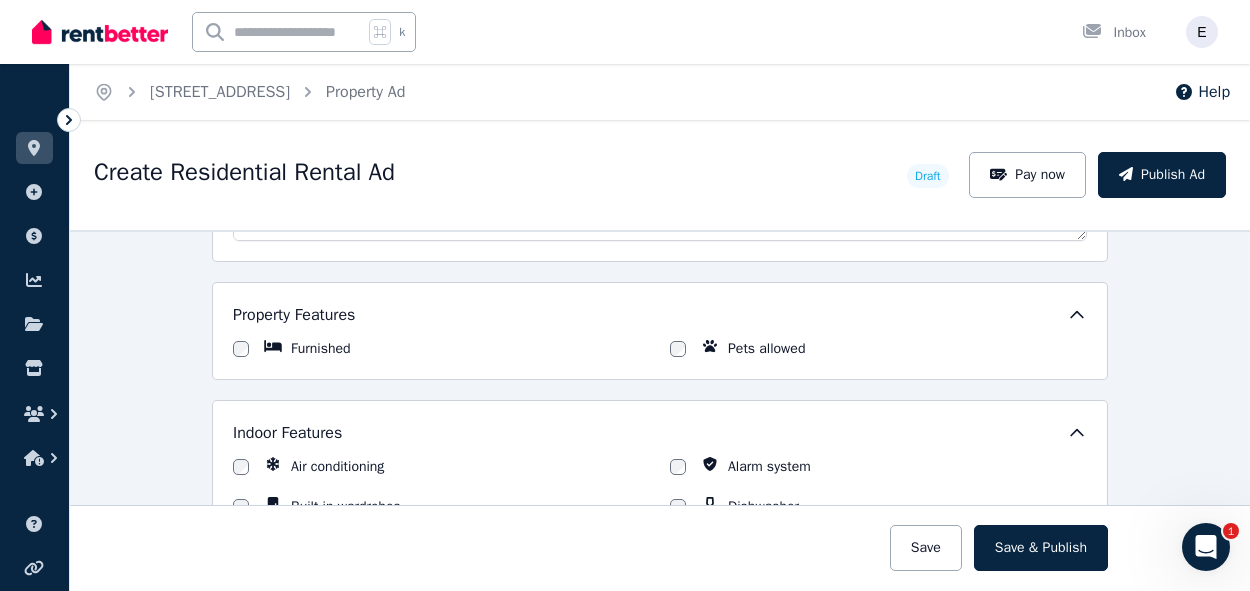 click 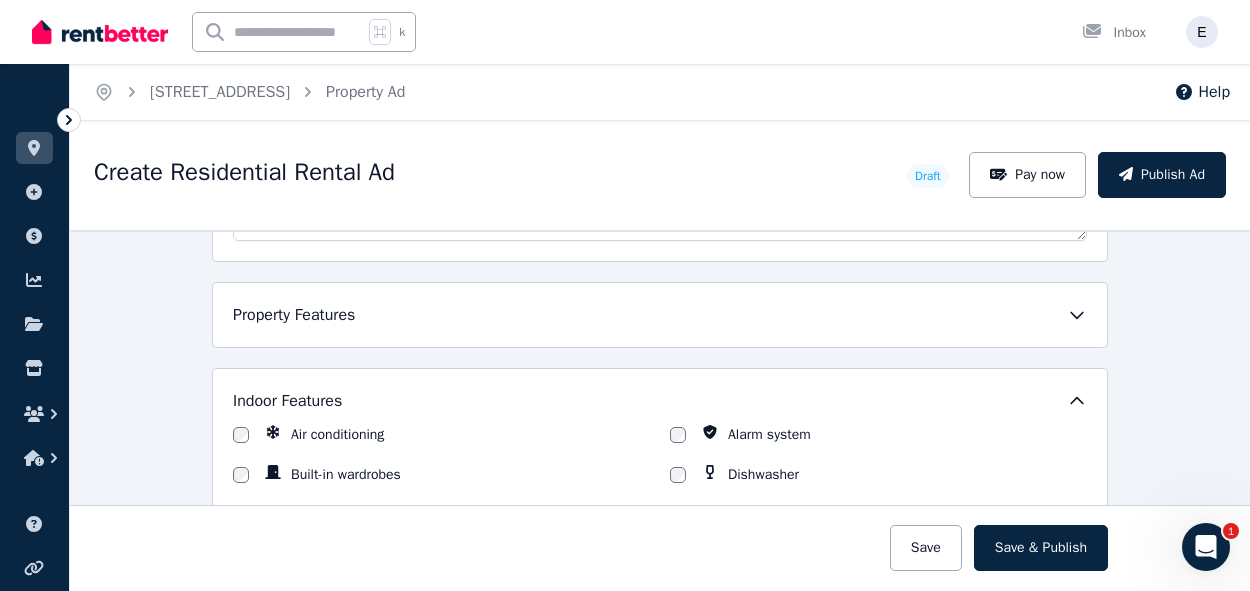click 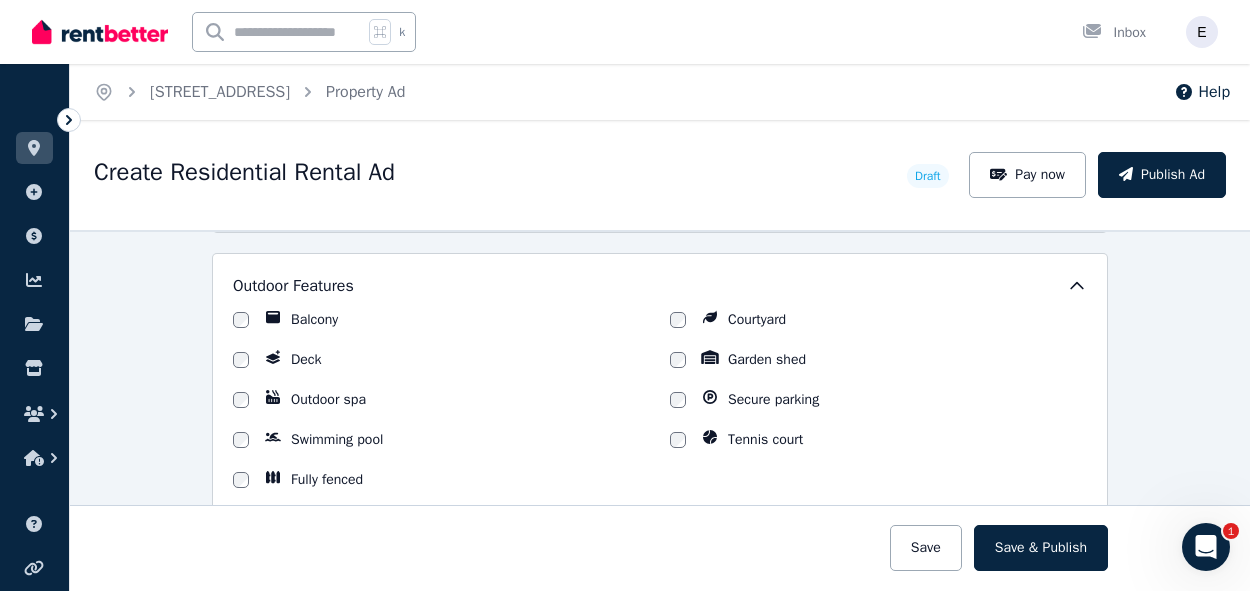 scroll, scrollTop: 1681, scrollLeft: 0, axis: vertical 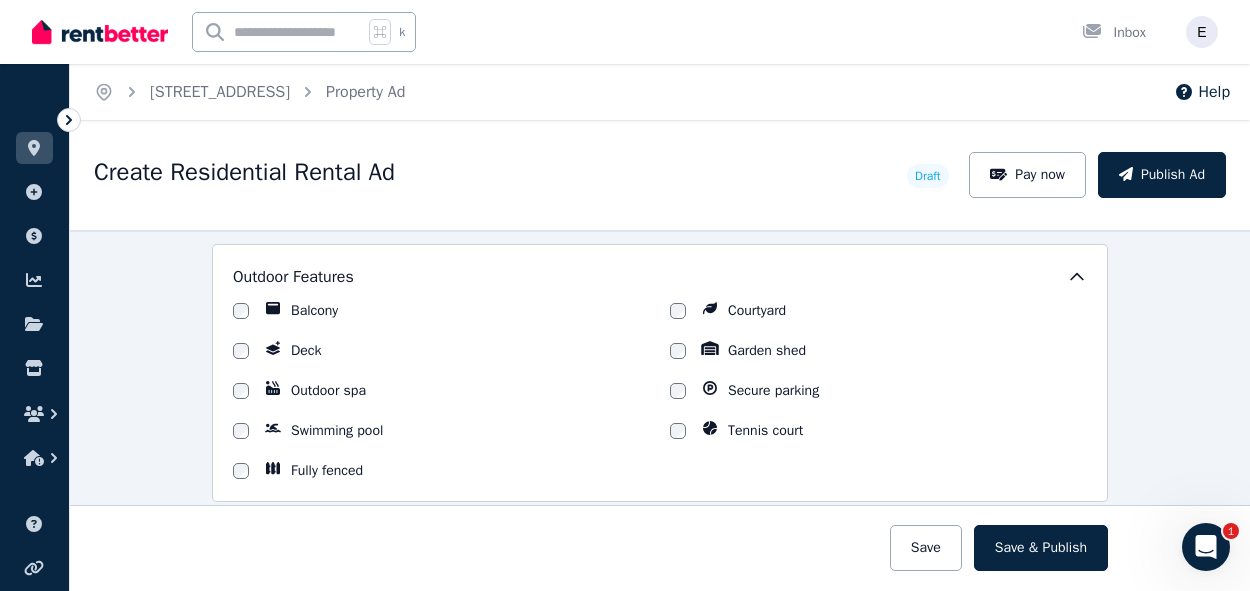 click 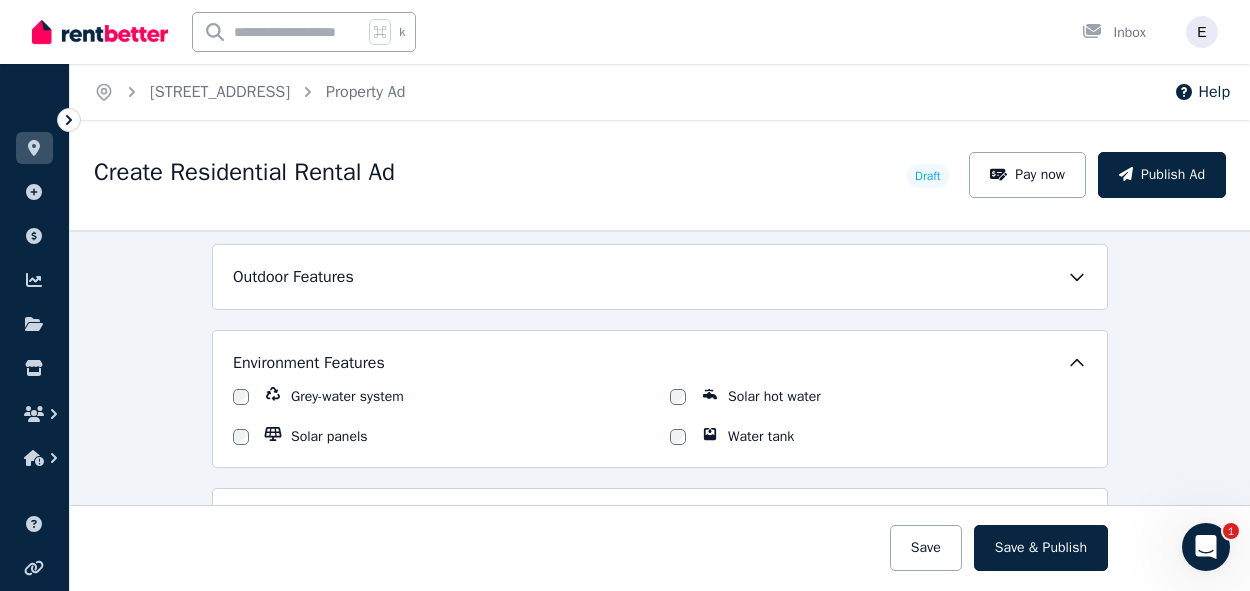 click 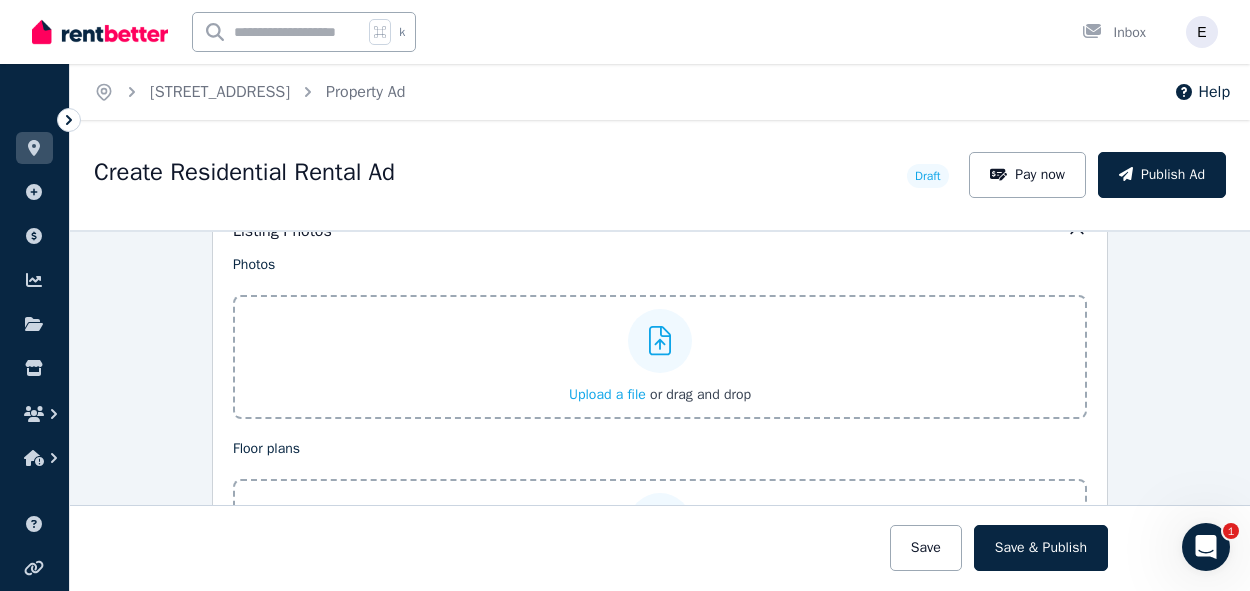 scroll, scrollTop: 1896, scrollLeft: 0, axis: vertical 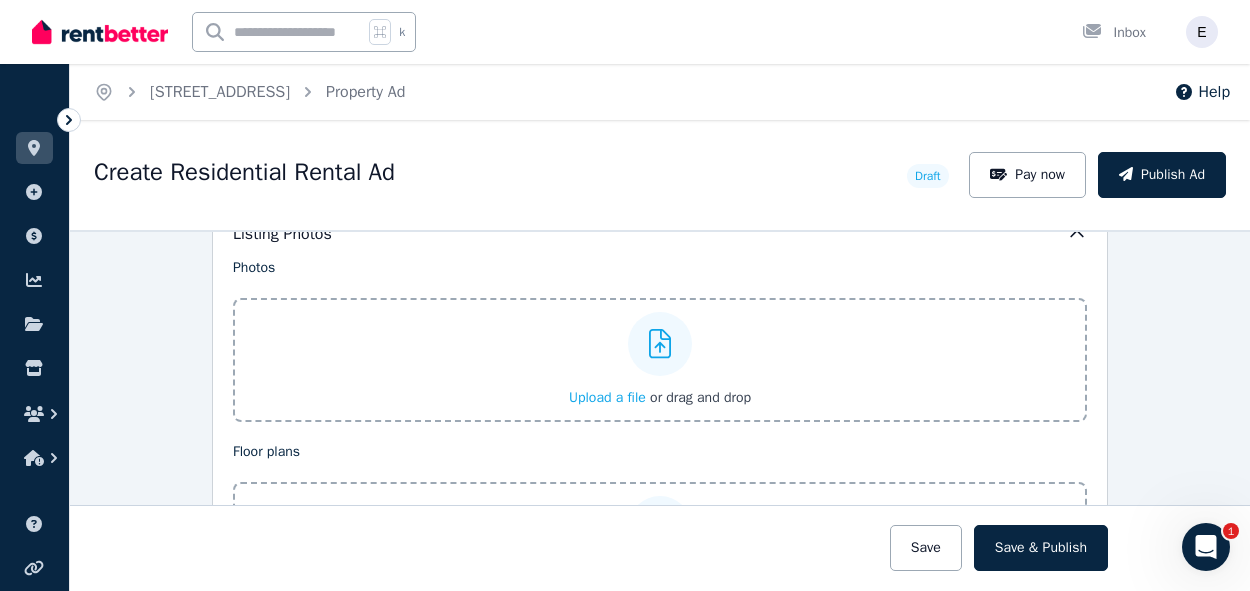 click on "Upload a file" at bounding box center (607, 397) 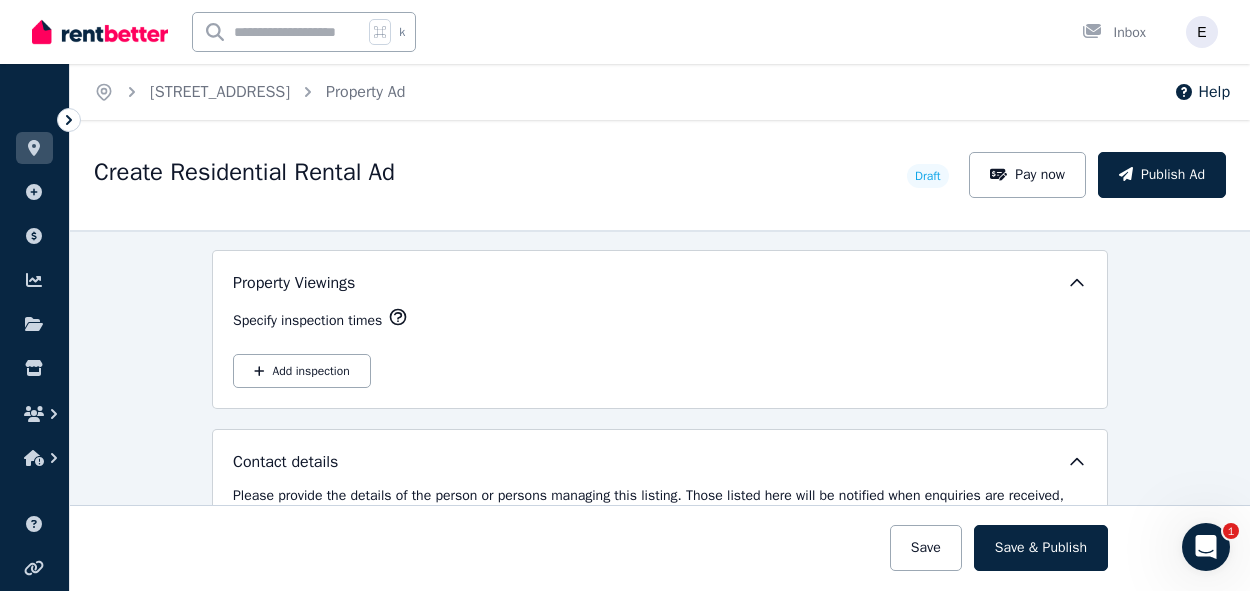 scroll, scrollTop: 2896, scrollLeft: 0, axis: vertical 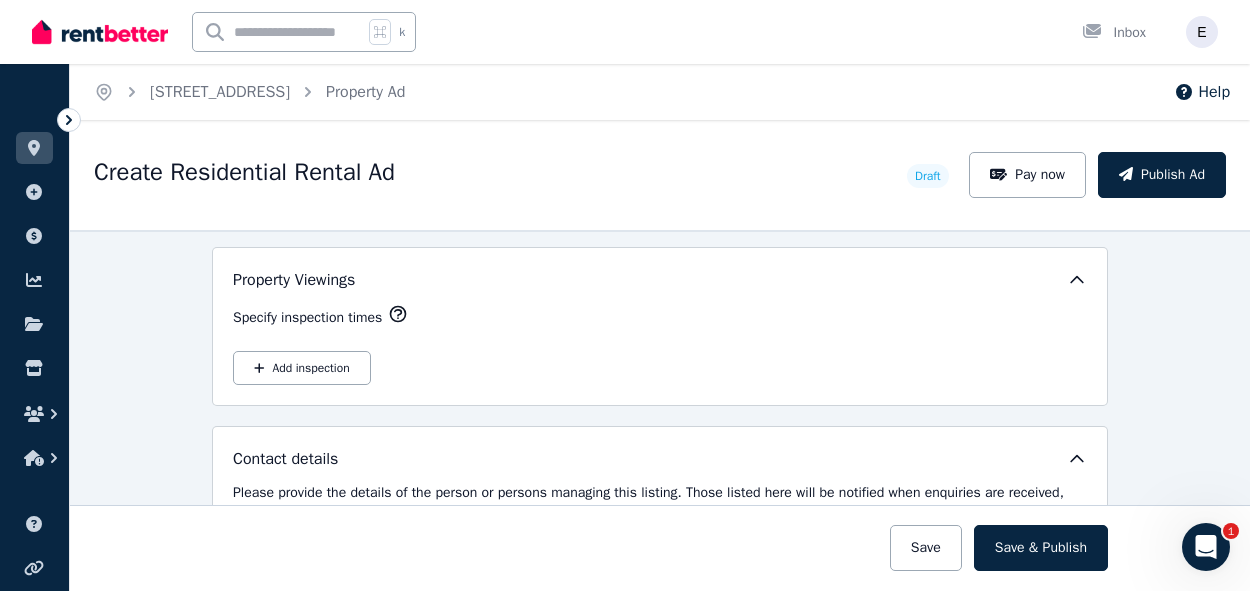click 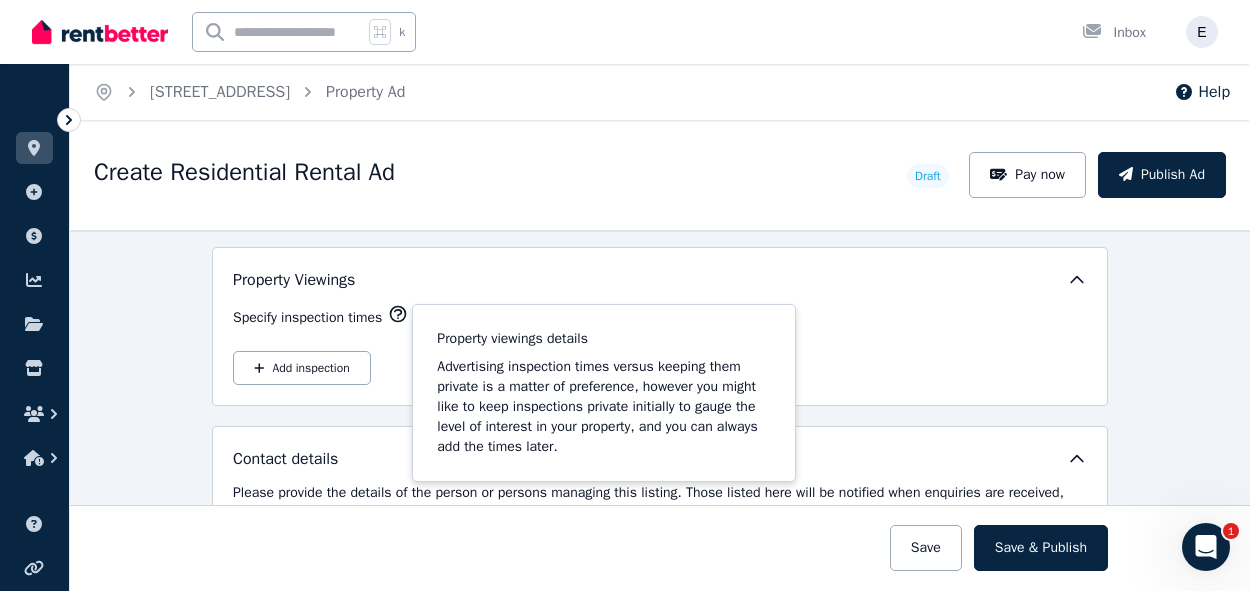 click 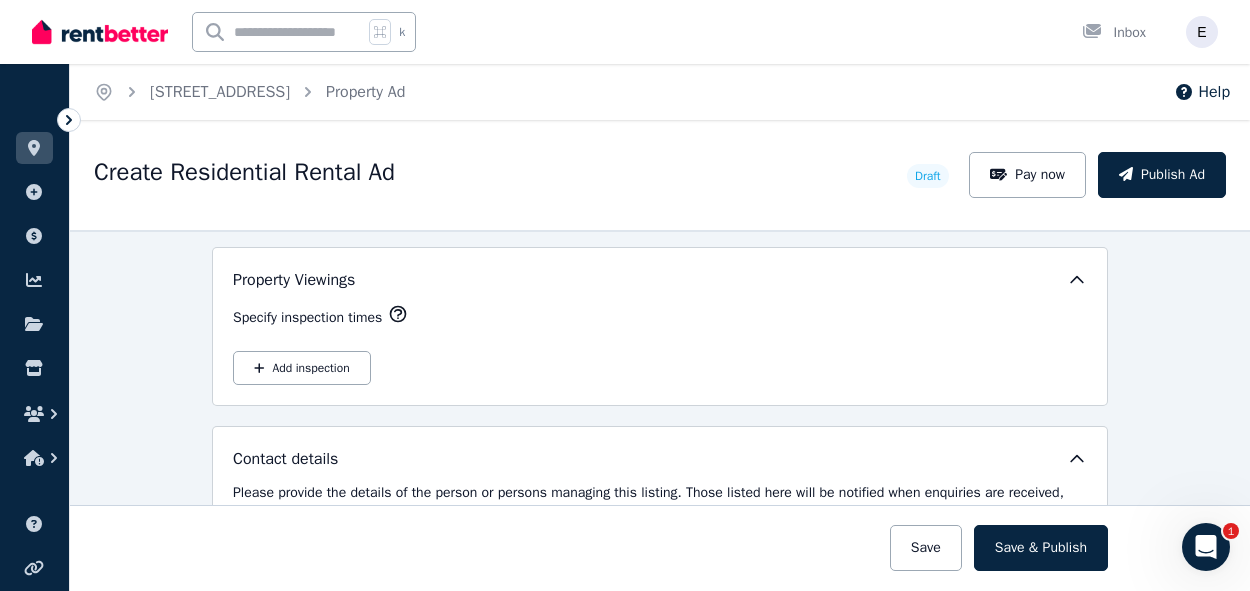 scroll, scrollTop: 2938, scrollLeft: 0, axis: vertical 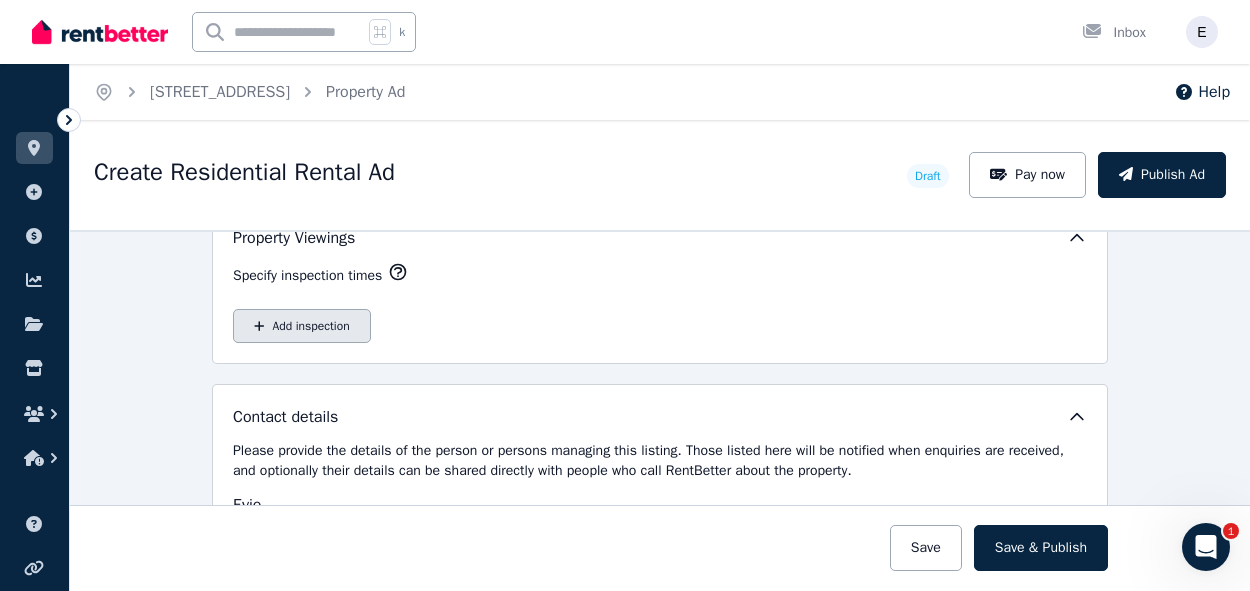 click on "Add inspection" at bounding box center (302, 326) 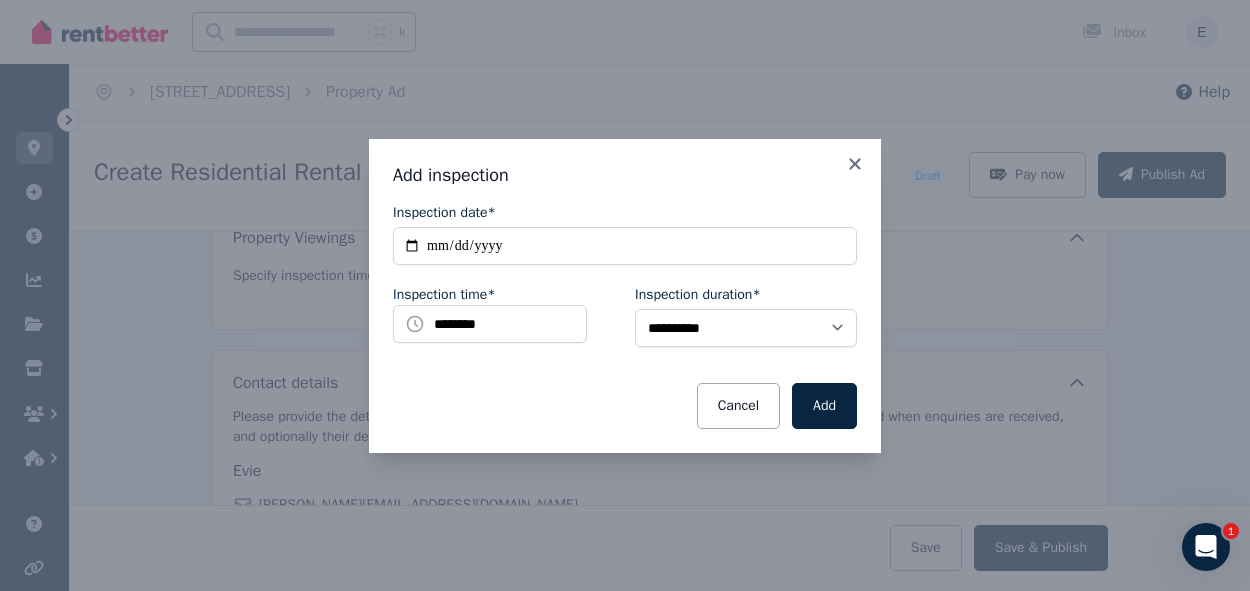 scroll, scrollTop: 2478, scrollLeft: 0, axis: vertical 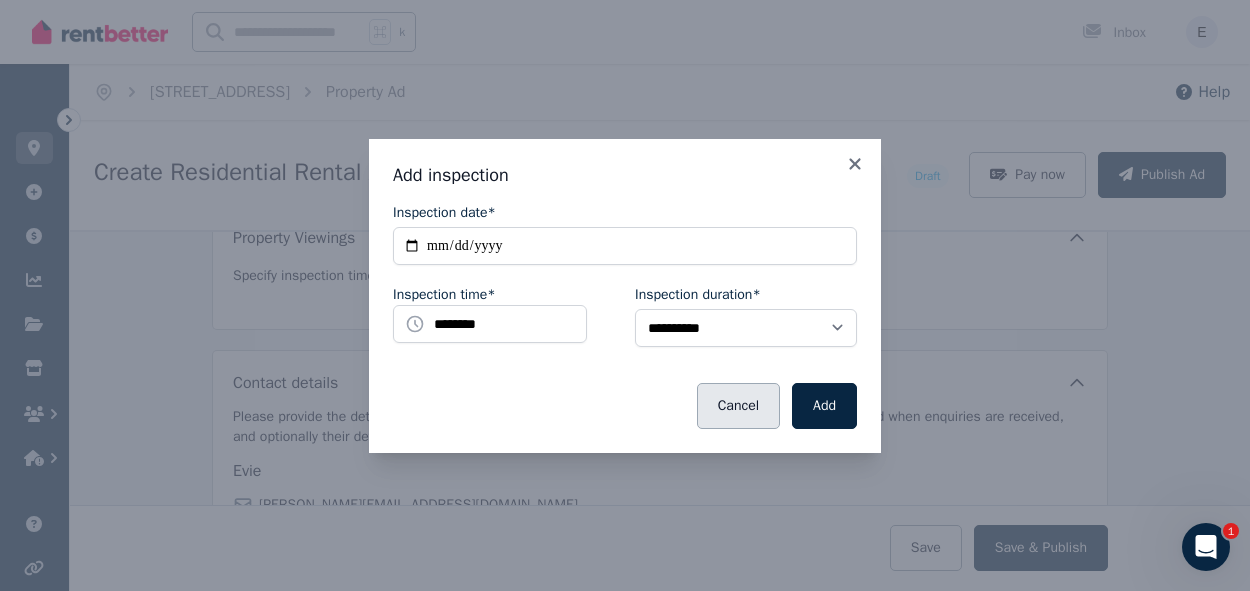 click on "Cancel" at bounding box center (738, 406) 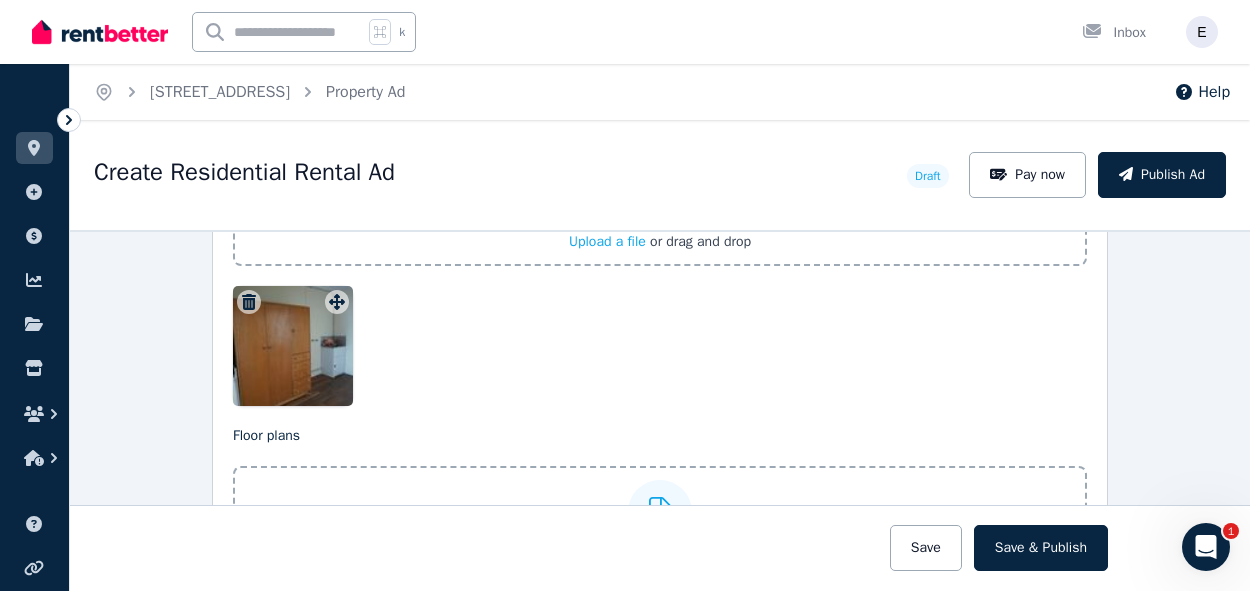 scroll, scrollTop: 2054, scrollLeft: 0, axis: vertical 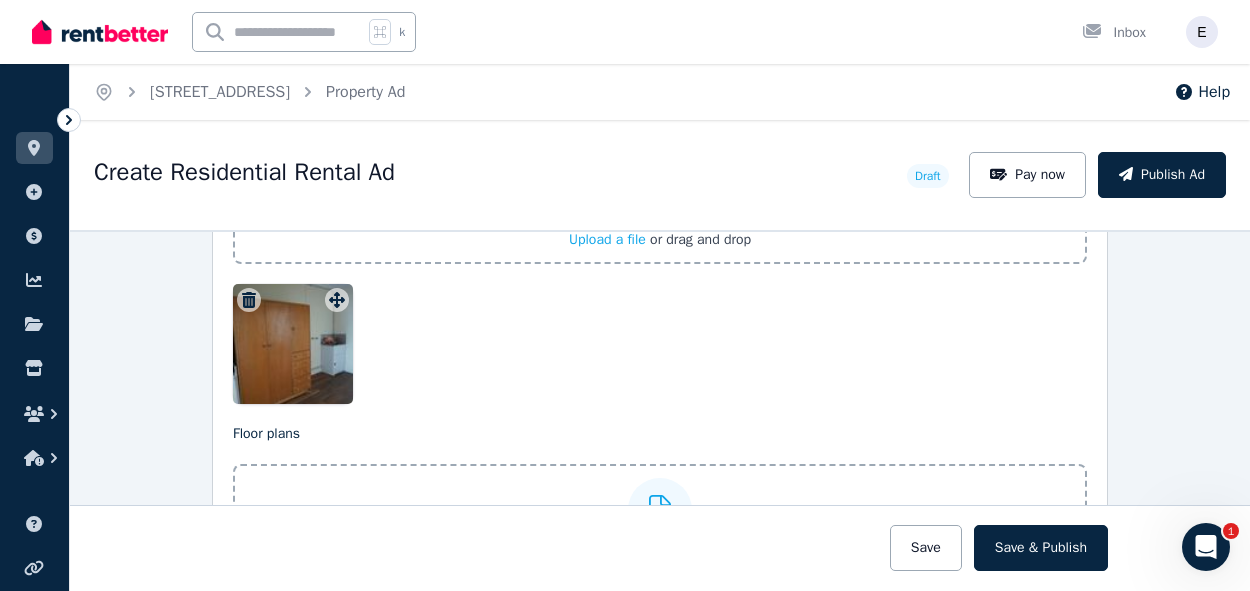 drag, startPoint x: 282, startPoint y: 341, endPoint x: 451, endPoint y: 345, distance: 169.04733 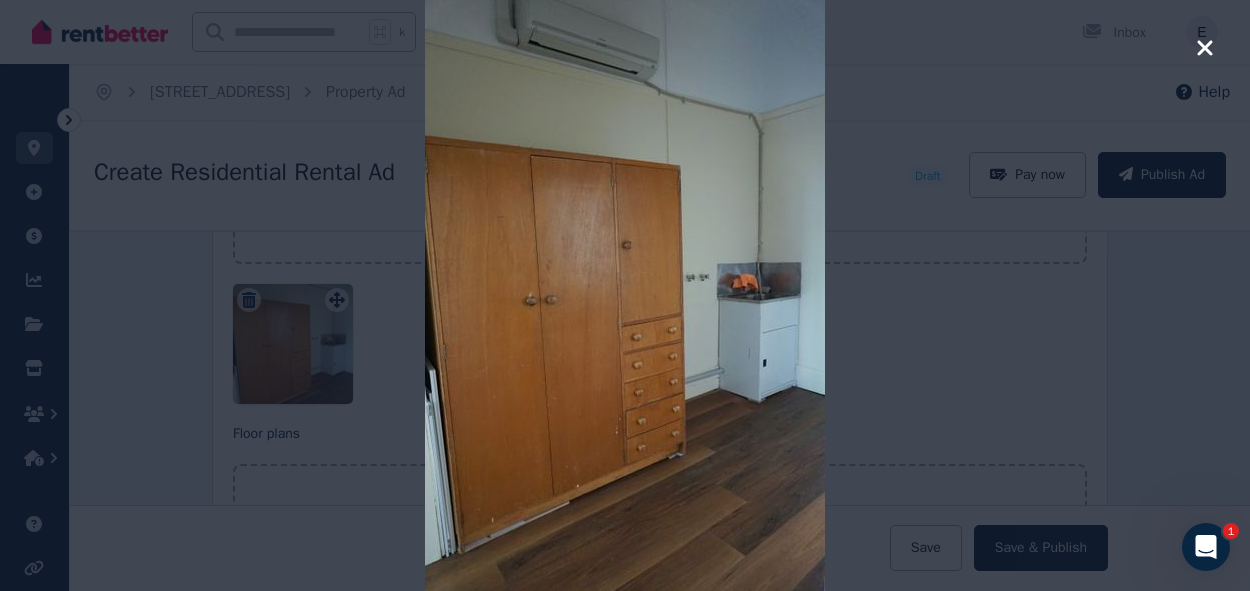 click at bounding box center [625, 295] 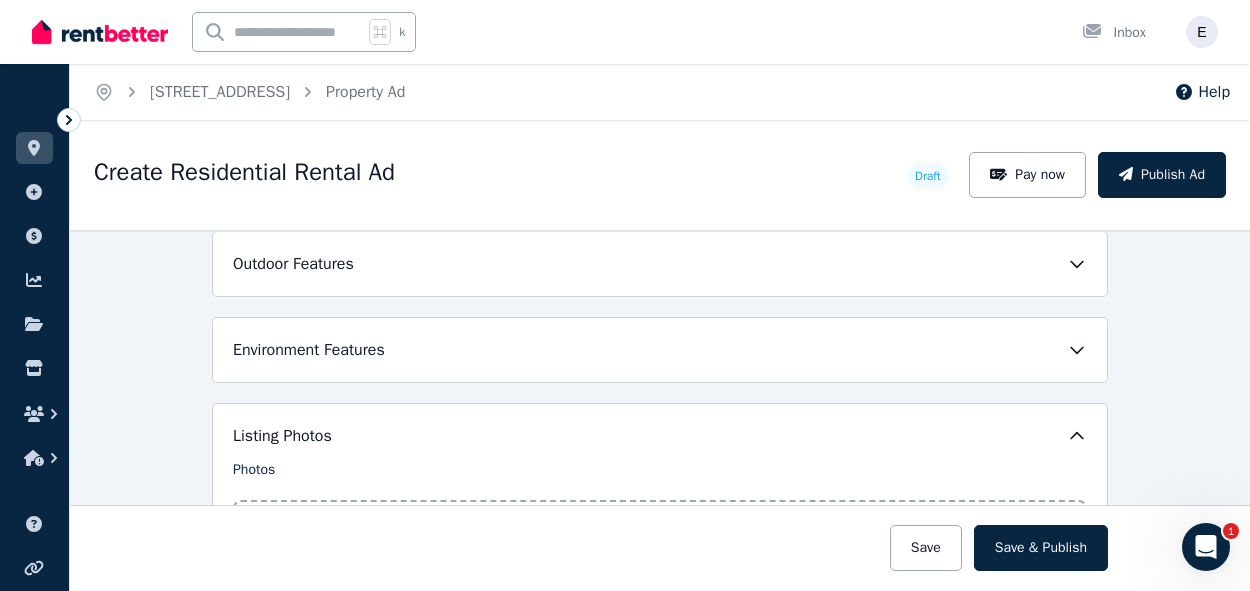 scroll, scrollTop: 1693, scrollLeft: 0, axis: vertical 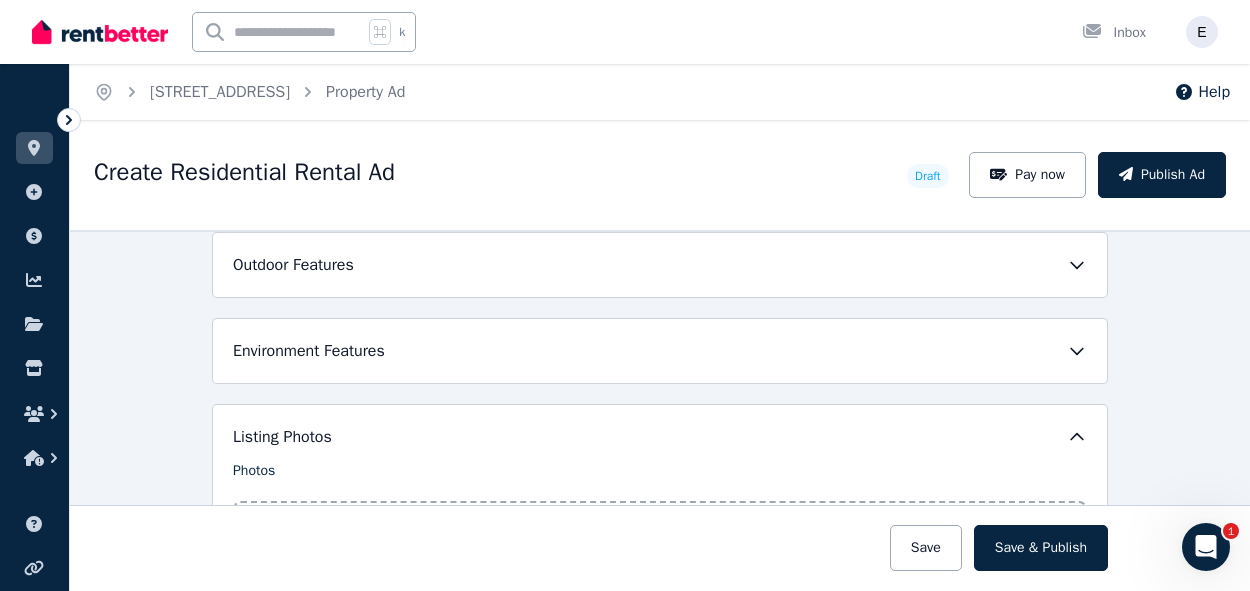 click 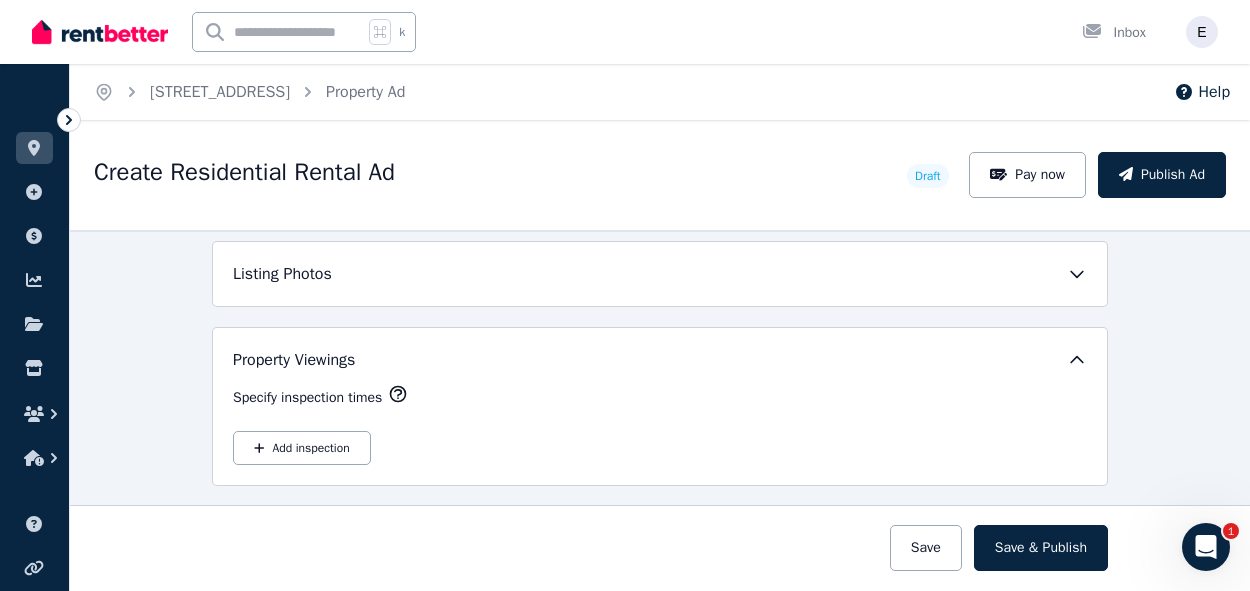 scroll, scrollTop: 1854, scrollLeft: 0, axis: vertical 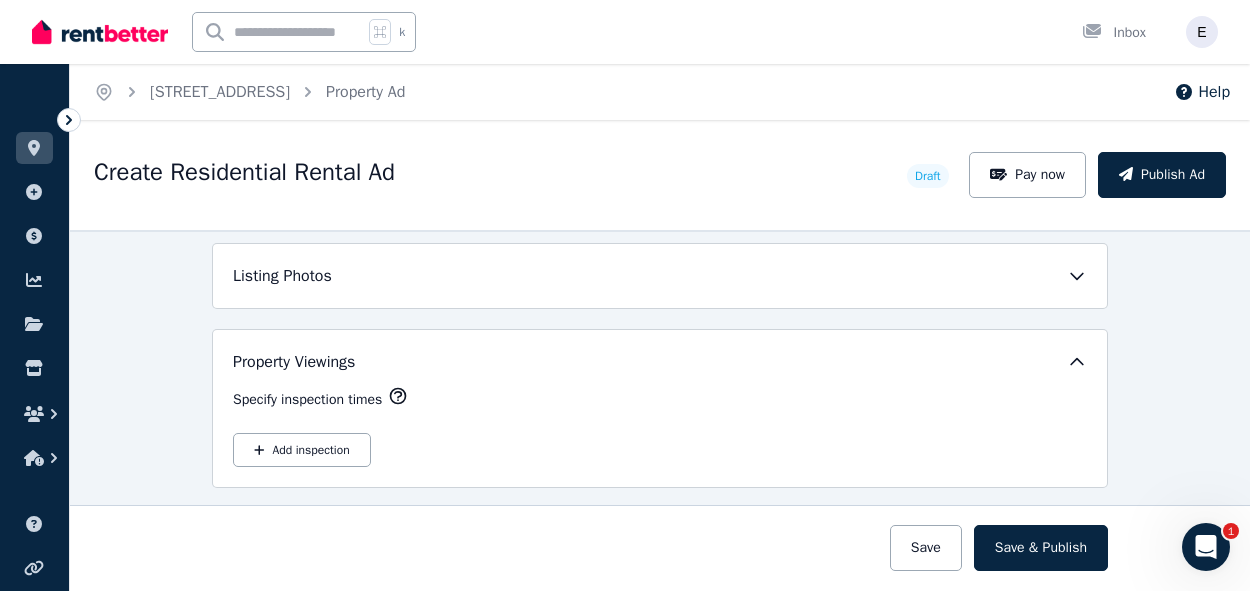 click 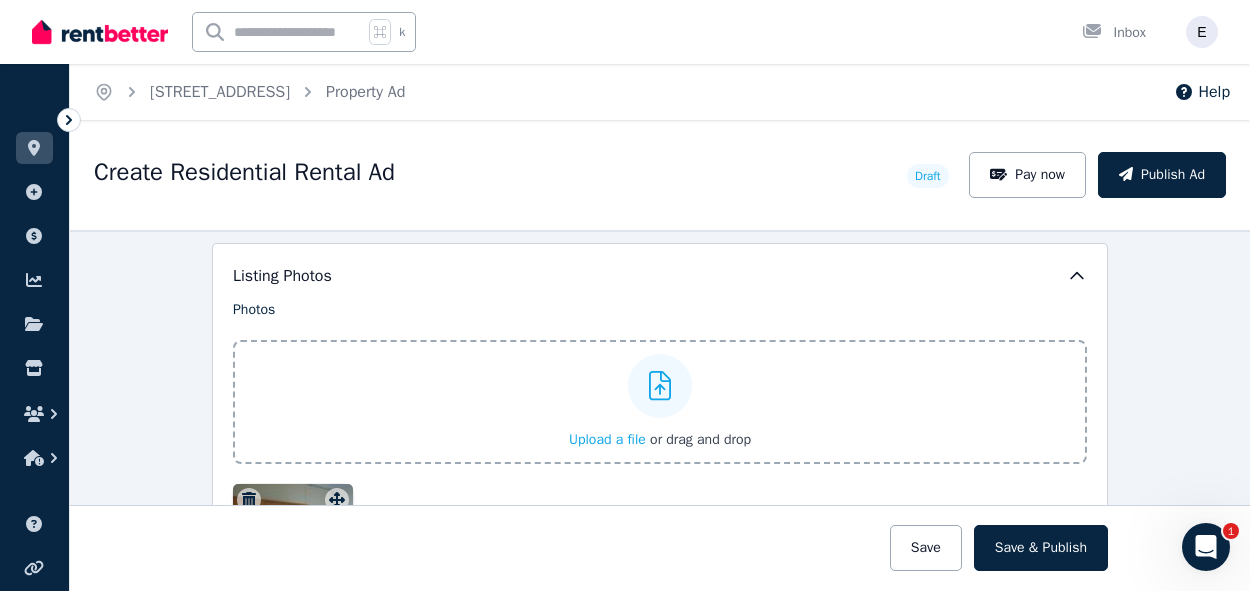 click on "Upload a file" at bounding box center [607, 439] 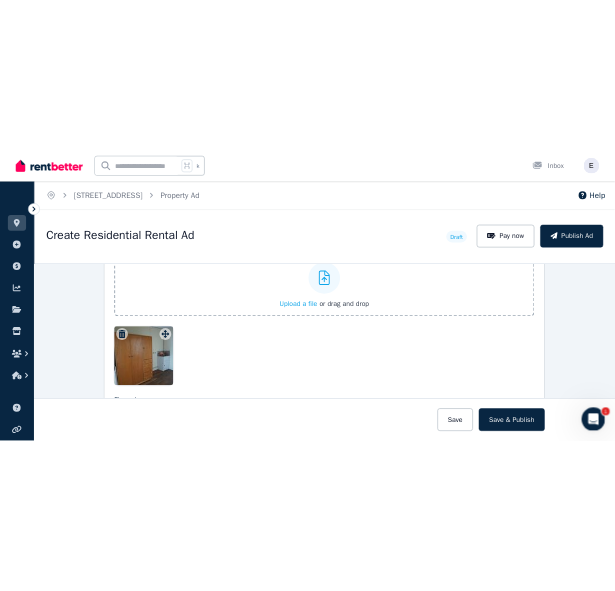 scroll, scrollTop: 2006, scrollLeft: 0, axis: vertical 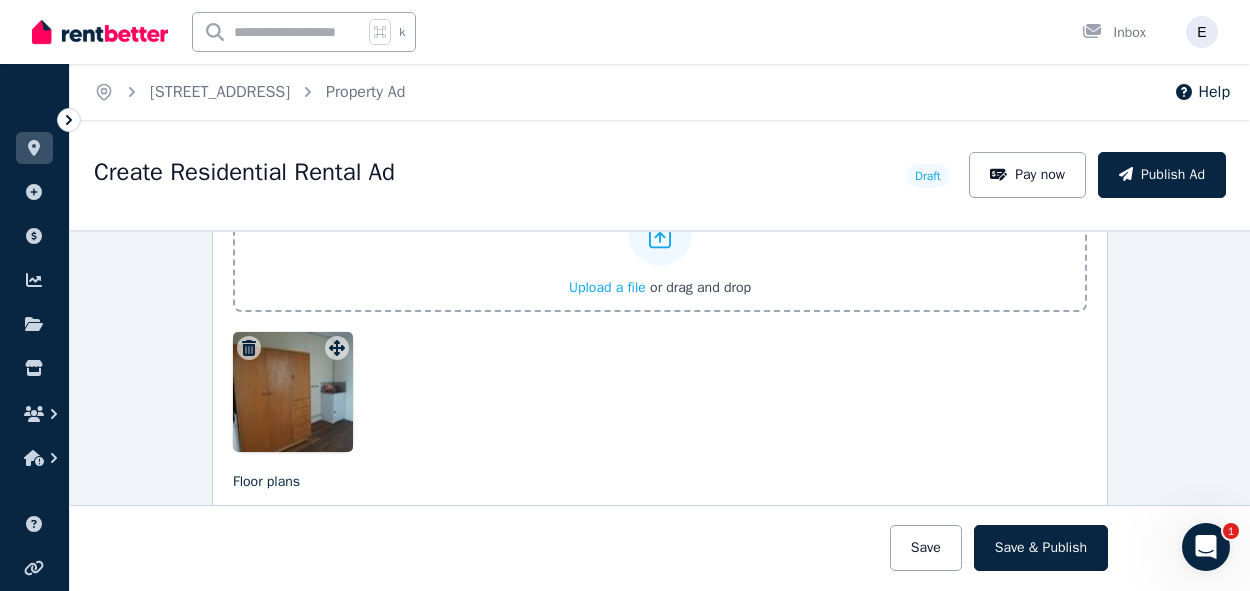 click 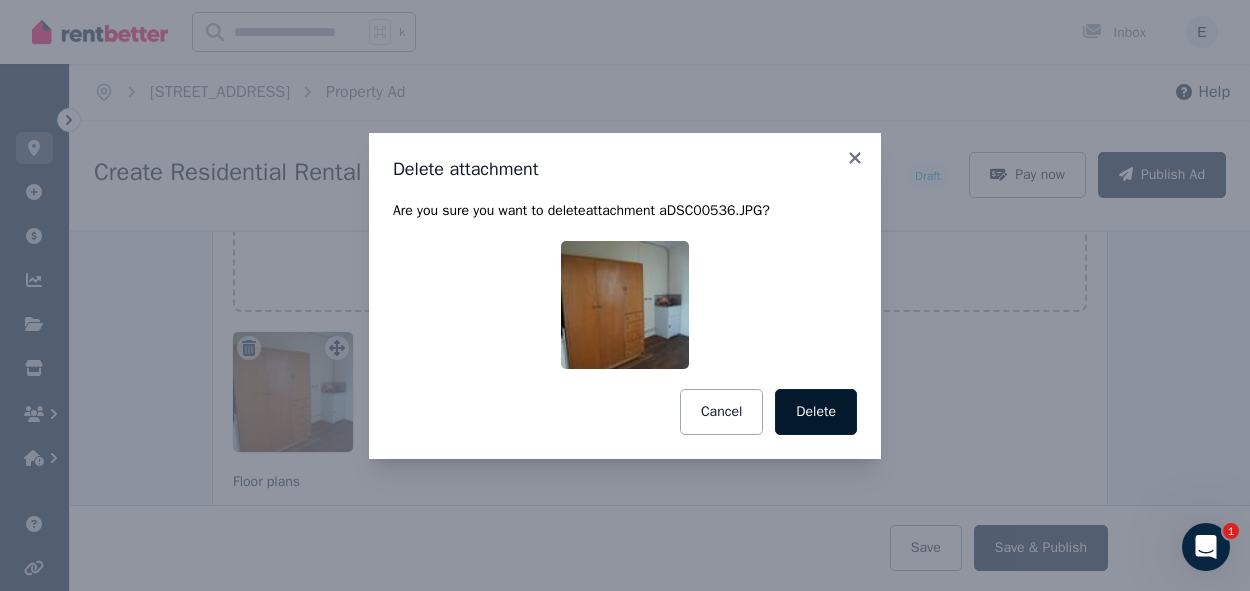 click on "Delete" at bounding box center (816, 412) 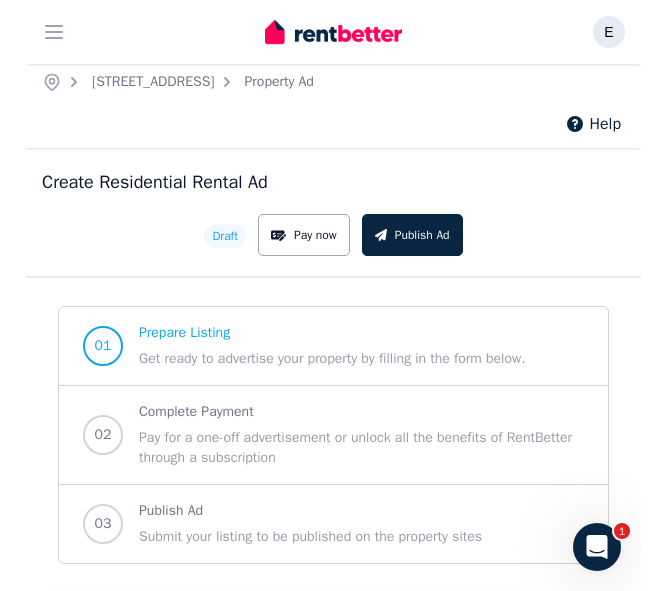 scroll, scrollTop: 0, scrollLeft: 0, axis: both 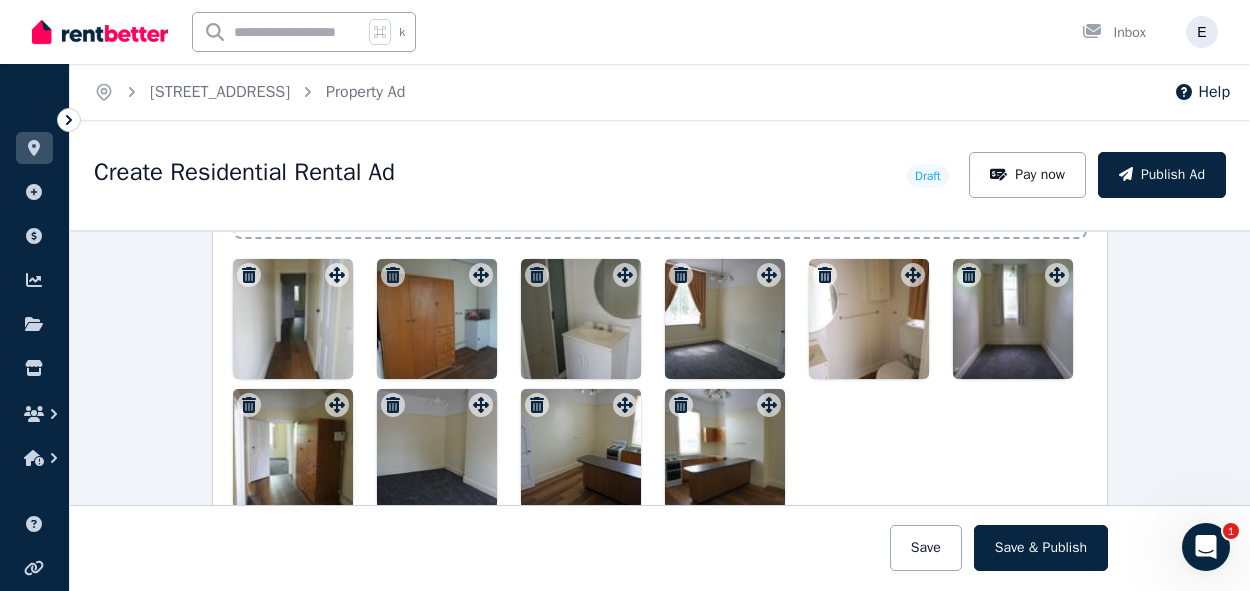 drag, startPoint x: 703, startPoint y: 331, endPoint x: 235, endPoint y: 326, distance: 468.0267 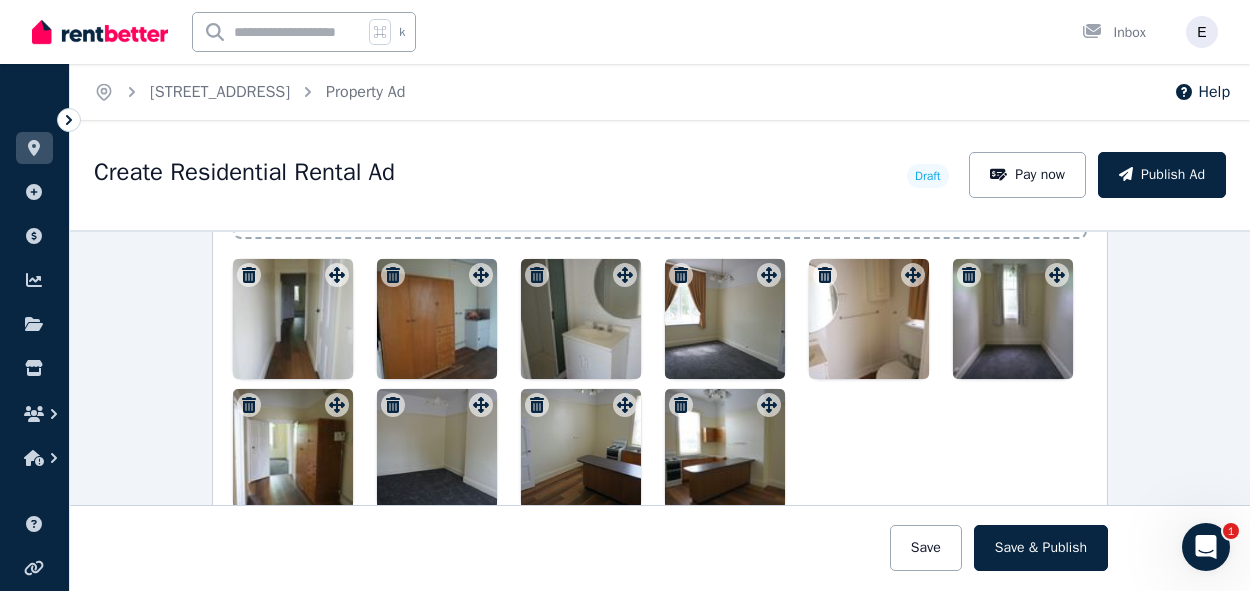 click at bounding box center [660, 384] 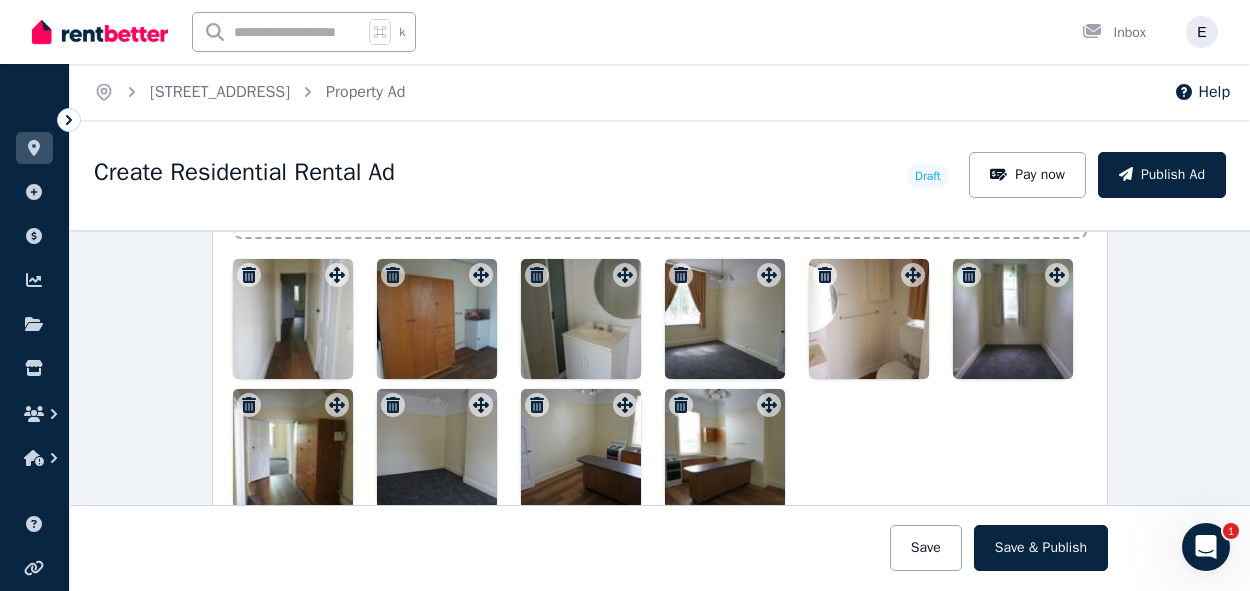 drag, startPoint x: 285, startPoint y: 324, endPoint x: 794, endPoint y: 454, distance: 525.3389 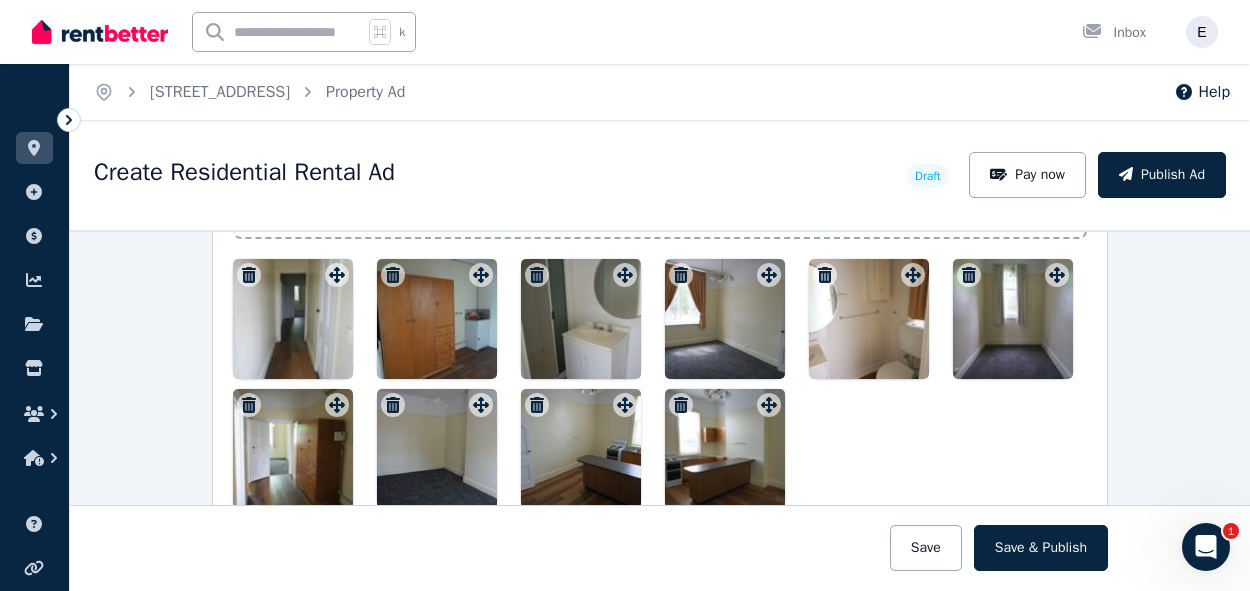 click at bounding box center (660, 384) 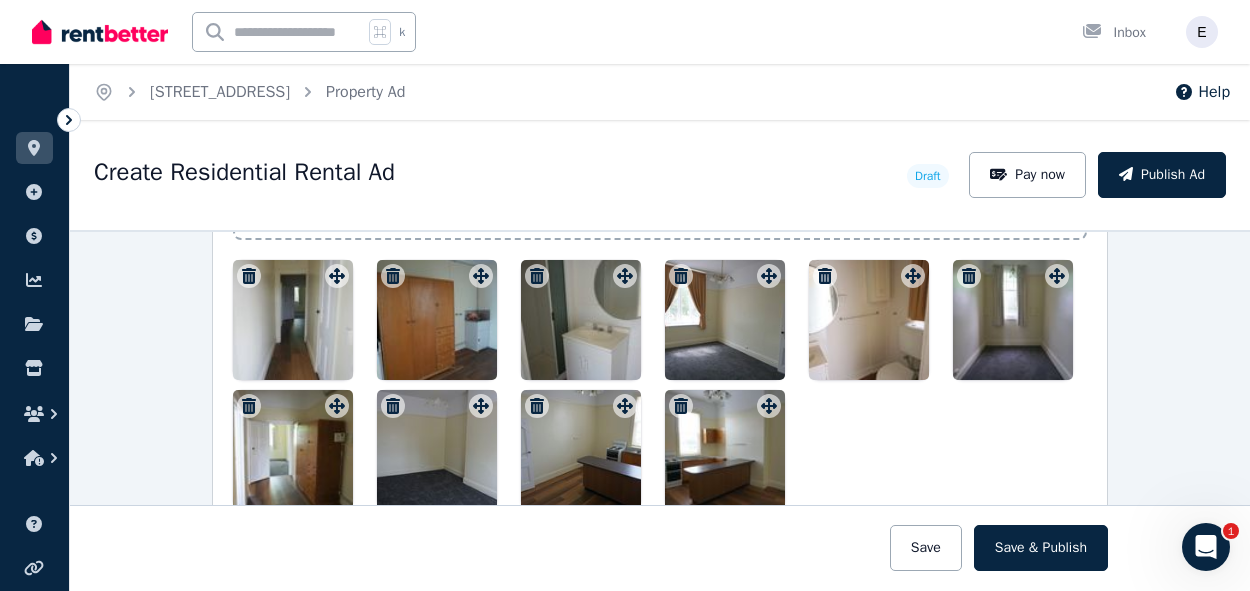 scroll, scrollTop: 2076, scrollLeft: 0, axis: vertical 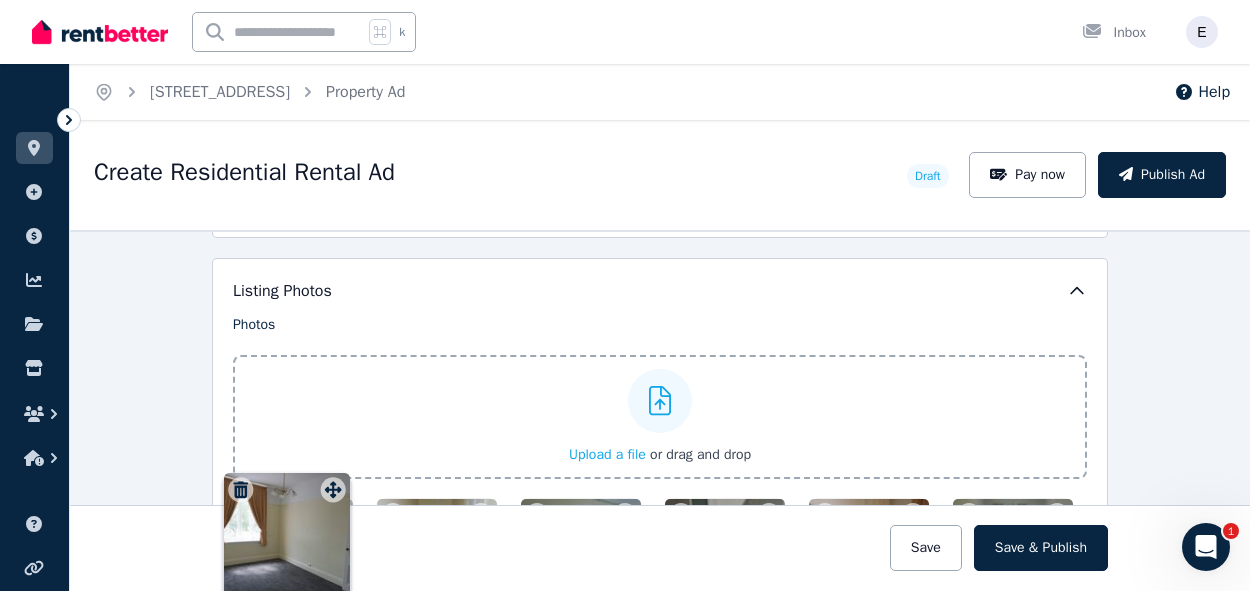 drag, startPoint x: 774, startPoint y: 282, endPoint x: 336, endPoint y: 479, distance: 480.26346 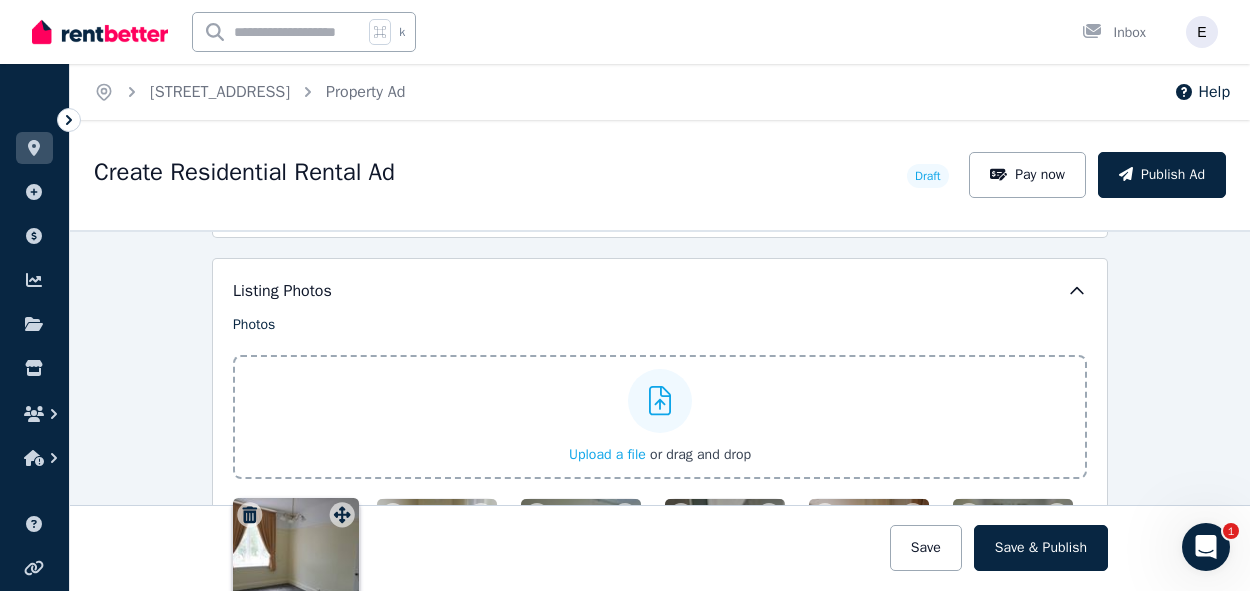 click on "Photos Upload a file   or drag and drop Uploaded   " aDSC00505.JPG " Uploaded   " aDSC00478.JPG " Uploaded   " aDSC00493.JPG " Uploaded   " aDSC00510.JPG " Uploaded   " aDSC00486.JPG " Uploaded   " aDSC00529.JPG " Uploaded   " aDSC00519.JPG " Uploaded   " aDSC00533.JPG " Uploaded   " aDSC00536.JPG " Uploaded   " aDSC00523.JPG "
To pick up a draggable item, press the space bar.
While dragging, use the arrow keys to move the item.
Press space again to drop the item in its new position, or press escape to cancel.
Draggable item ceec37cc-65ee-445d-8890-92353aa5d9b4 was moved over droppable area 3d644367-e3e7-4d34-80fd-c4362b3cec4a." at bounding box center (660, 532) 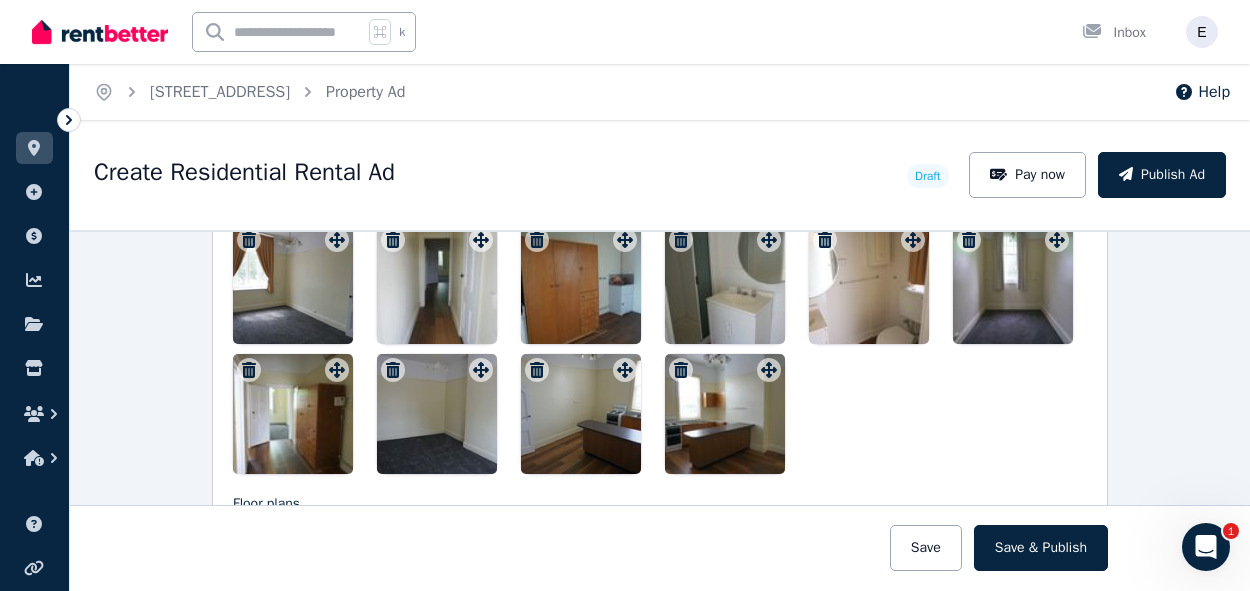 scroll, scrollTop: 2113, scrollLeft: 0, axis: vertical 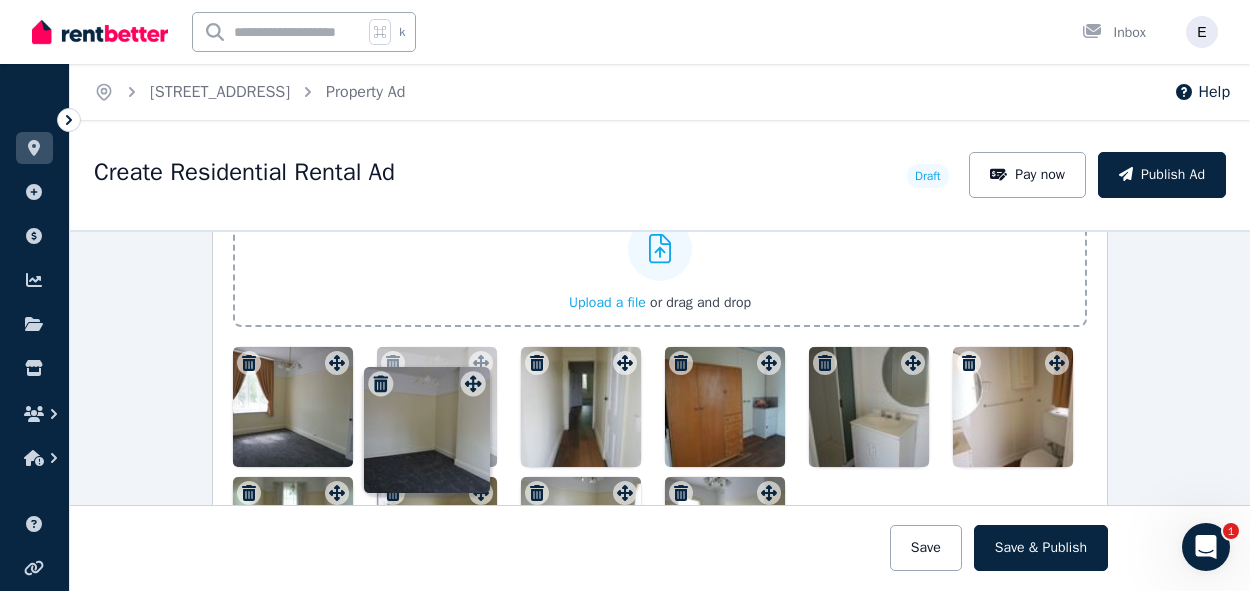 drag, startPoint x: 486, startPoint y: 372, endPoint x: 475, endPoint y: 373, distance: 11.045361 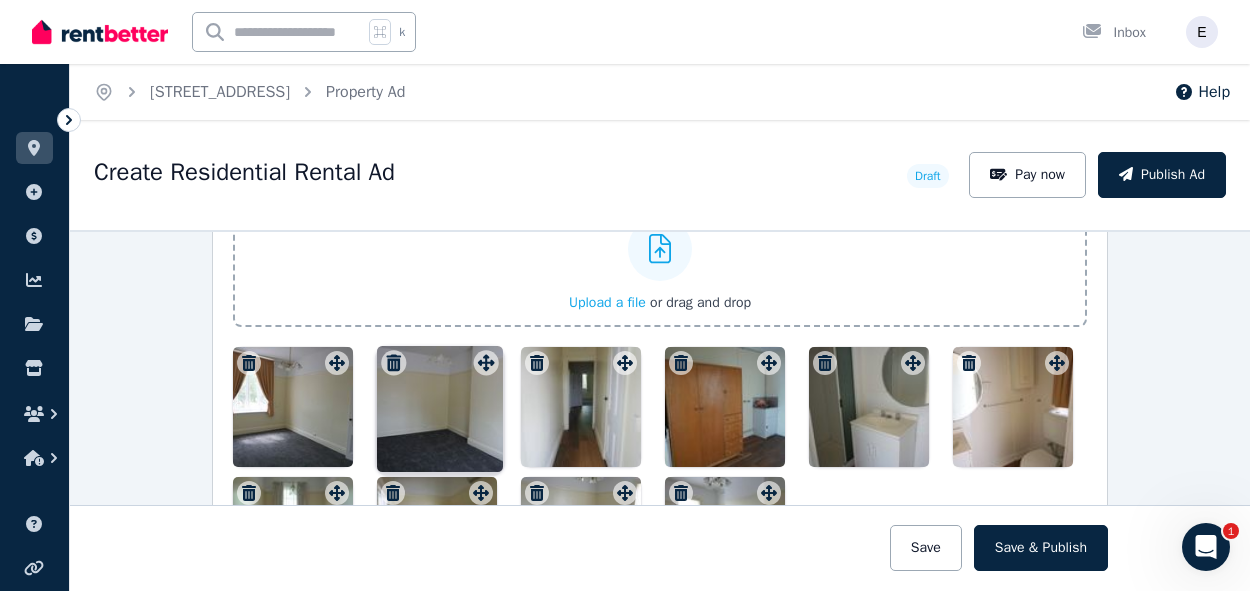 click on "Photos Upload a file   or drag and drop Uploaded   " aDSC00505.JPG " Uploaded   " aDSC00478.JPG " Uploaded   " aDSC00493.JPG " Uploaded   " aDSC00510.JPG " Uploaded   " aDSC00486.JPG " Uploaded   " aDSC00529.JPG " Uploaded   " aDSC00519.JPG " Uploaded   " aDSC00533.JPG " Uploaded   " aDSC00536.JPG " Uploaded   " aDSC00523.JPG "
To pick up a draggable item, press the space bar.
While dragging, use the arrow keys to move the item.
Press space again to drop the item in its new position, or press escape to cancel.
Draggable item 9d424bff-2066-427a-9e05-fd57bbc58208 was moved over droppable area 3d644367-e3e7-4d34-80fd-c4362b3cec4a." at bounding box center (660, 380) 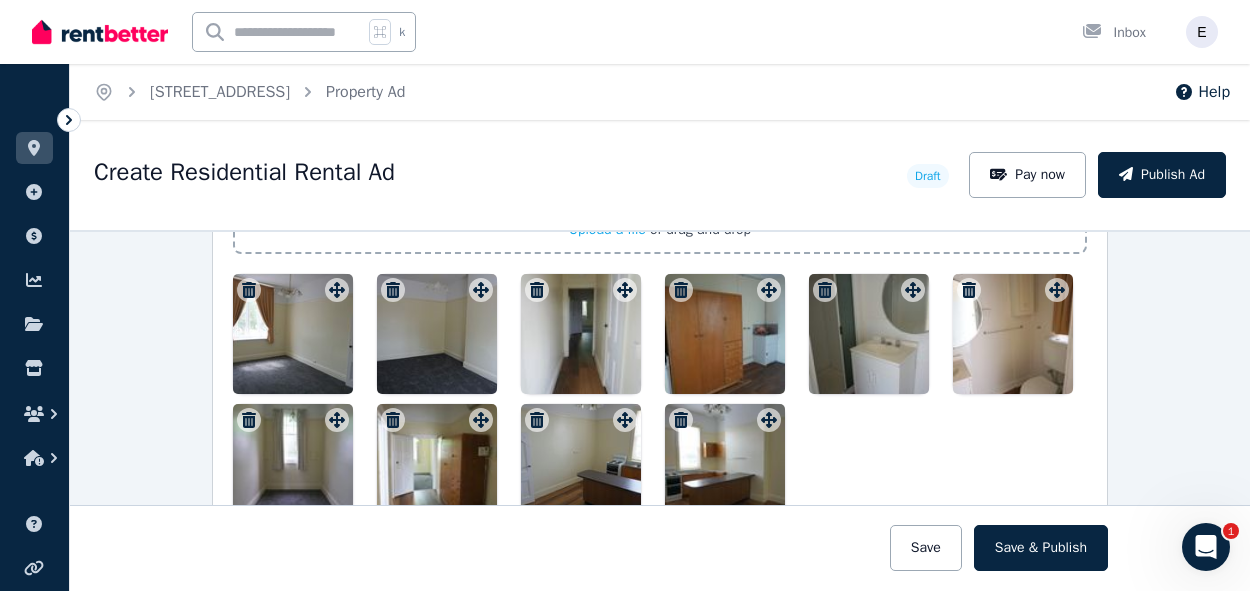 scroll, scrollTop: 2065, scrollLeft: 0, axis: vertical 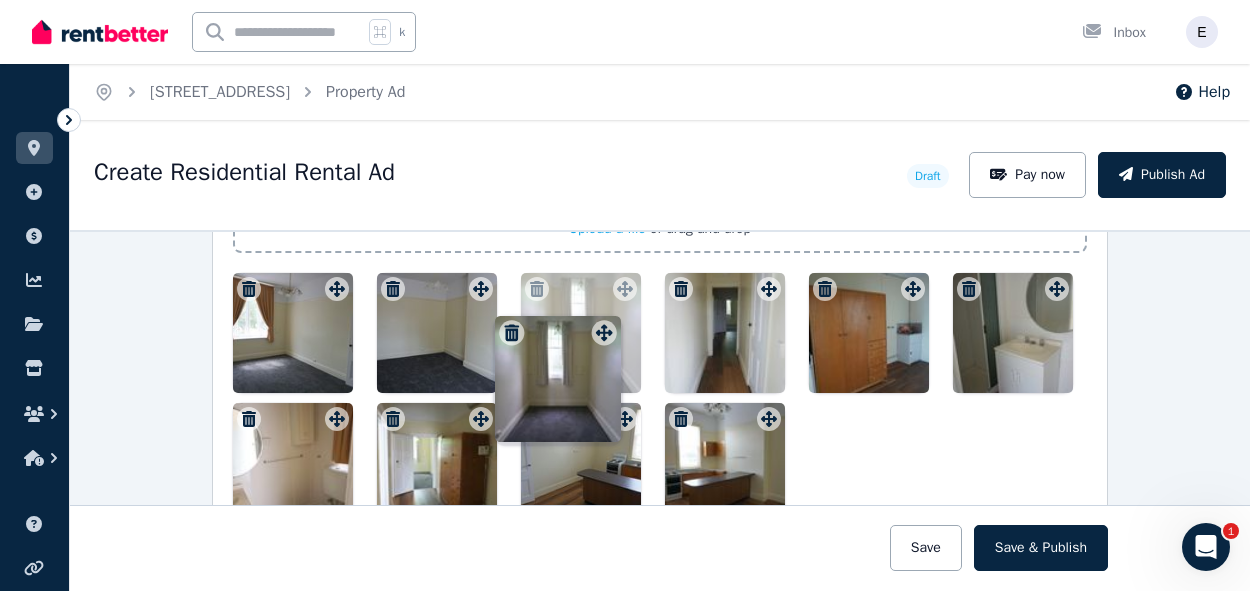 drag, startPoint x: 335, startPoint y: 421, endPoint x: 603, endPoint y: 316, distance: 287.83502 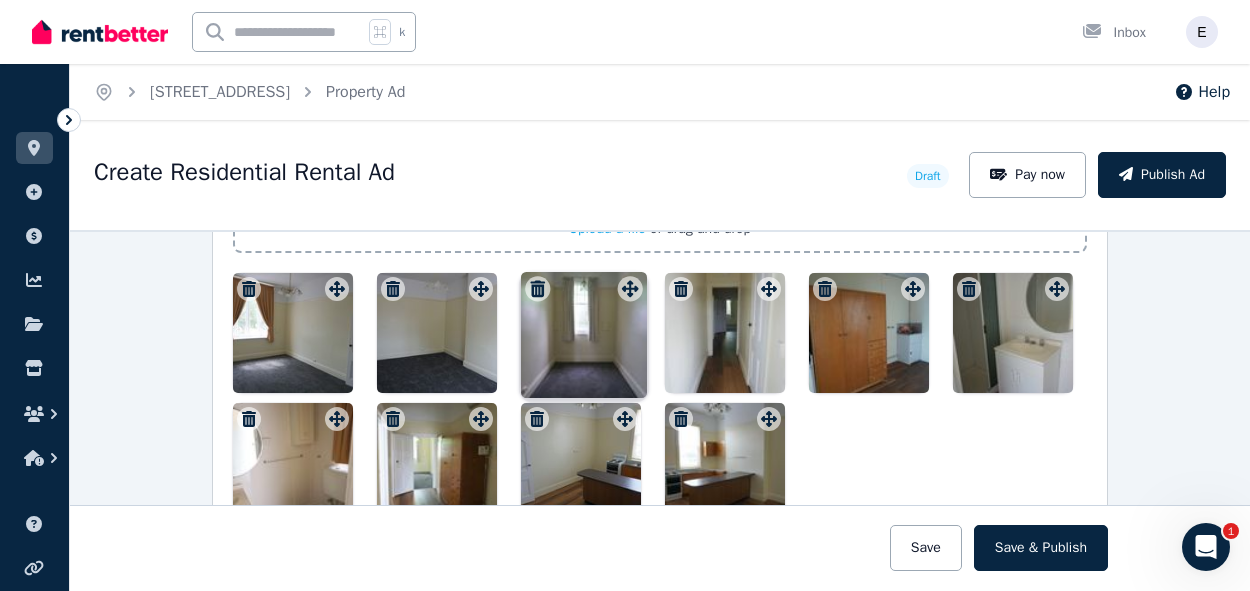 click on "Photos Upload a file   or drag and drop Uploaded   " aDSC00505.JPG " Uploaded   " aDSC00478.JPG " Uploaded   " aDSC00493.JPG " Uploaded   " aDSC00510.JPG " Uploaded   " aDSC00486.JPG " Uploaded   " aDSC00529.JPG " Uploaded   " aDSC00519.JPG " Uploaded   " aDSC00533.JPG " Uploaded   " aDSC00536.JPG " Uploaded   " aDSC00523.JPG "
To pick up a draggable item, press the space bar.
While dragging, use the arrow keys to move the item.
Press space again to drop the item in its new position, or press escape to cancel.
Draggable item 9f0e4b09-7e82-4380-b4f6-6ff1c6ec1198 was moved over droppable area 3d644367-e3e7-4d34-80fd-c4362b3cec4a." at bounding box center [660, 306] 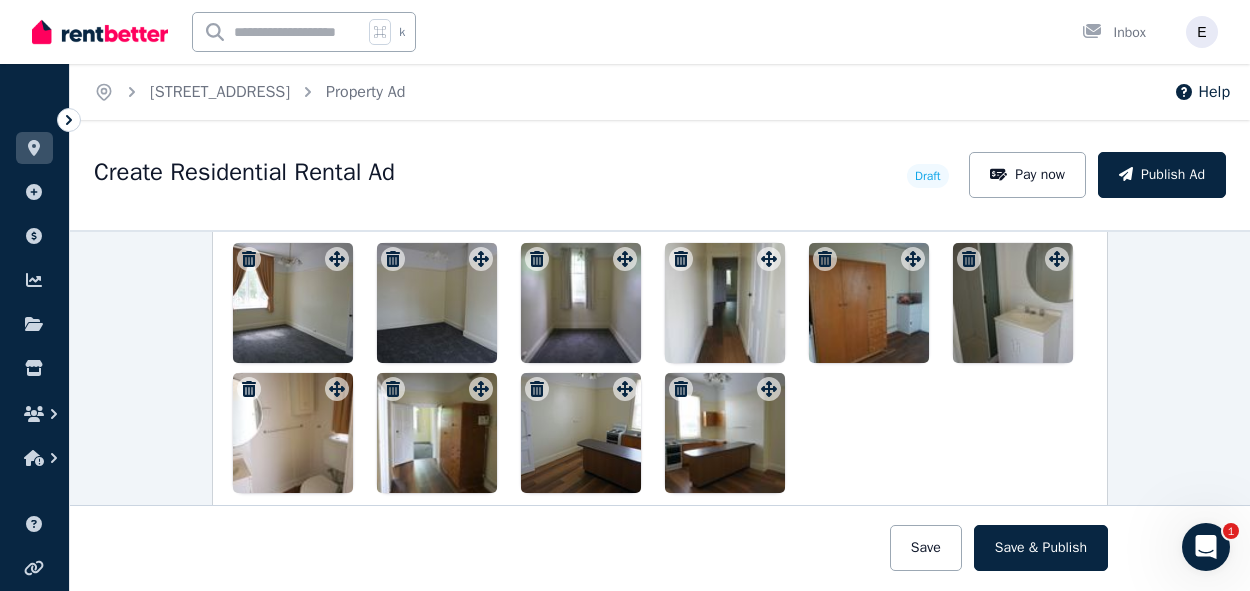 scroll, scrollTop: 2097, scrollLeft: 0, axis: vertical 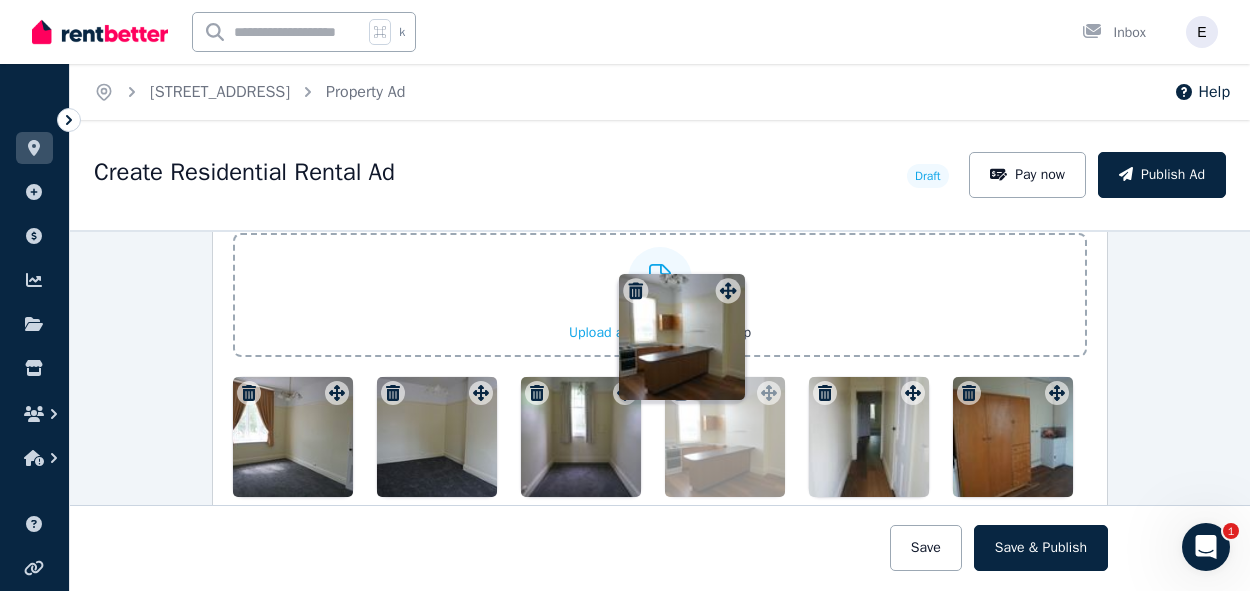 drag, startPoint x: 771, startPoint y: 386, endPoint x: 728, endPoint y: 275, distance: 119.03781 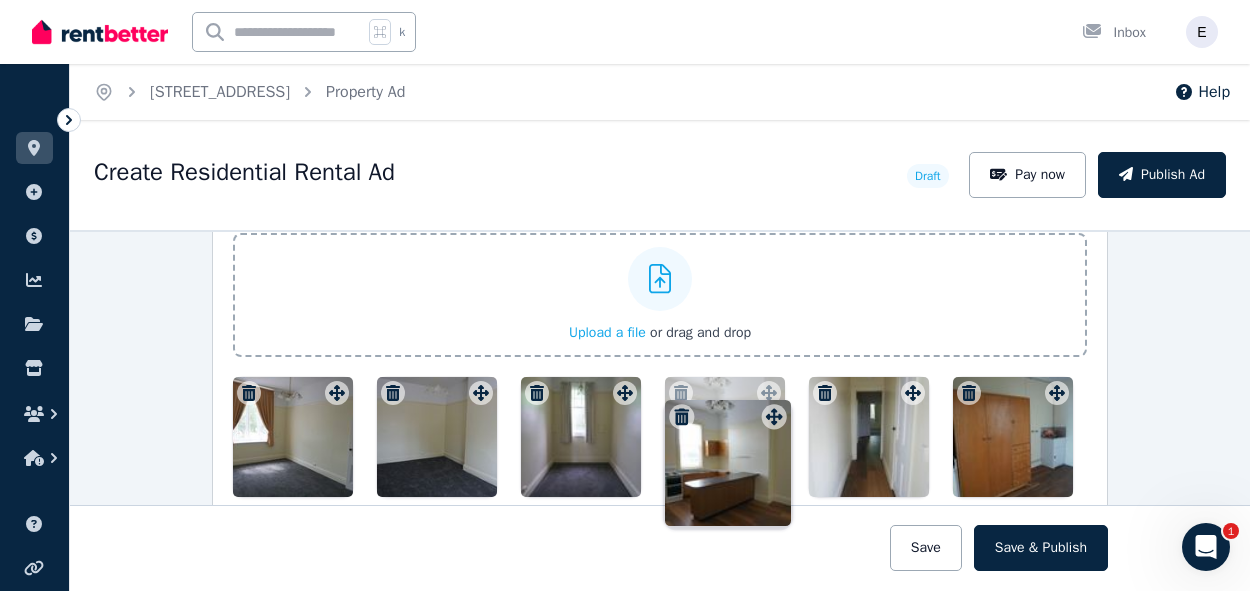 click on "Photos Upload a file   or drag and drop Uploaded   " aDSC00505.JPG " Uploaded   " aDSC00478.JPG " Uploaded   " aDSC00493.JPG " Uploaded   " aDSC00510.JPG " Uploaded   " aDSC00486.JPG " Uploaded   " aDSC00529.JPG " Uploaded   " aDSC00519.JPG " Uploaded   " aDSC00533.JPG " Uploaded   " aDSC00536.JPG " Uploaded   " aDSC00523.JPG "
To pick up a draggable item, press the space bar.
While dragging, use the arrow keys to move the item.
Press space again to drop the item in its new position, or press escape to cancel.
Draggable item 46dd1611-af3a-4b9b-a773-3a693f5b937d was moved over droppable area 3d644367-e3e7-4d34-80fd-c4362b3cec4a." at bounding box center (660, 410) 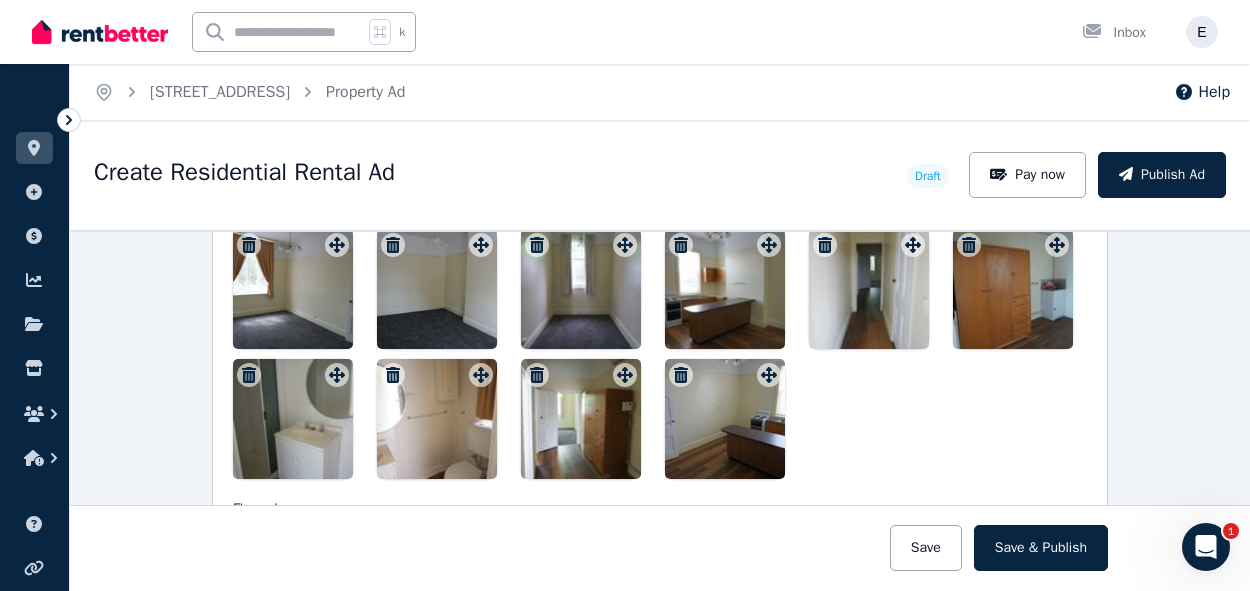 scroll, scrollTop: 2111, scrollLeft: 0, axis: vertical 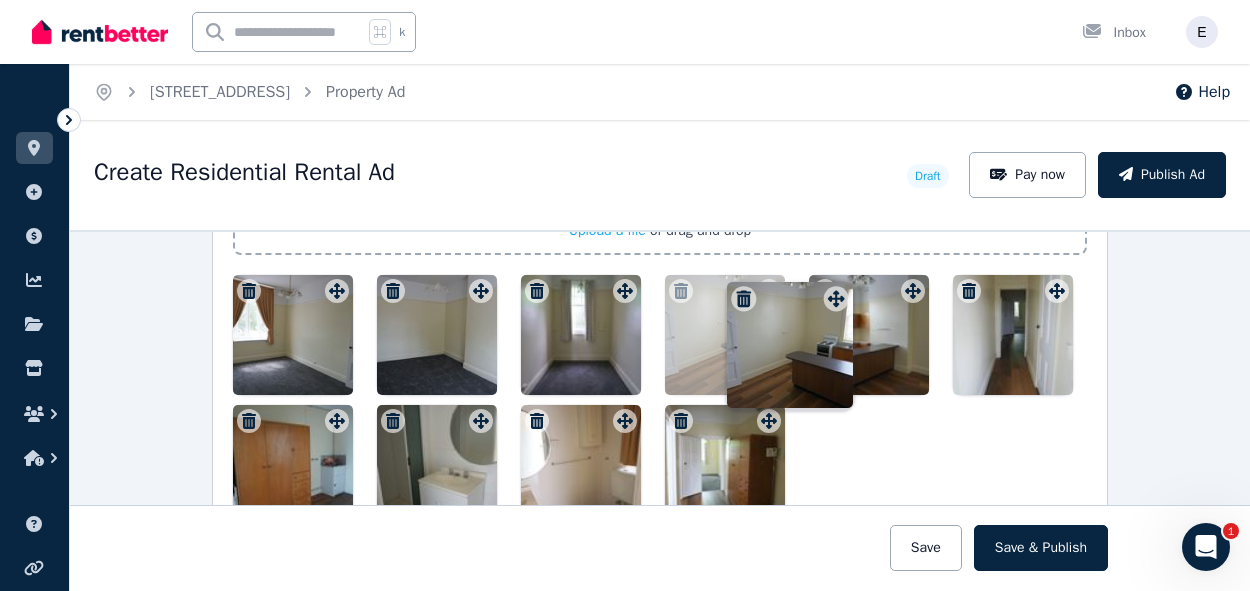 drag, startPoint x: 770, startPoint y: 379, endPoint x: 856, endPoint y: 269, distance: 139.62808 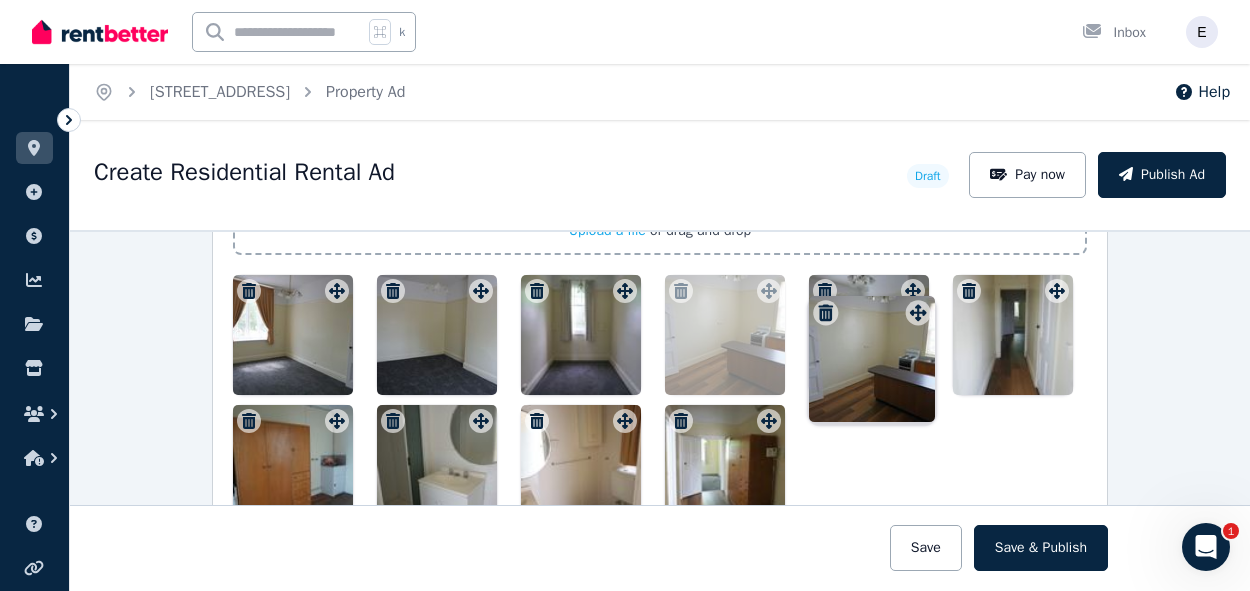 click on "Photos Upload a file   or drag and drop Uploaded   " aDSC00505.JPG " Uploaded   " aDSC00478.JPG " Uploaded   " aDSC00493.JPG " Uploaded   " aDSC00510.JPG " Uploaded   " aDSC00486.JPG " Uploaded   " aDSC00529.JPG " Uploaded   " aDSC00519.JPG " Uploaded   " aDSC00533.JPG " Uploaded   " aDSC00536.JPG " Uploaded   " aDSC00523.JPG "
To pick up a draggable item, press the space bar.
While dragging, use the arrow keys to move the item.
Press space again to drop the item in its new position, or press escape to cancel.
Draggable item 25102330-f74e-4399-8c21-3a7a9eb58ae9 was moved over droppable area 46dd1611-af3a-4b9b-a773-3a693f5b937d." at bounding box center (660, 308) 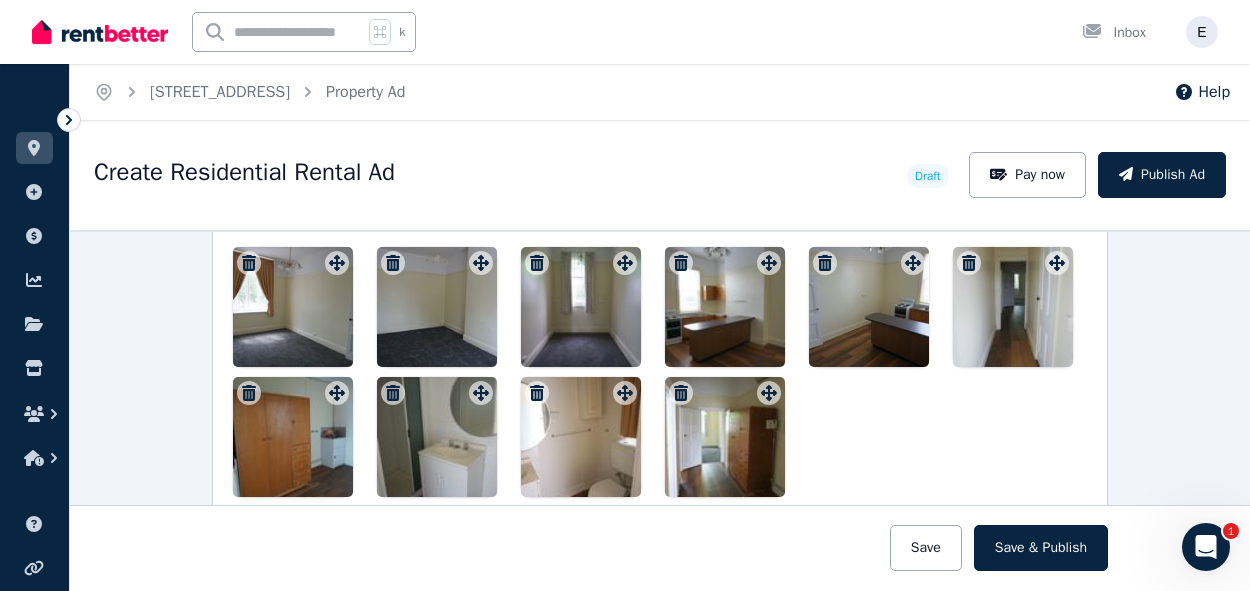 scroll, scrollTop: 2102, scrollLeft: 0, axis: vertical 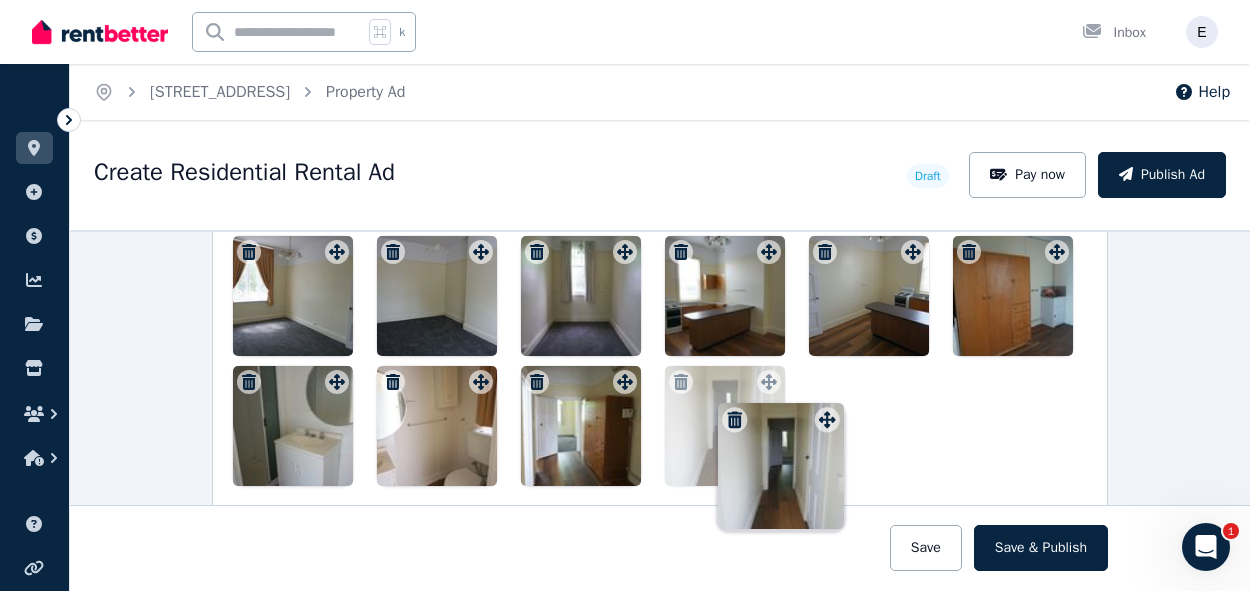 drag, startPoint x: 1058, startPoint y: 251, endPoint x: 826, endPoint y: 403, distance: 277.35898 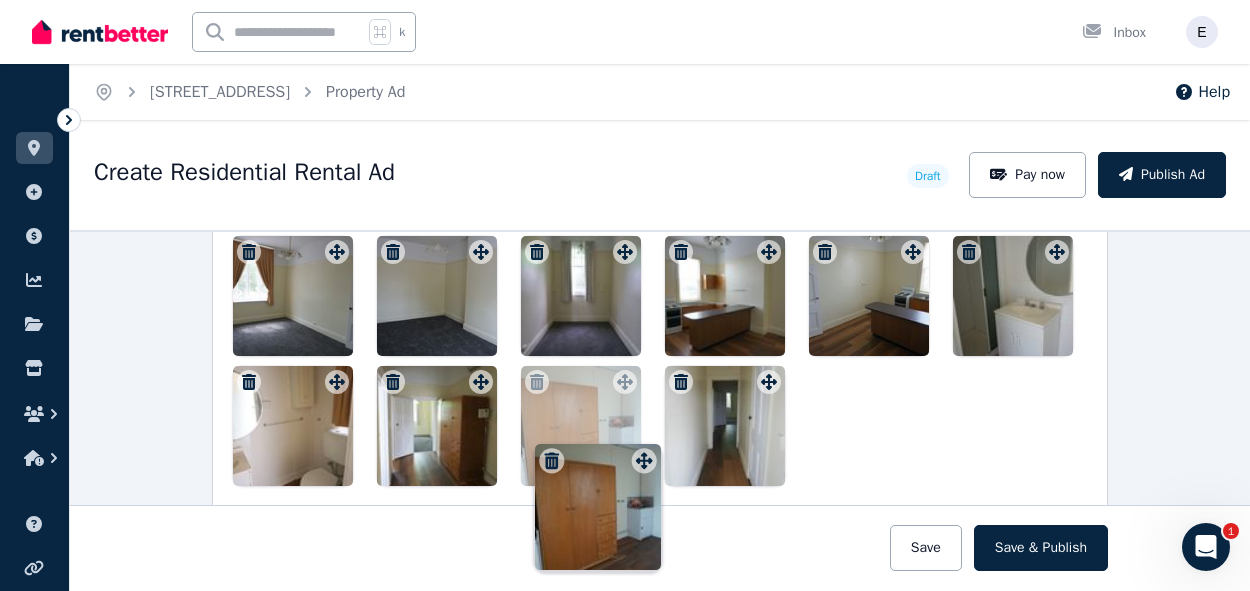 drag, startPoint x: 1062, startPoint y: 249, endPoint x: 609, endPoint y: 460, distance: 499.72992 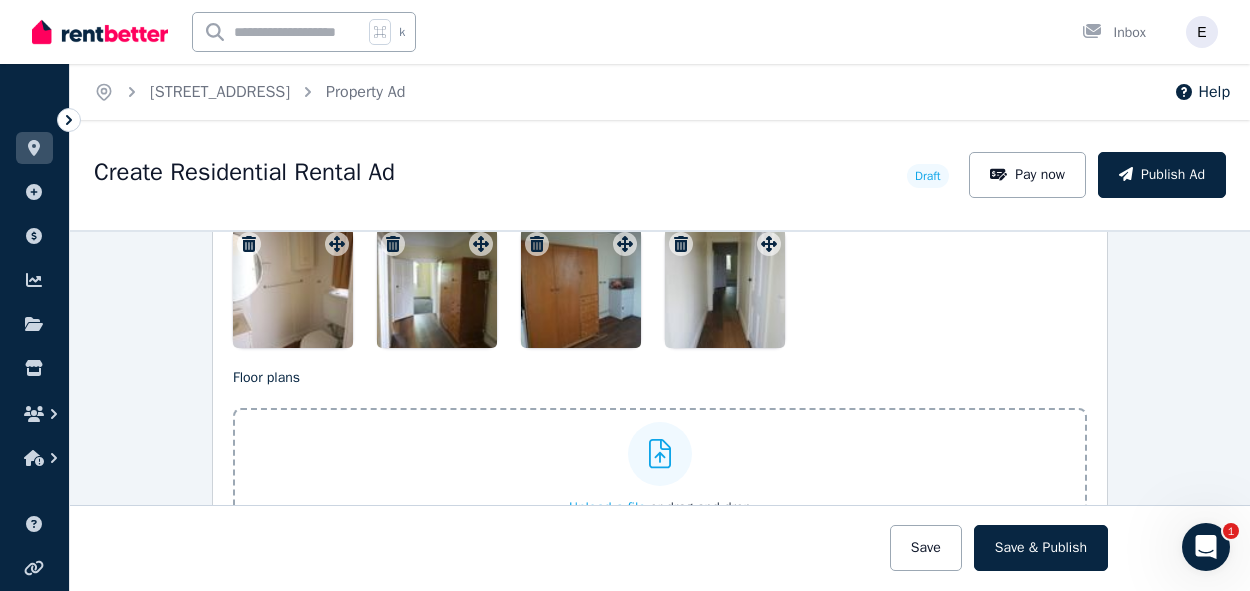 scroll, scrollTop: 2241, scrollLeft: 0, axis: vertical 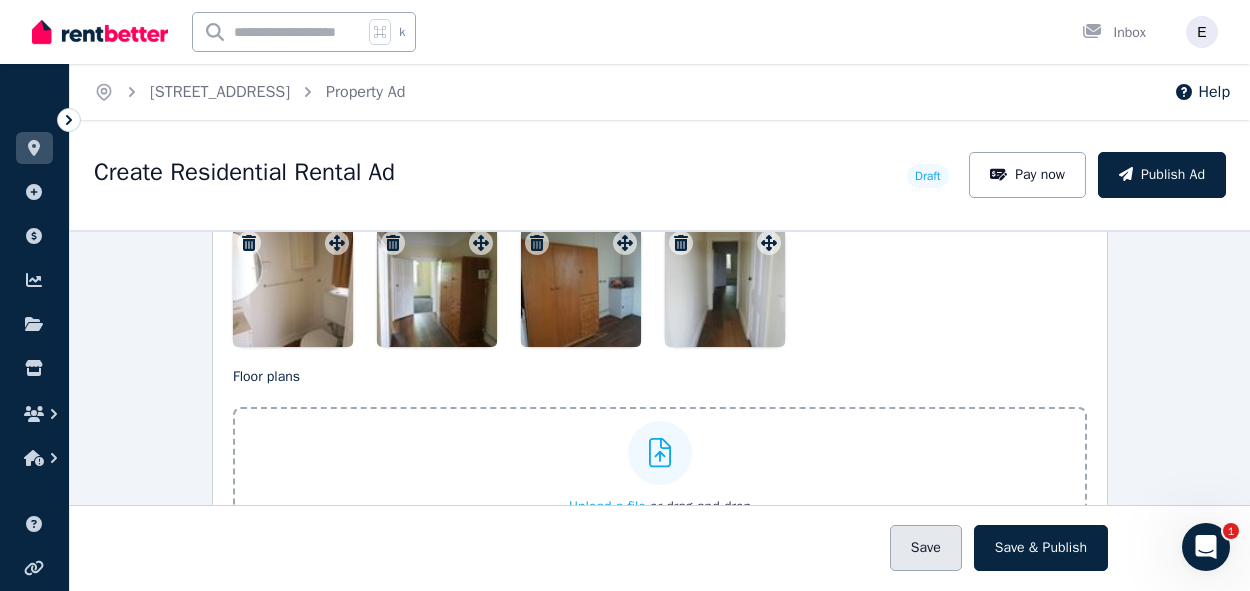 click on "Save" at bounding box center (926, 548) 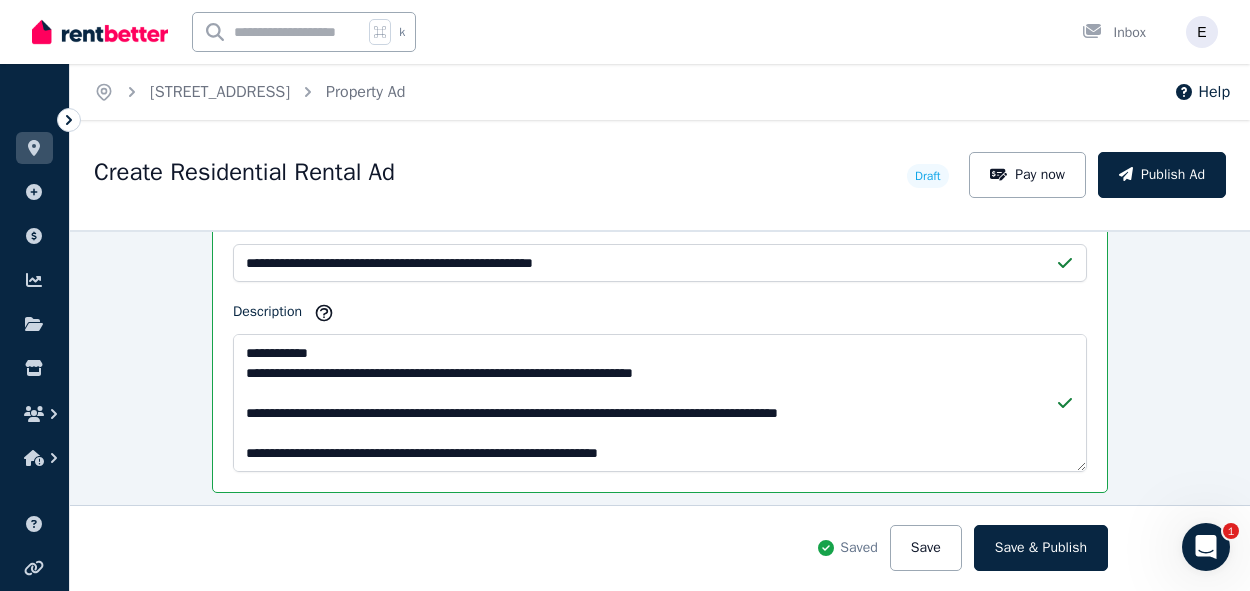 scroll, scrollTop: 1397, scrollLeft: 0, axis: vertical 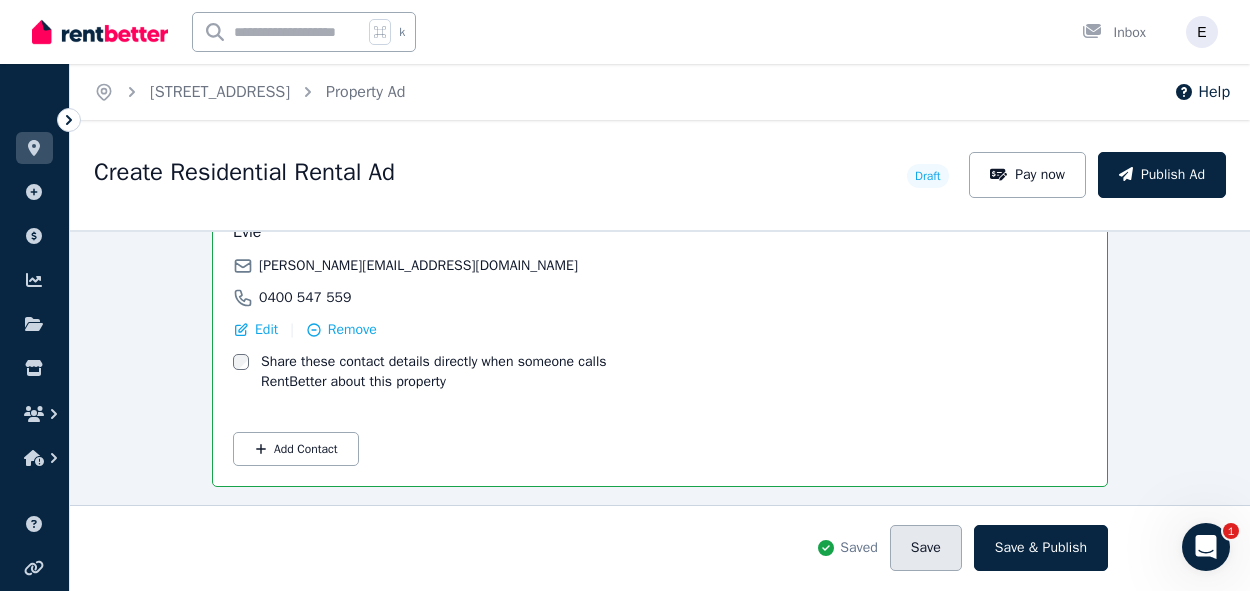 click on "Save" at bounding box center (926, 548) 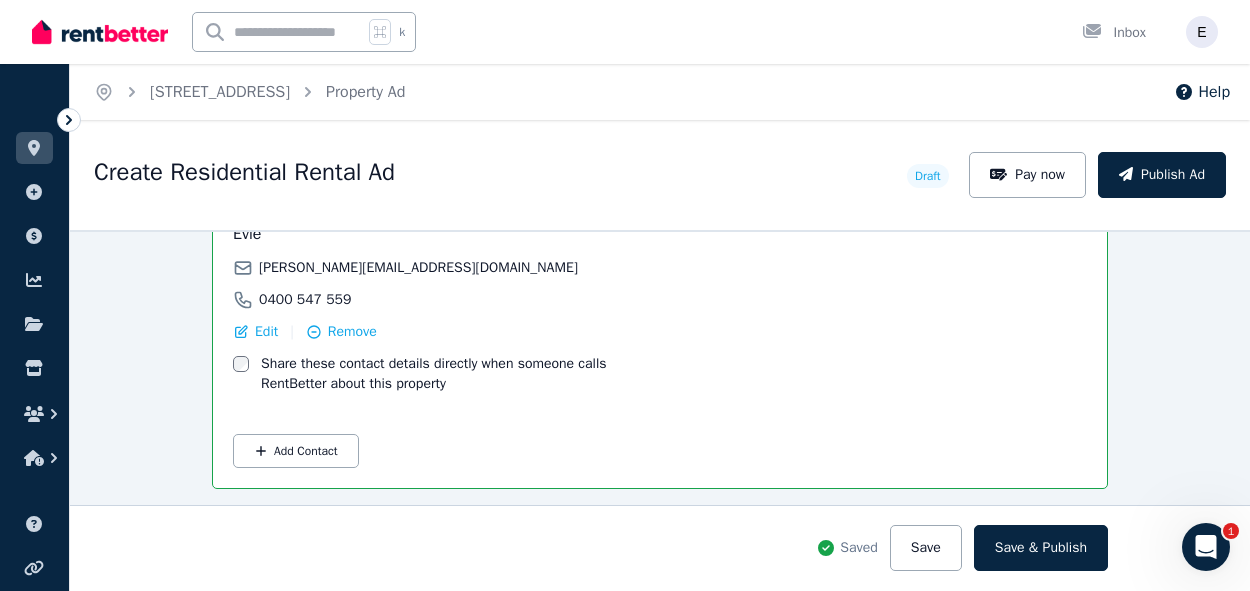 scroll, scrollTop: 3037, scrollLeft: 0, axis: vertical 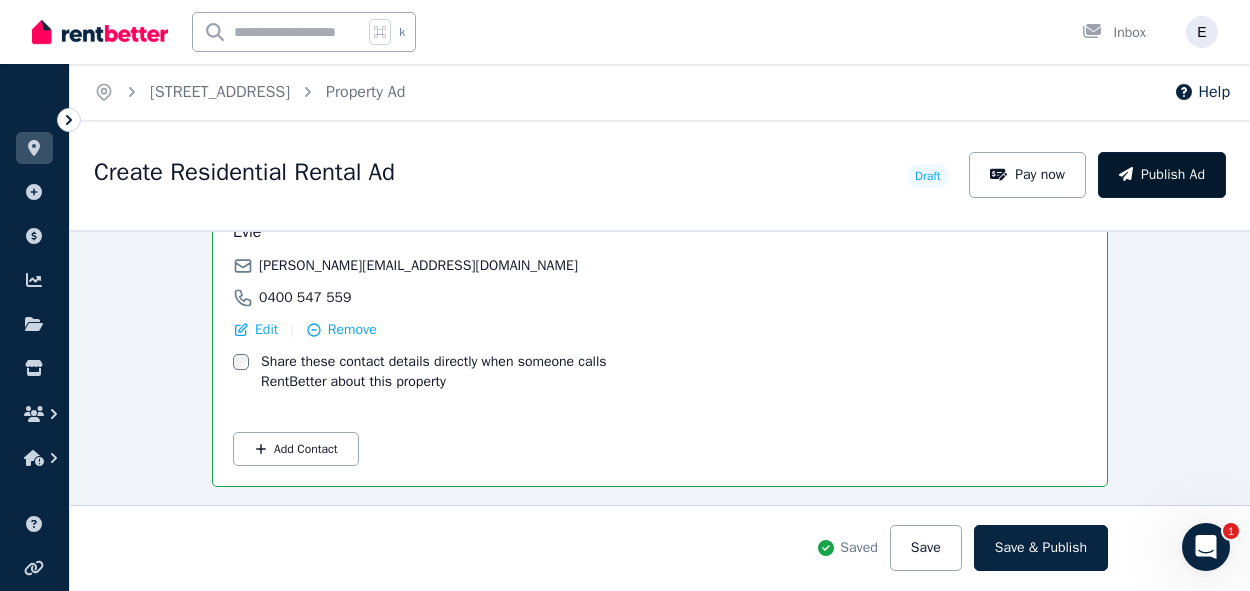 click on "Publish Ad" at bounding box center [1162, 175] 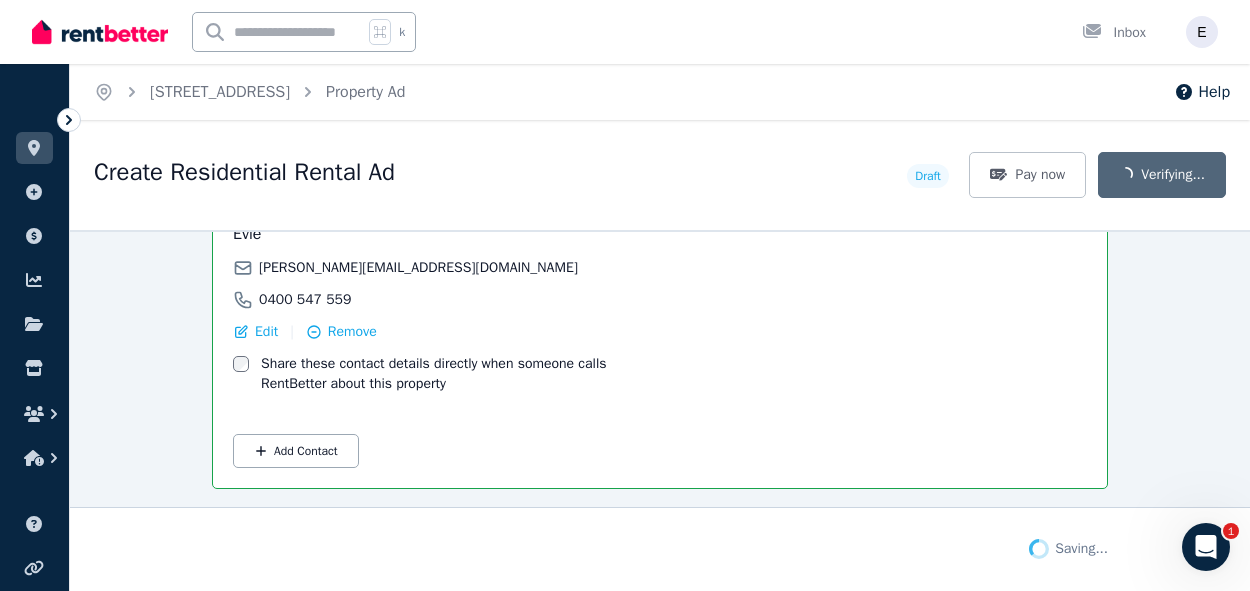 scroll, scrollTop: 3037, scrollLeft: 0, axis: vertical 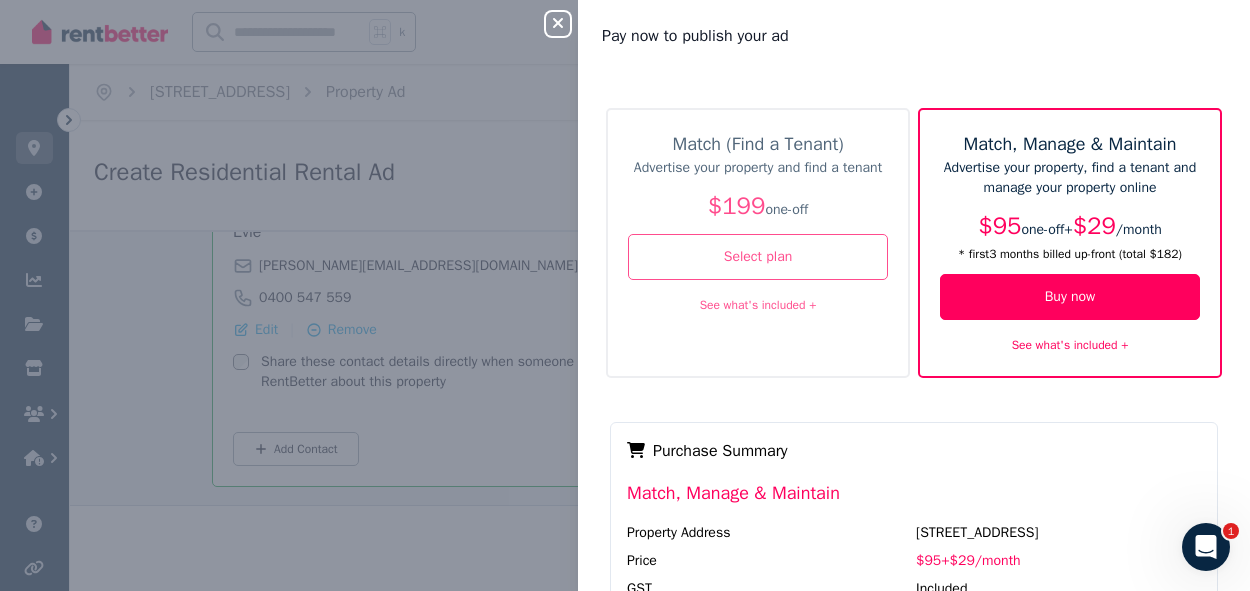 click on "Pay now to publish your ad Match (Find a Tenant) Advertise your property and find a tenant $199  one-off Select plan See what's included + Match, Manage & Maintain Advertise your property, find a tenant and manage your property online $95  one-off  +  $29  /  month * first  3   month s billed up-front (total   $182 ) Buy now See what's included + Payment Method Complete purchase Purchase Summary Match, Manage & Maintain Property Address Unit 2/55 Invermay Rd, Invermay Price $95  +  $29  /  month GST Included Coupon code? Total $182 * after  3   month s, billed at   $29  /  month" at bounding box center (914, 295) 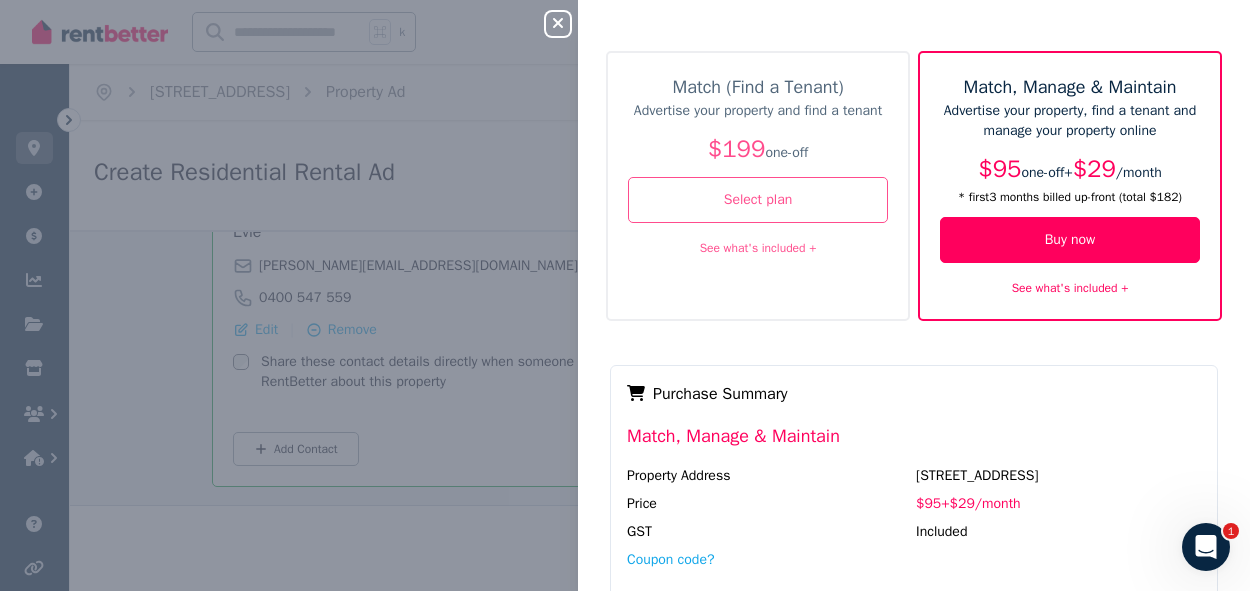 scroll, scrollTop: 64, scrollLeft: 0, axis: vertical 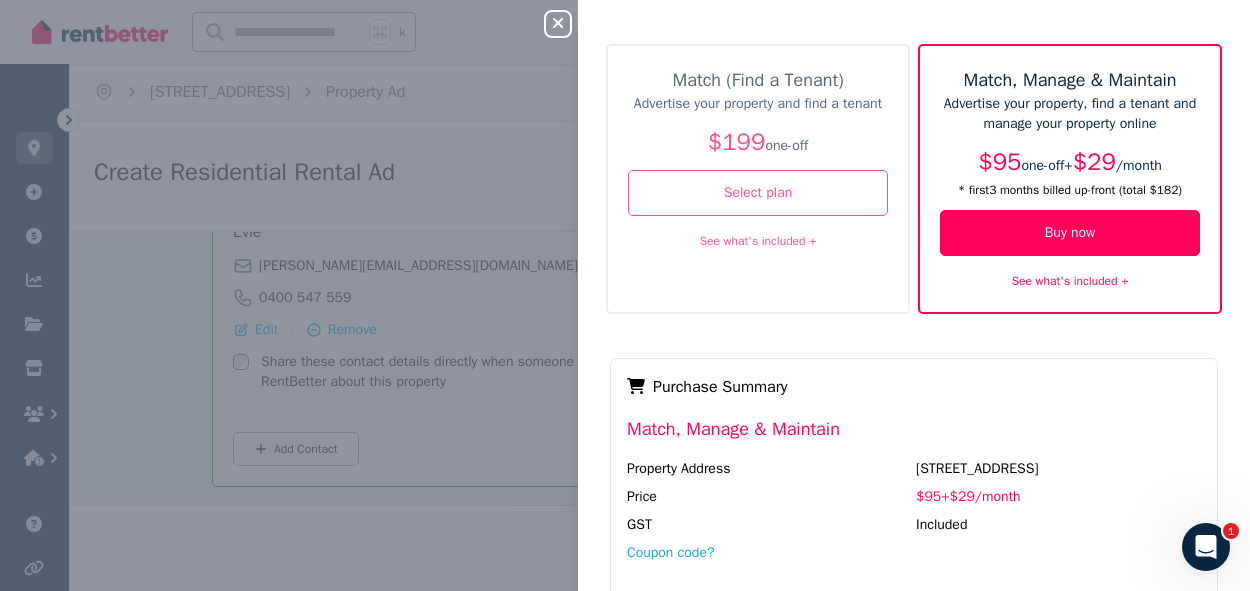 click on "See what's included +" at bounding box center [1070, 281] 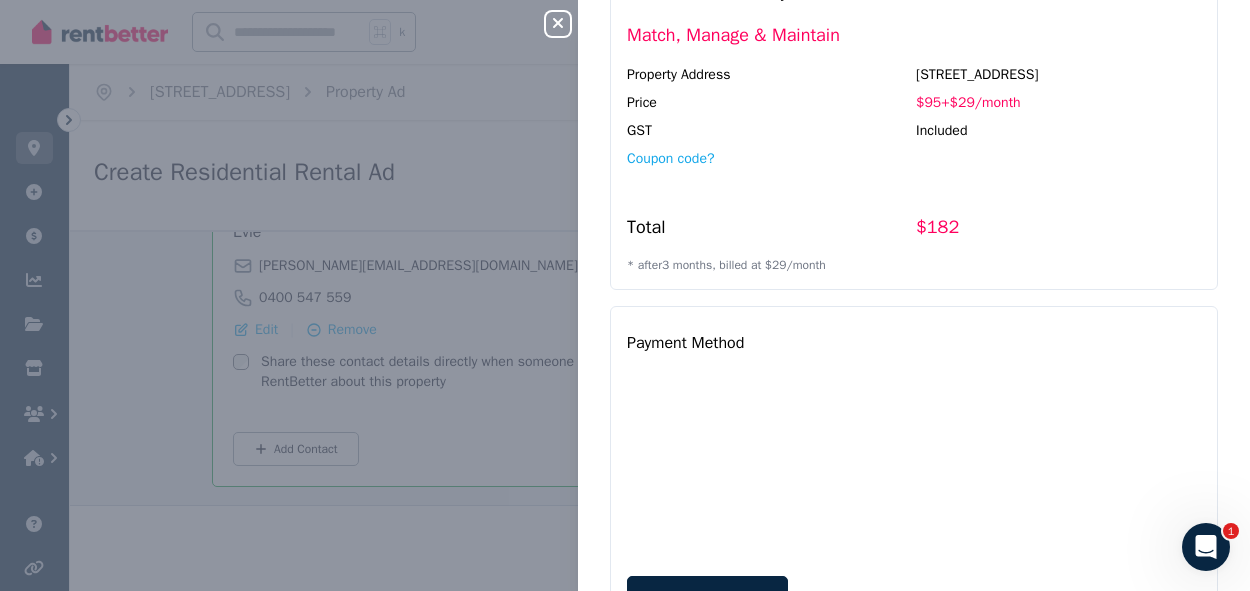 scroll, scrollTop: 966, scrollLeft: 0, axis: vertical 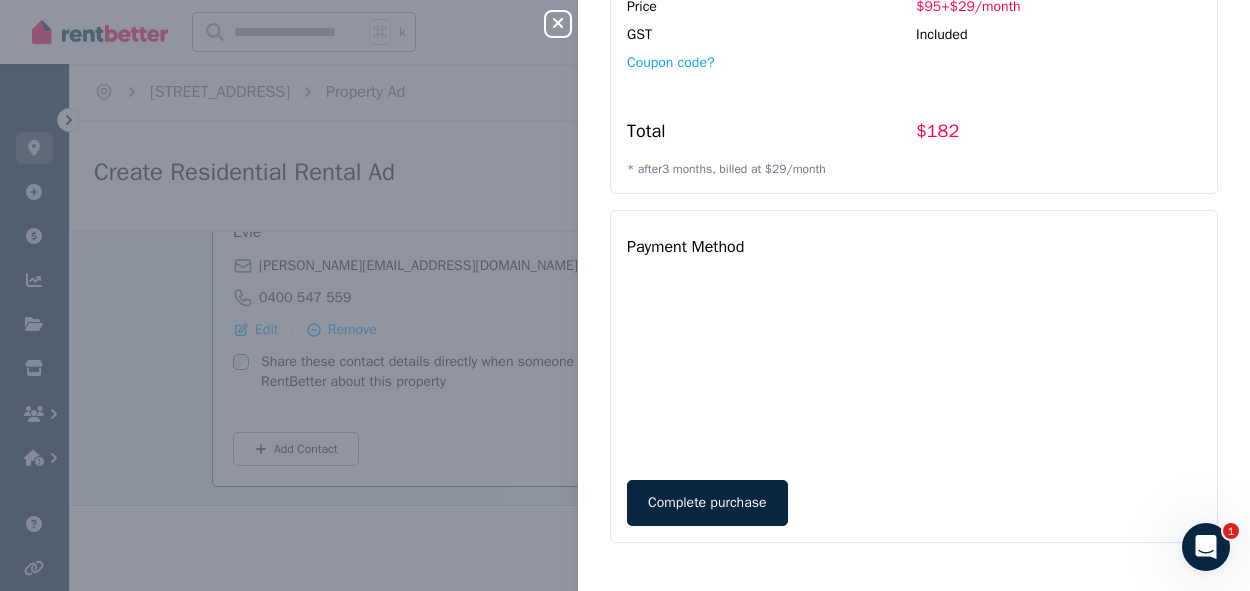 click on "Close panel Pay now to publish your ad Match (Find a Tenant) Advertise your property and find a tenant $199  one-off Select plan See what's included + Match, Manage & Maintain Advertise your property, find a tenant and manage your property online $95  one-off  +  $29  /  month * first  3   month s billed up-front (total   $182 ) Buy now See less info - Advertise your property on Australia's leading property sites ( Domain.com.au ,  RealEstate.com.au , and  Rent.com.au ) Receive enquiries and applications Conduct comprehensive digital tenant checks ($18 per report) Create, view & send your lease agreement Digitally sign your lease (both you & your tenant) Set up a tenant (new or existing) Set up & organise bond payments Conduct digital condition reports Collect rental payments (incl. auto reminders & receipts) Record expenses Manage tenant bills Tenant instant messaging Generate reports (including EOFY) Store all your documents Schedule repairs & maintenance Receive auto reminders & prompts Payment Method" at bounding box center [625, 295] 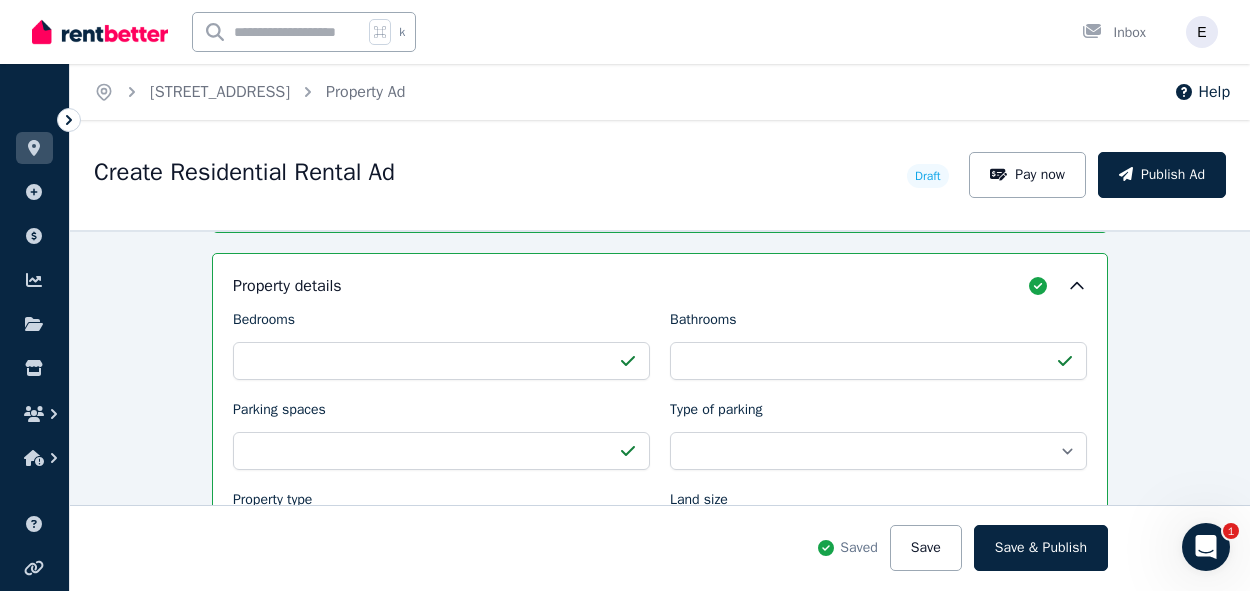 scroll, scrollTop: 0, scrollLeft: 0, axis: both 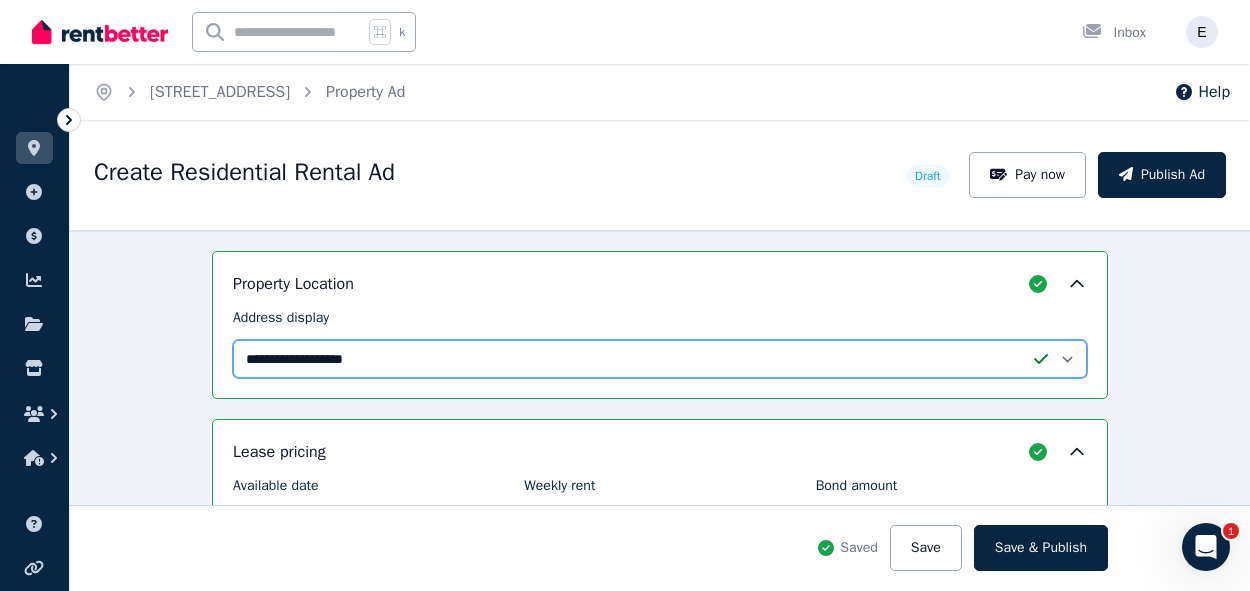 click on "**********" at bounding box center [660, 359] 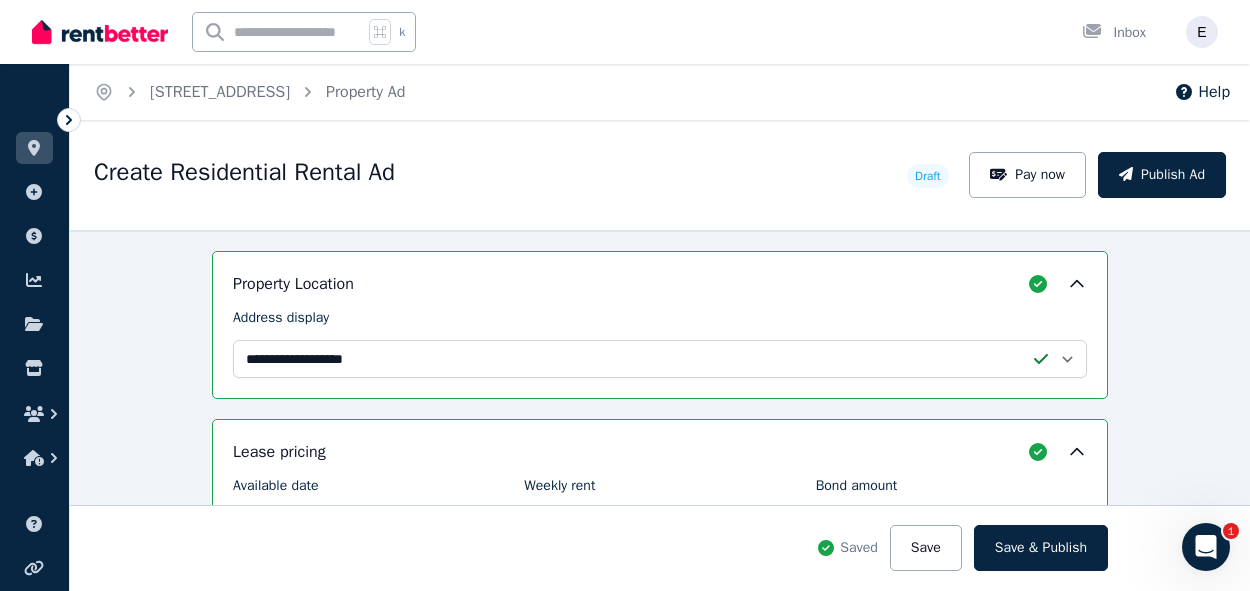 click on "**********" at bounding box center [660, 325] 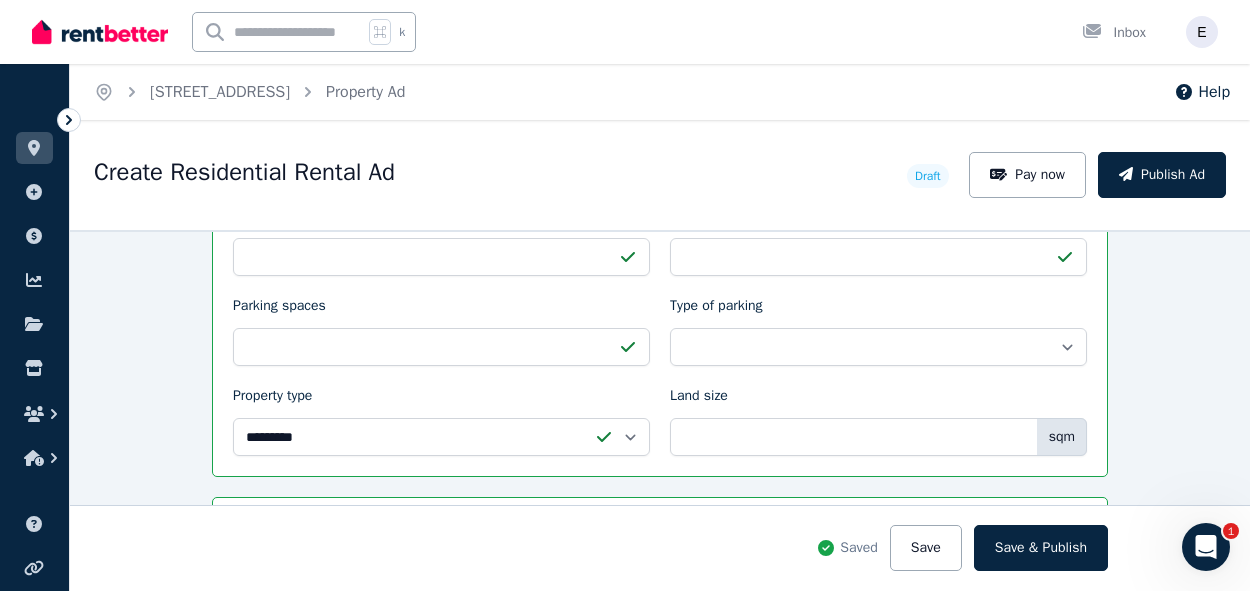 scroll, scrollTop: 1058, scrollLeft: 0, axis: vertical 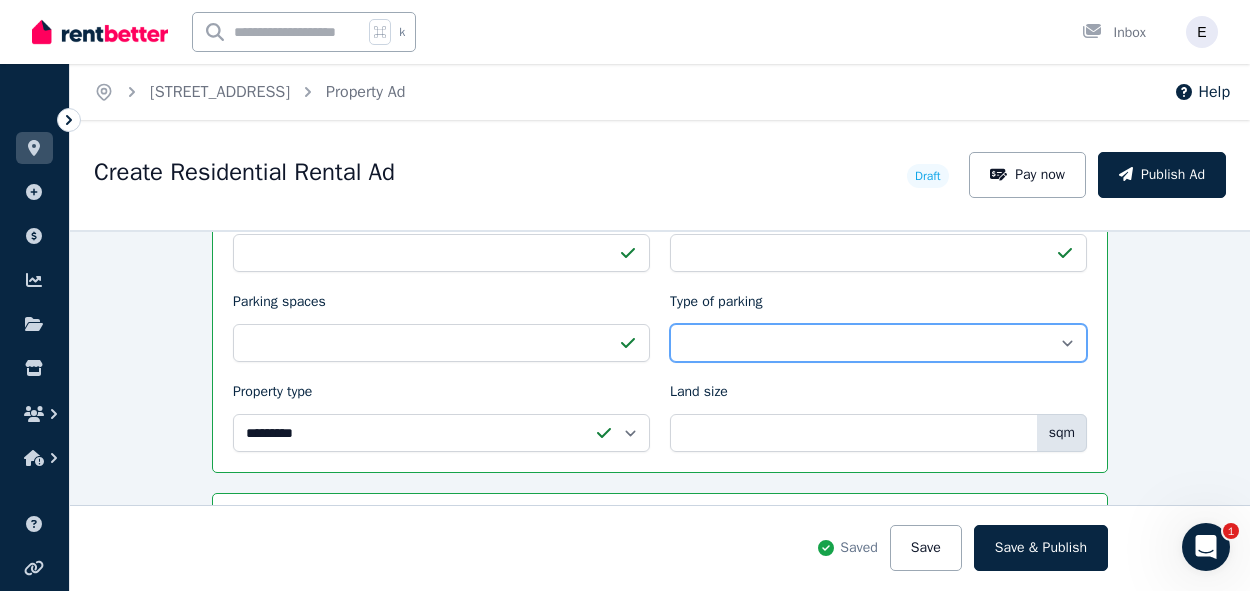 click on "**********" at bounding box center [878, 343] 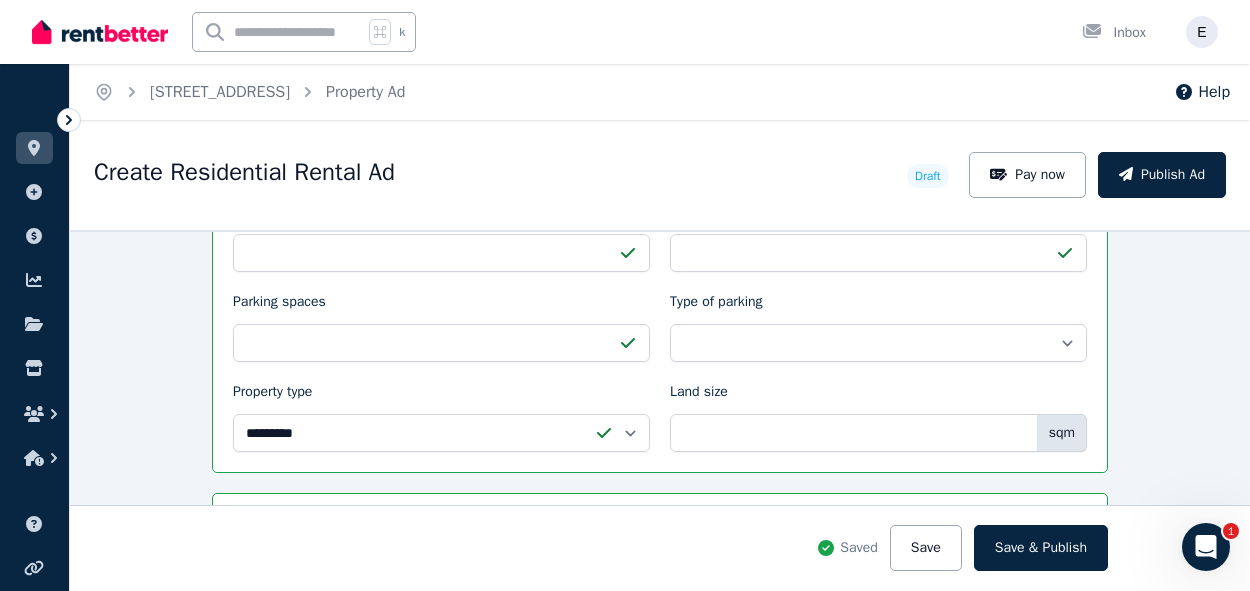 click on "**********" at bounding box center [660, 410] 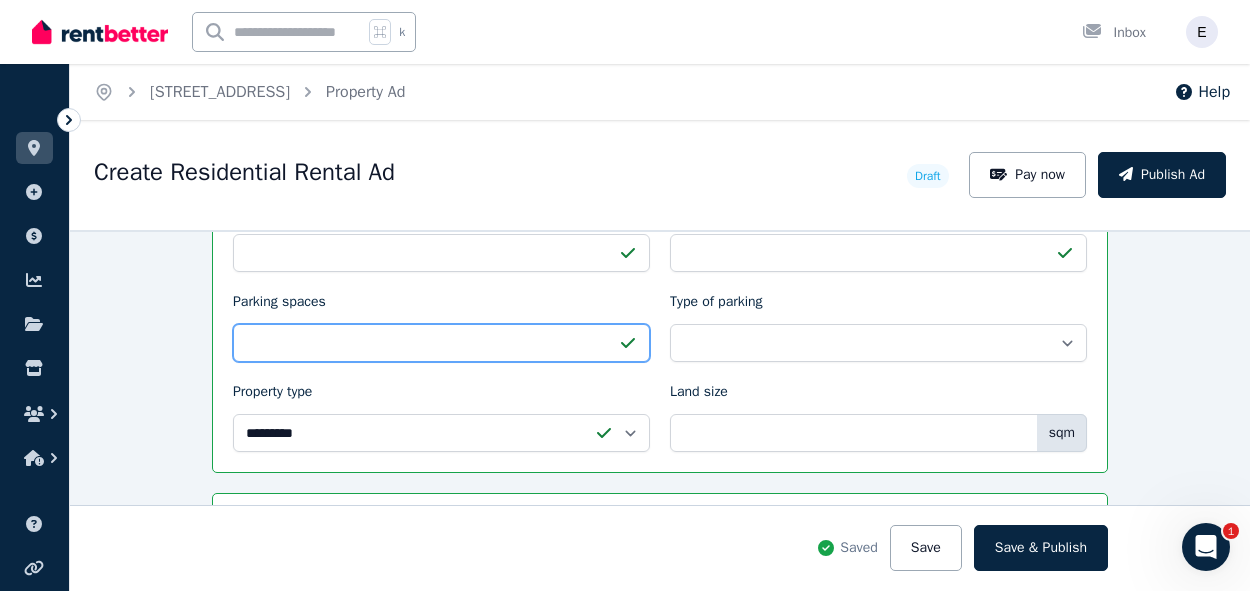 click on "*" at bounding box center [441, 343] 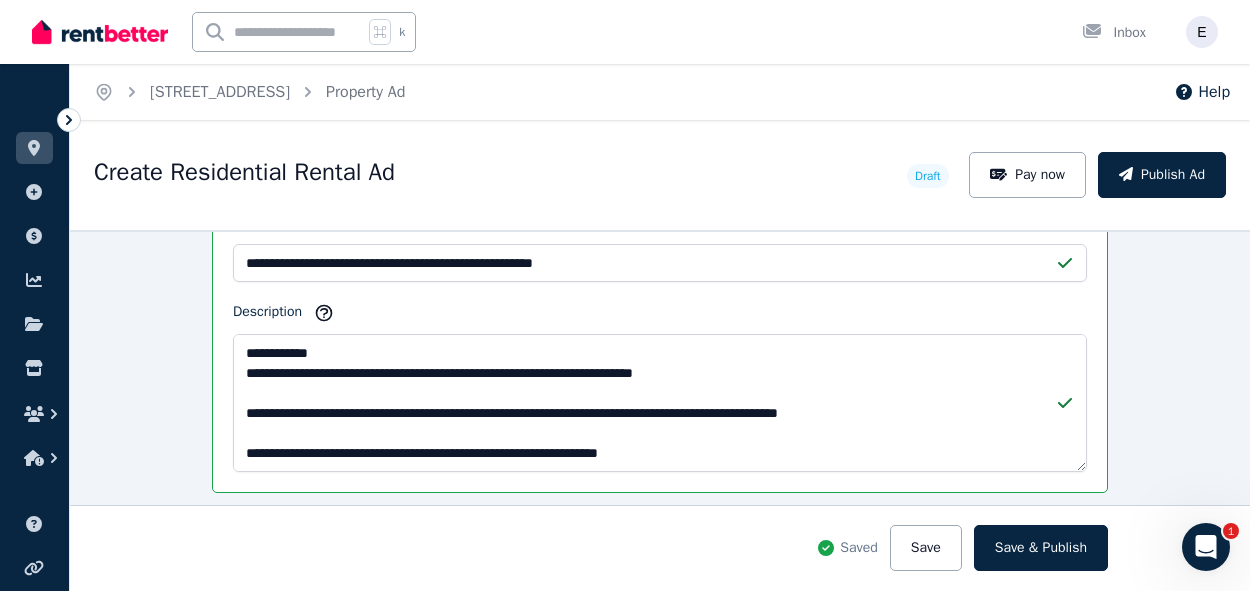 scroll, scrollTop: 1397, scrollLeft: 0, axis: vertical 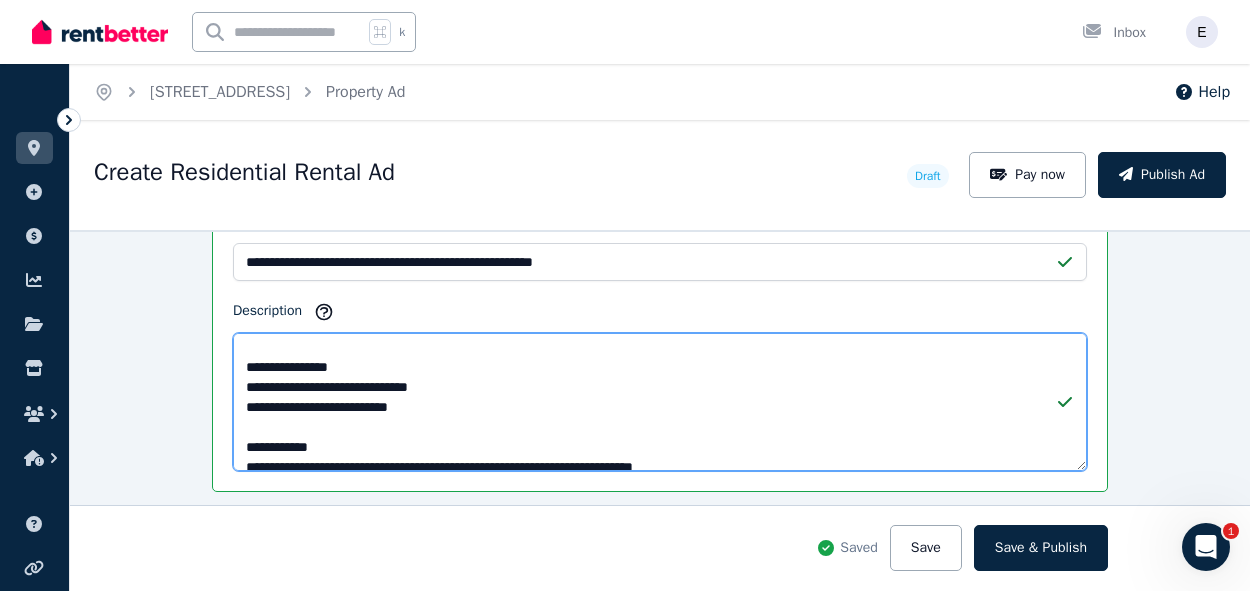 click on "**********" at bounding box center (660, 402) 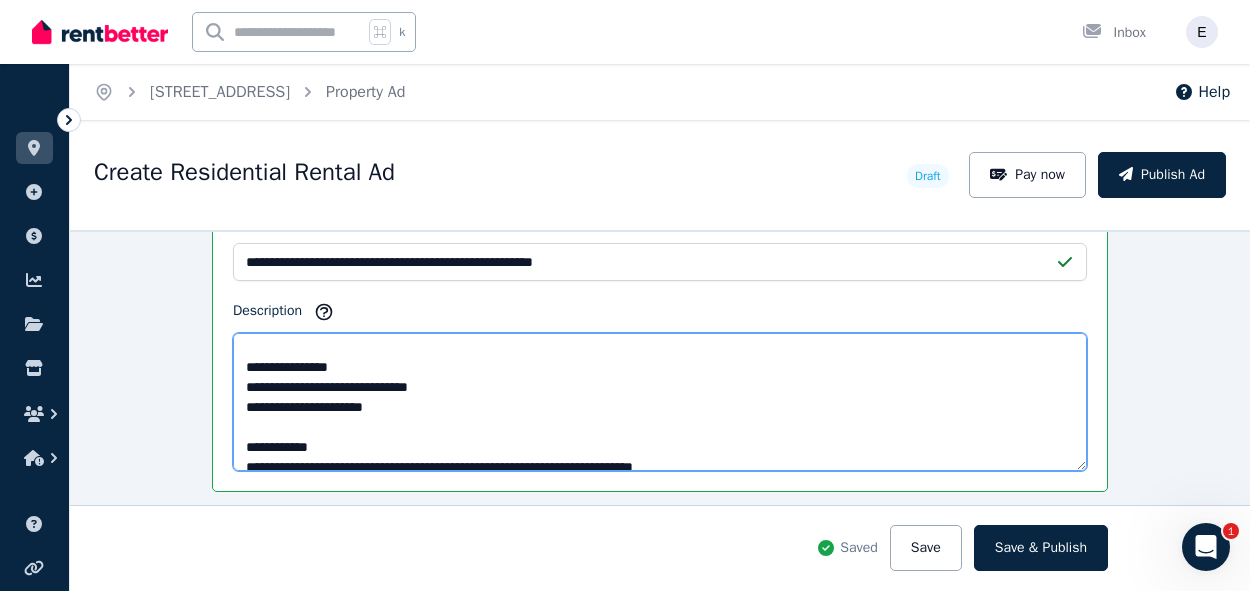 click on "**********" at bounding box center (660, 402) 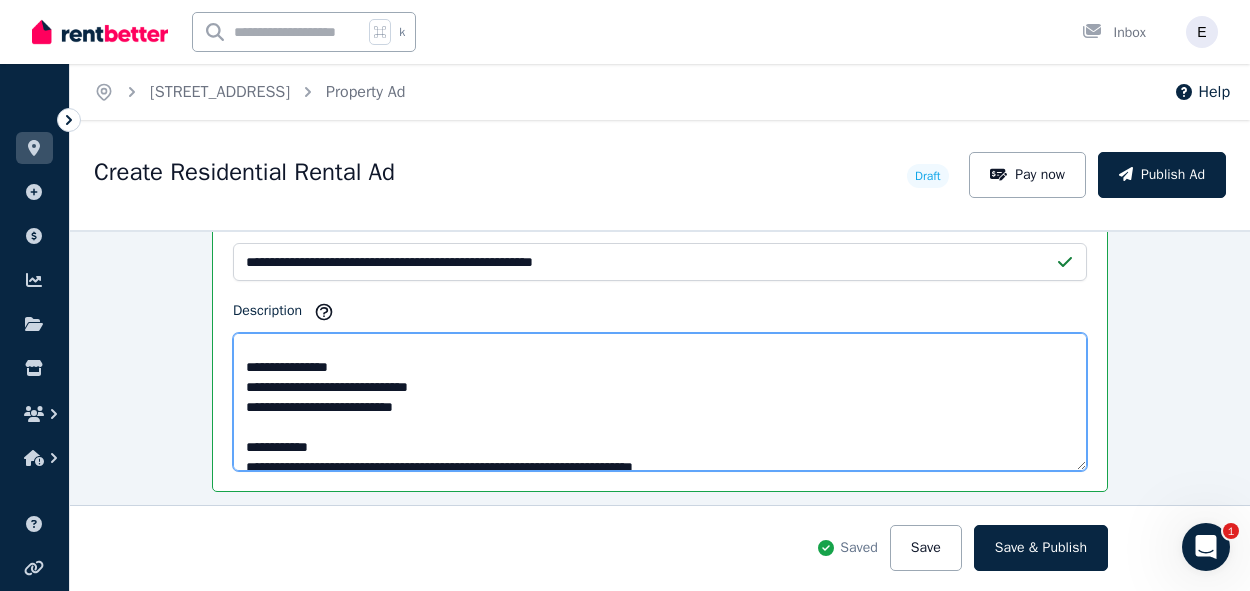 click on "**********" at bounding box center [660, 402] 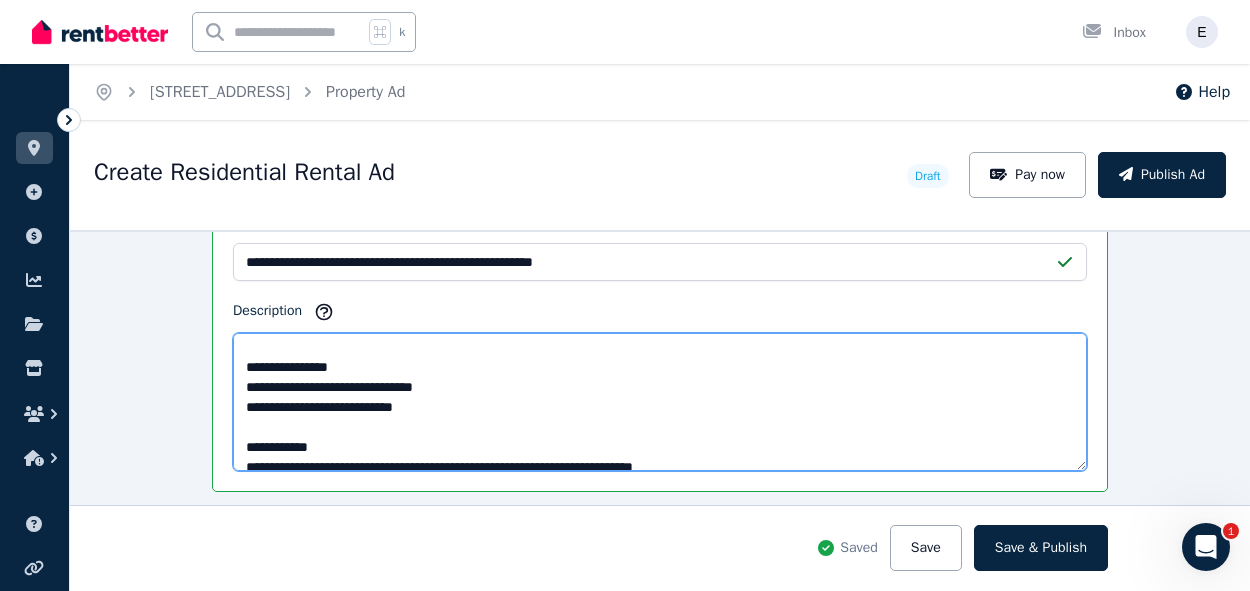 click on "**********" at bounding box center (660, 402) 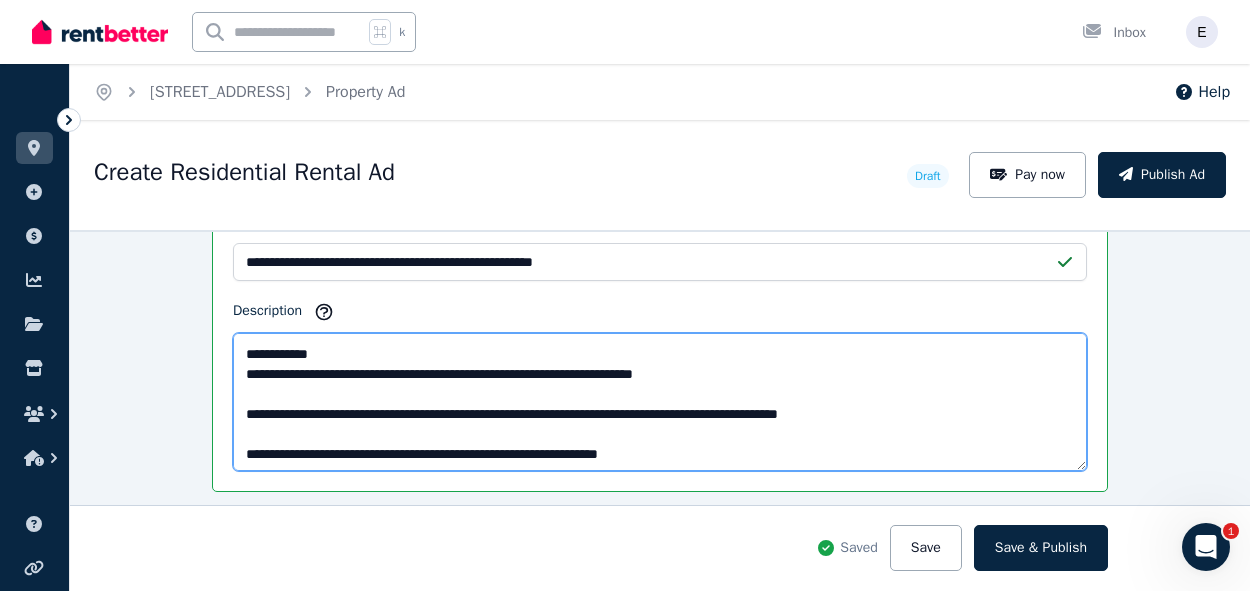 scroll, scrollTop: 220, scrollLeft: 0, axis: vertical 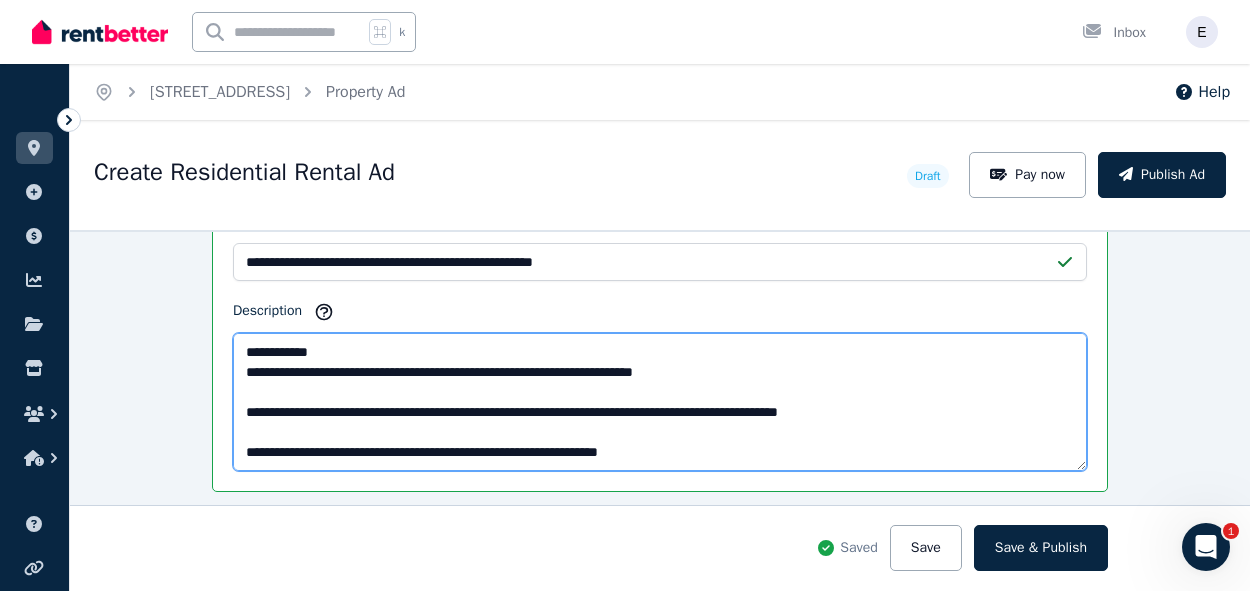 click on "**********" at bounding box center [660, 402] 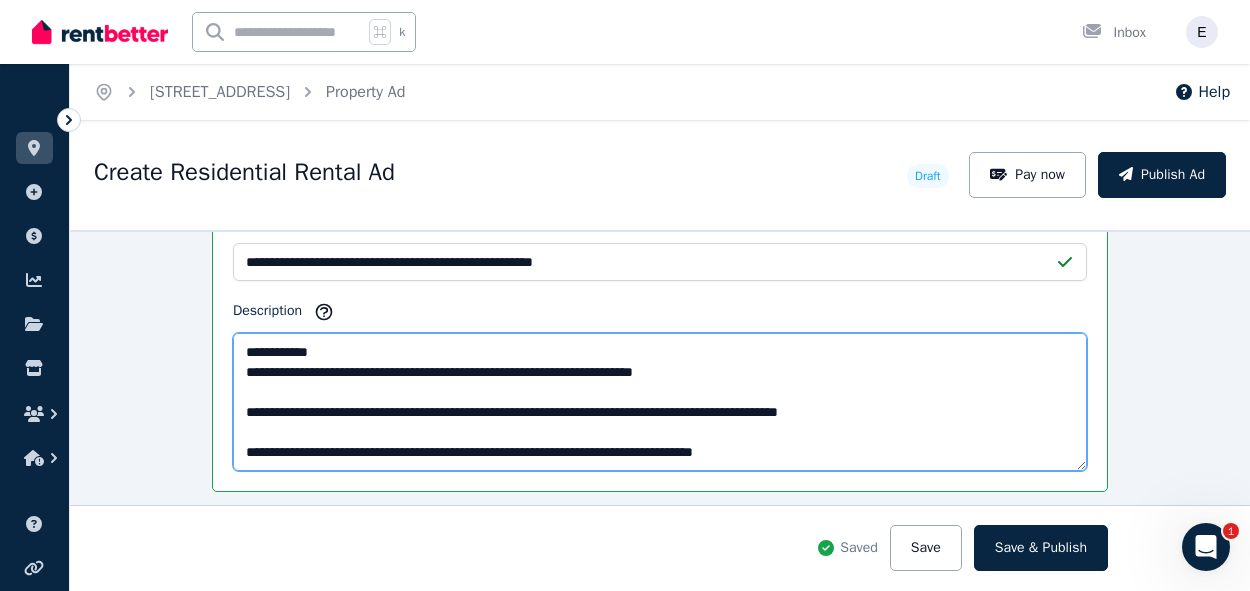 click on "**********" at bounding box center (660, 402) 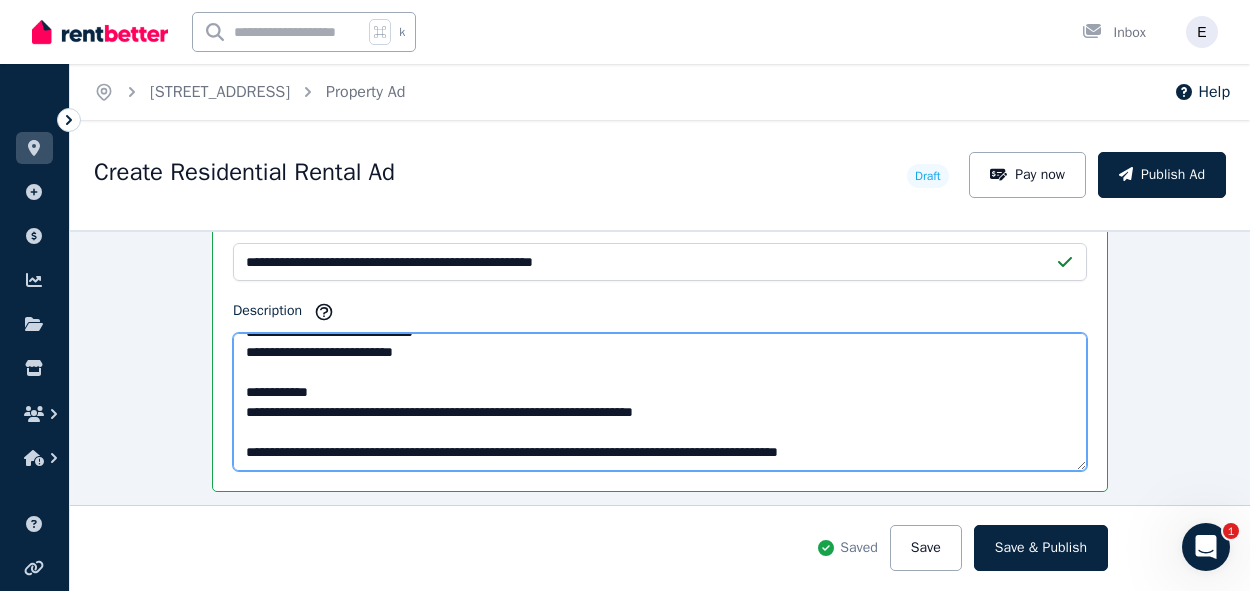 scroll, scrollTop: 0, scrollLeft: 0, axis: both 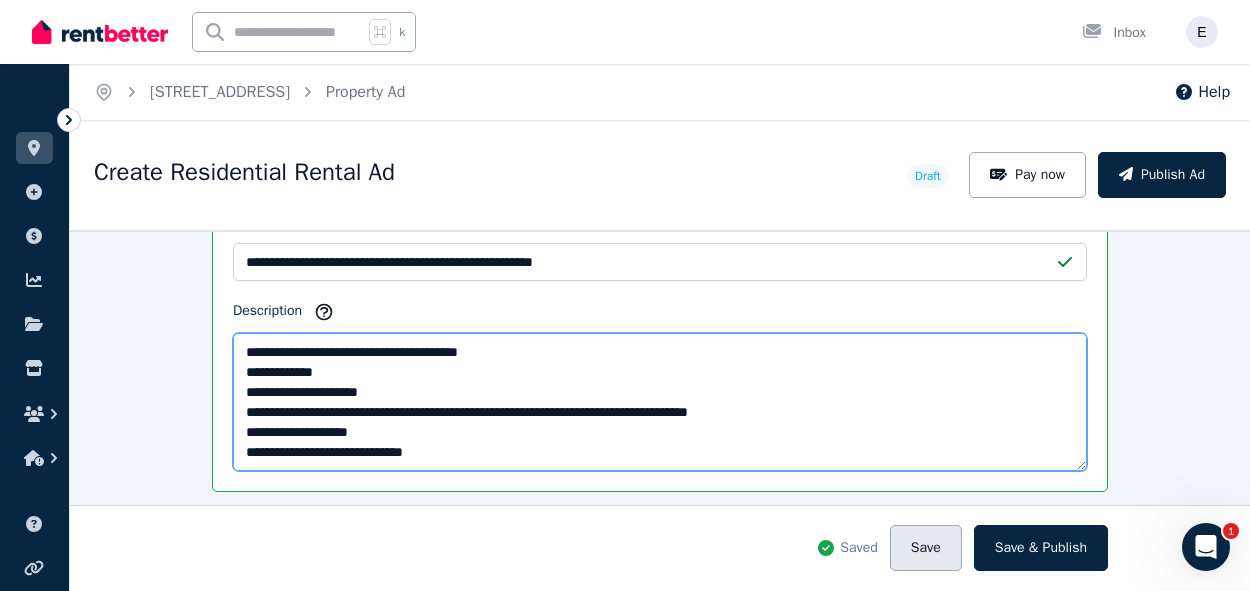 type on "**********" 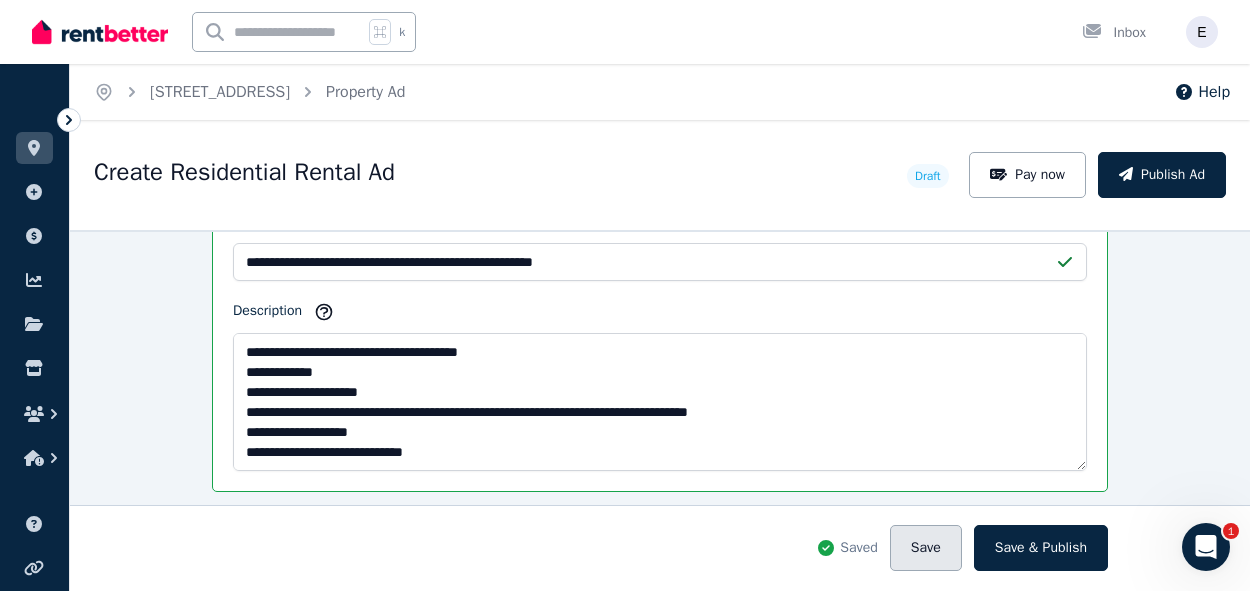 click on "Save" at bounding box center (926, 548) 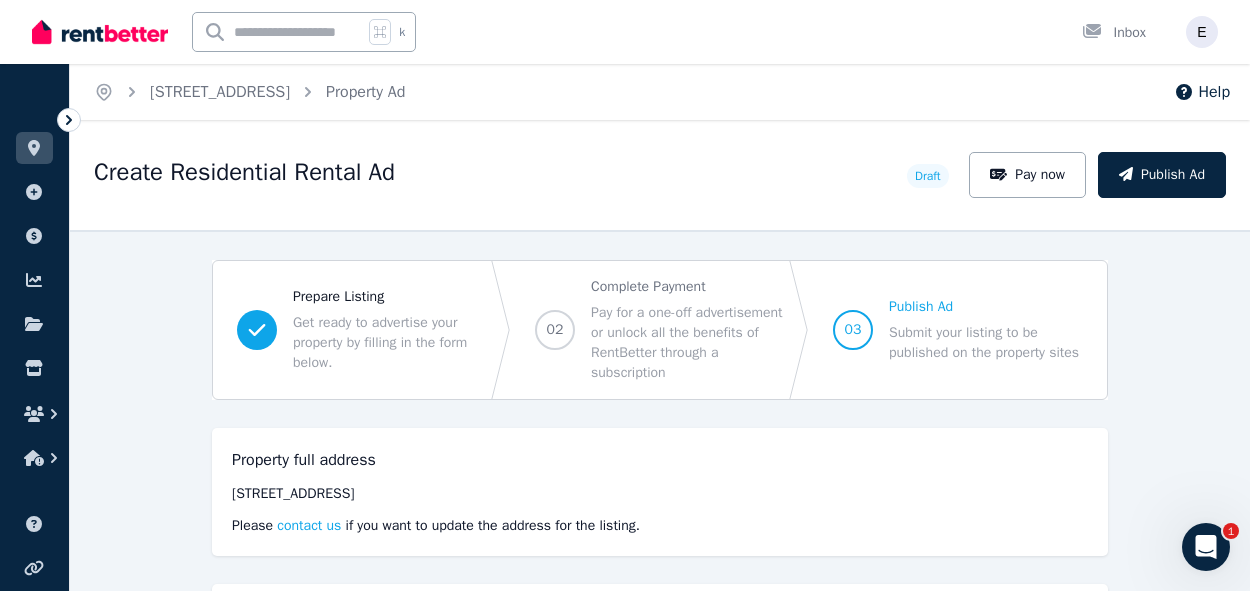 scroll, scrollTop: 19, scrollLeft: 0, axis: vertical 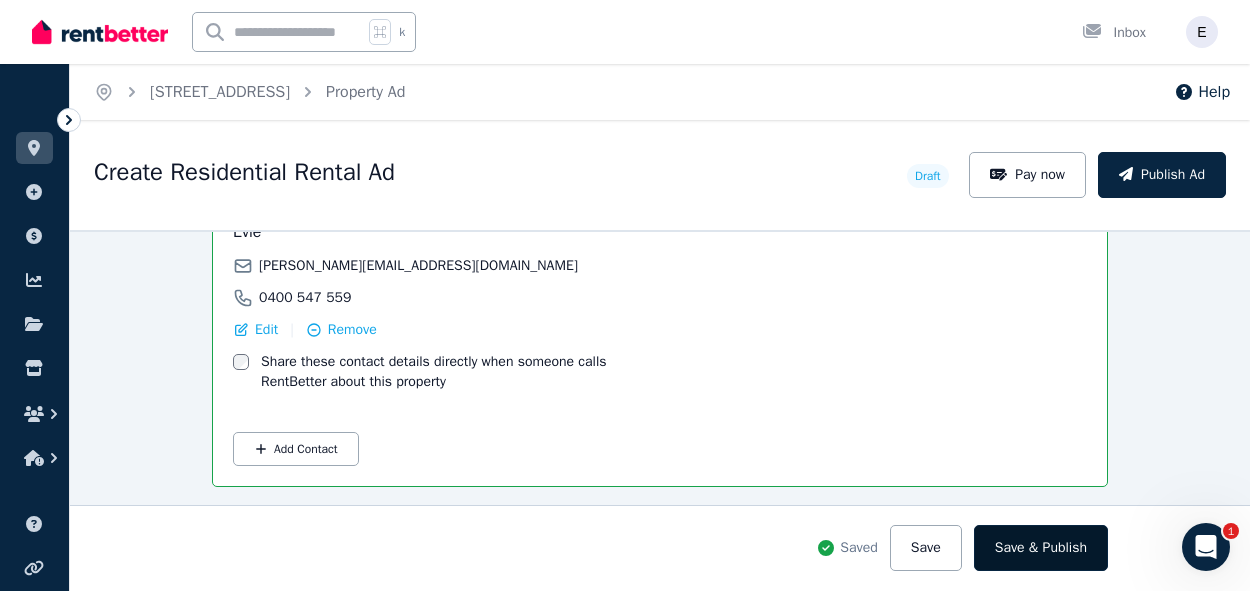 click on "Save & Publish" at bounding box center (1041, 548) 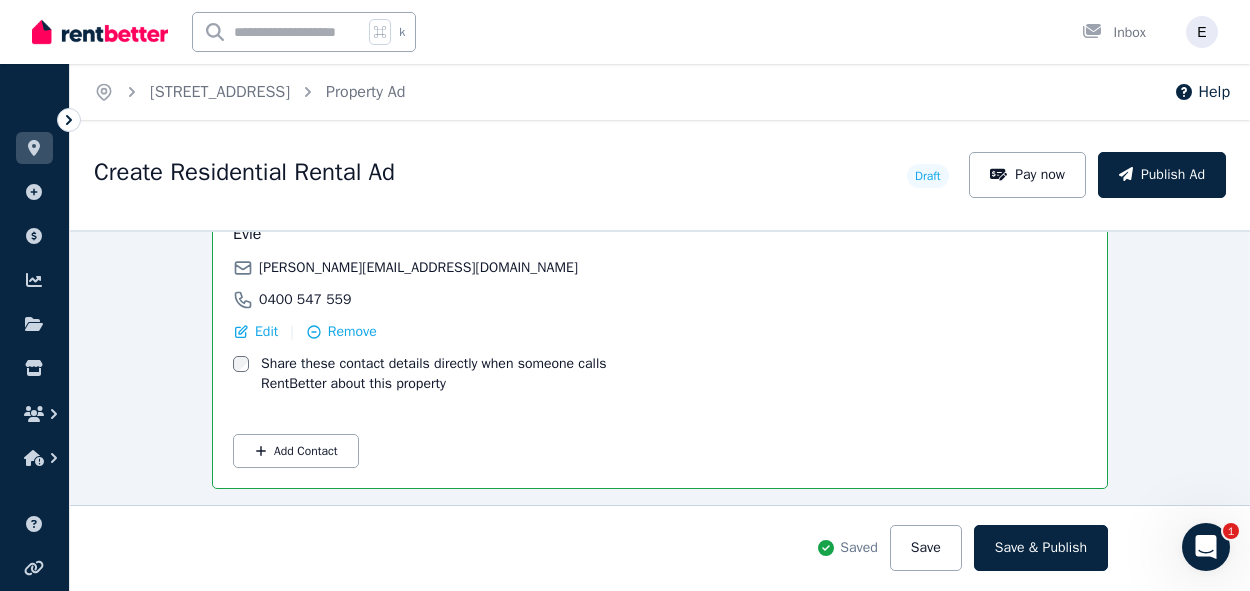 scroll, scrollTop: 3037, scrollLeft: 0, axis: vertical 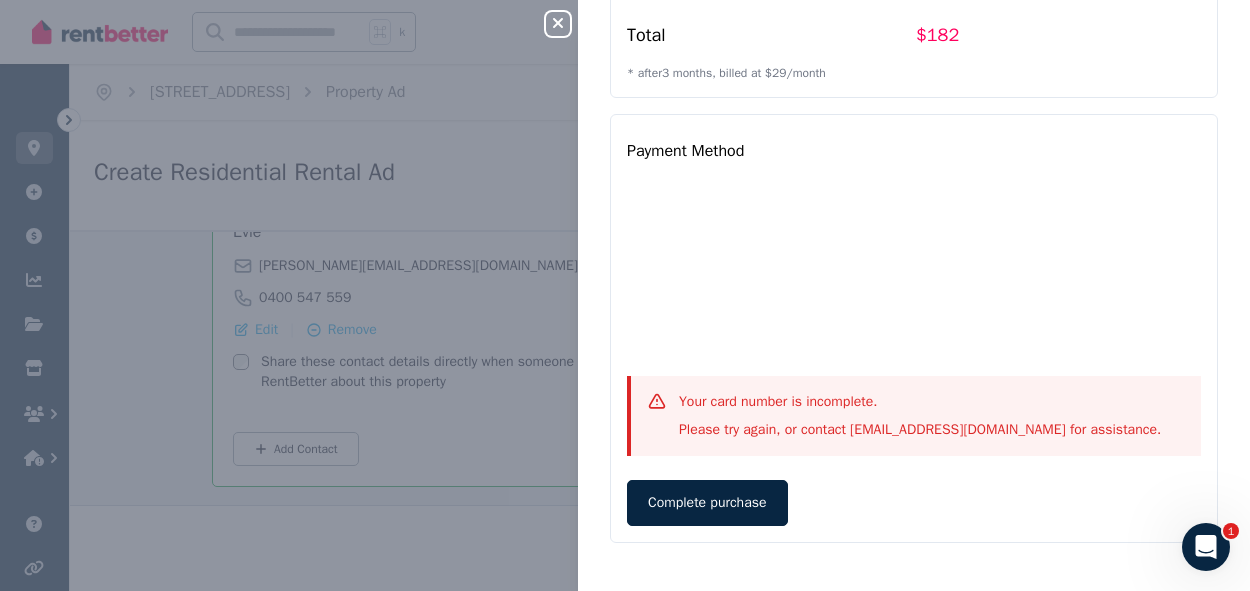 click on "Complete purchase" at bounding box center (914, 503) 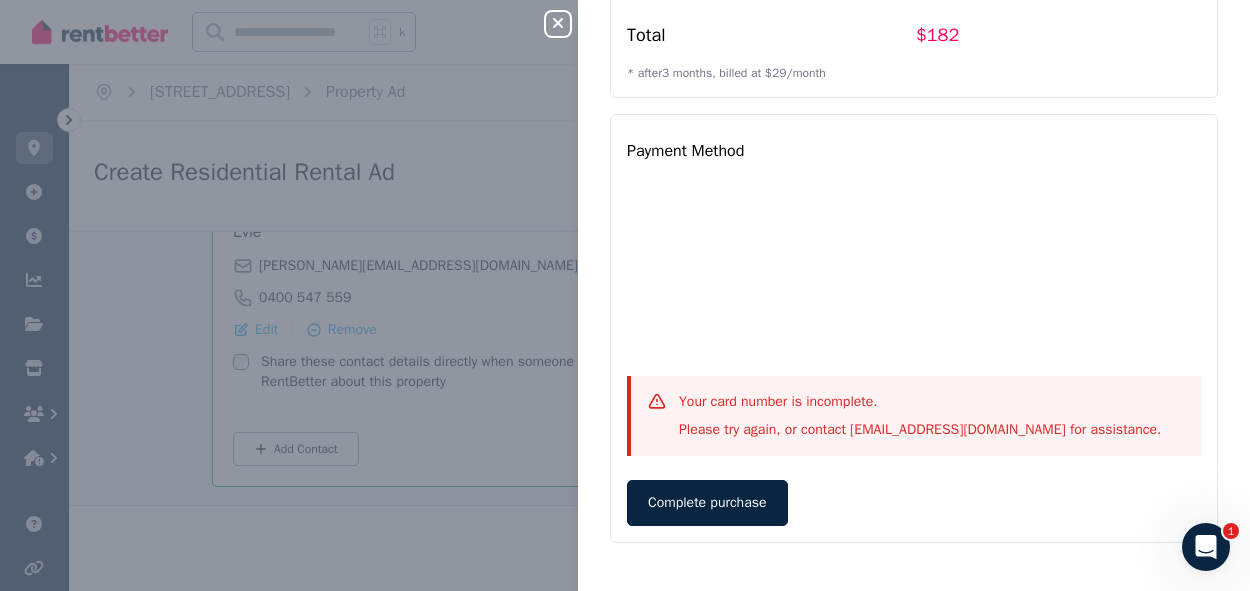 click on "Your card number is incomplete. Please try again, or contact info@rentbetter.com.au for assistance." at bounding box center (914, 416) 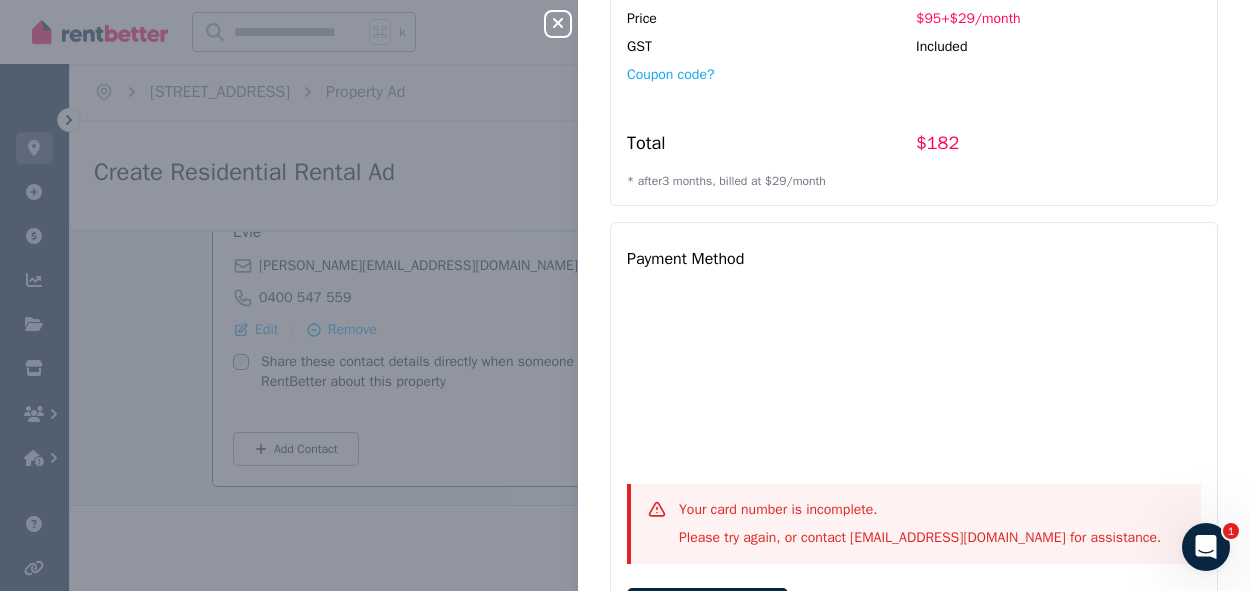 click on "Payment Method" at bounding box center (685, 259) 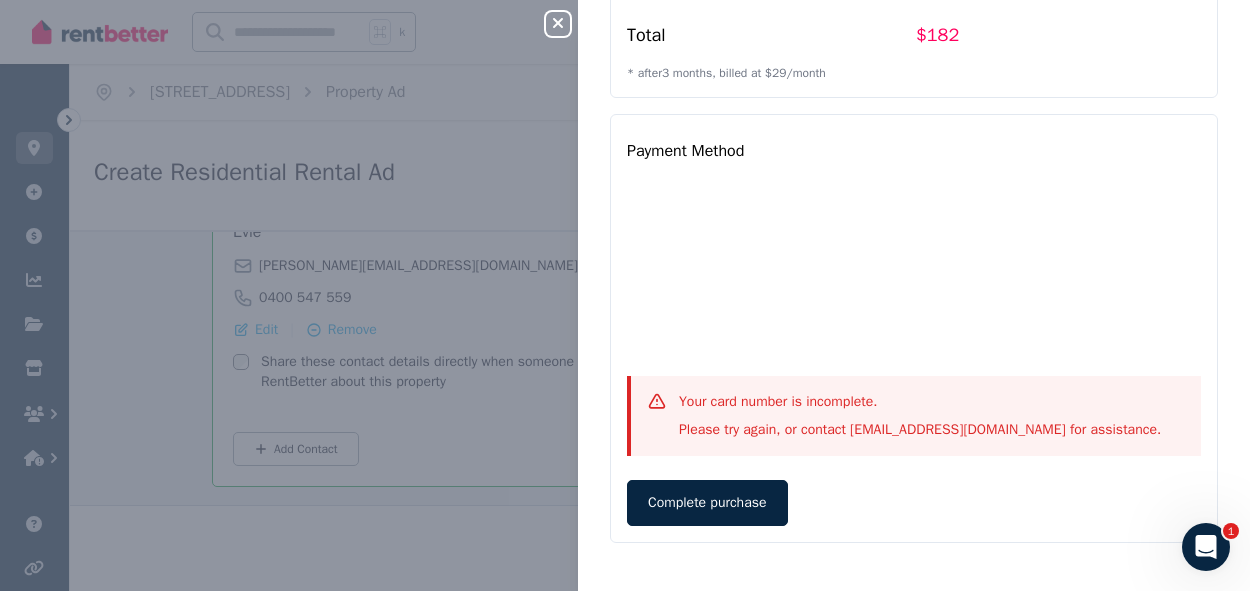 scroll, scrollTop: 648, scrollLeft: 0, axis: vertical 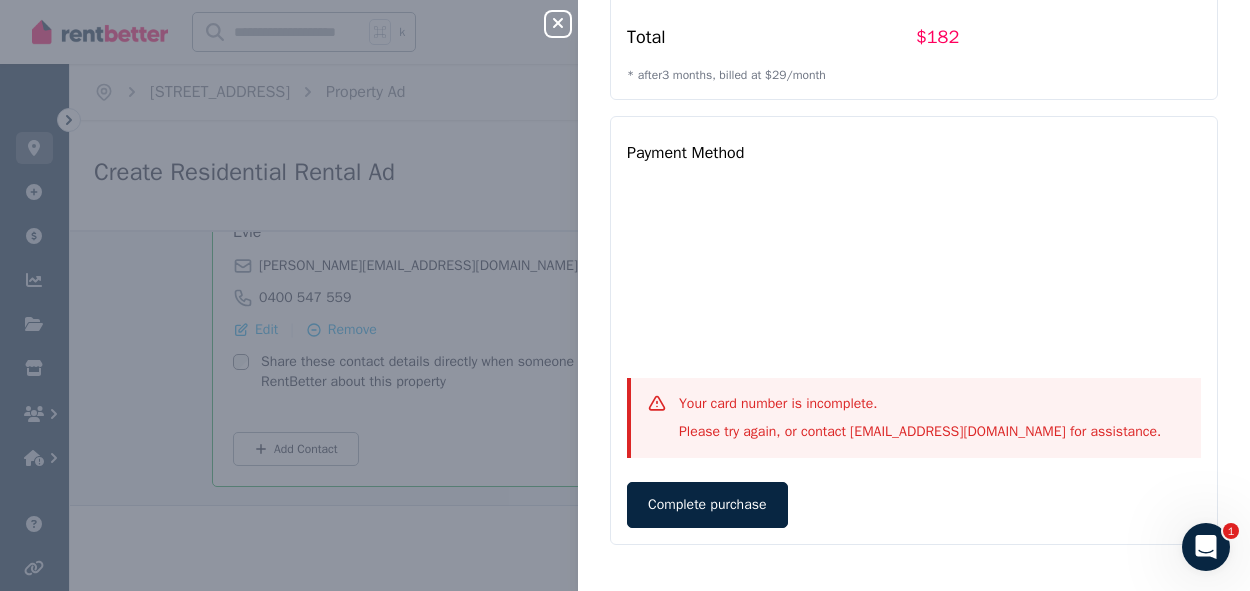 click on "Your card number is incomplete. Please try again, or contact info@rentbetter.com.au for assistance." at bounding box center [916, 418] 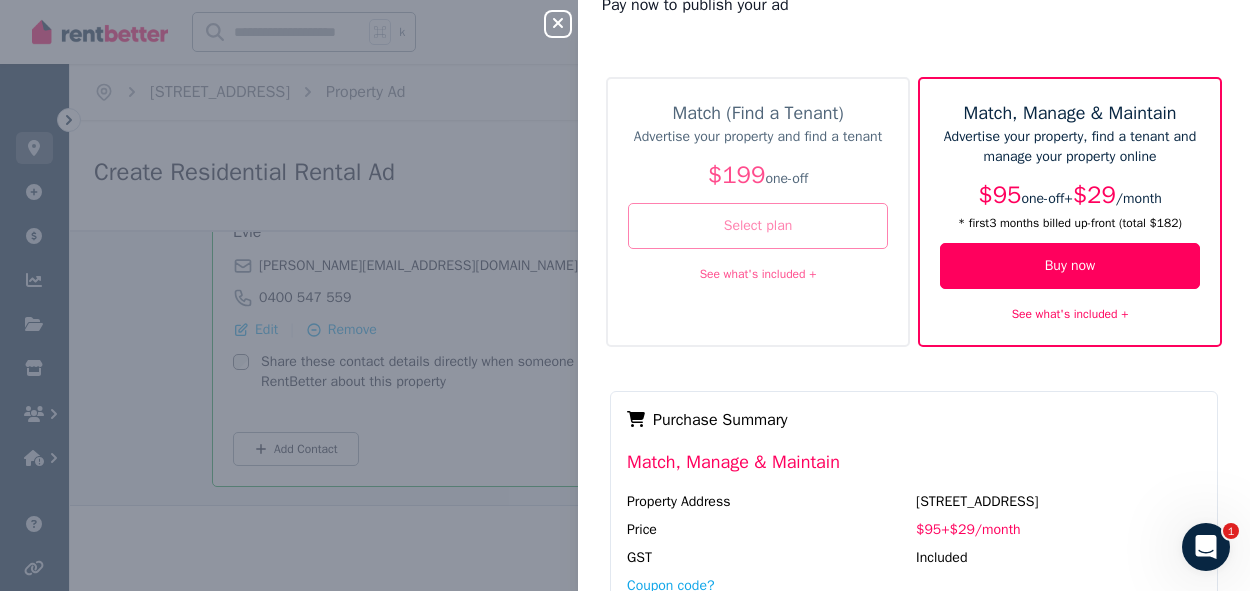 scroll, scrollTop: 29, scrollLeft: 0, axis: vertical 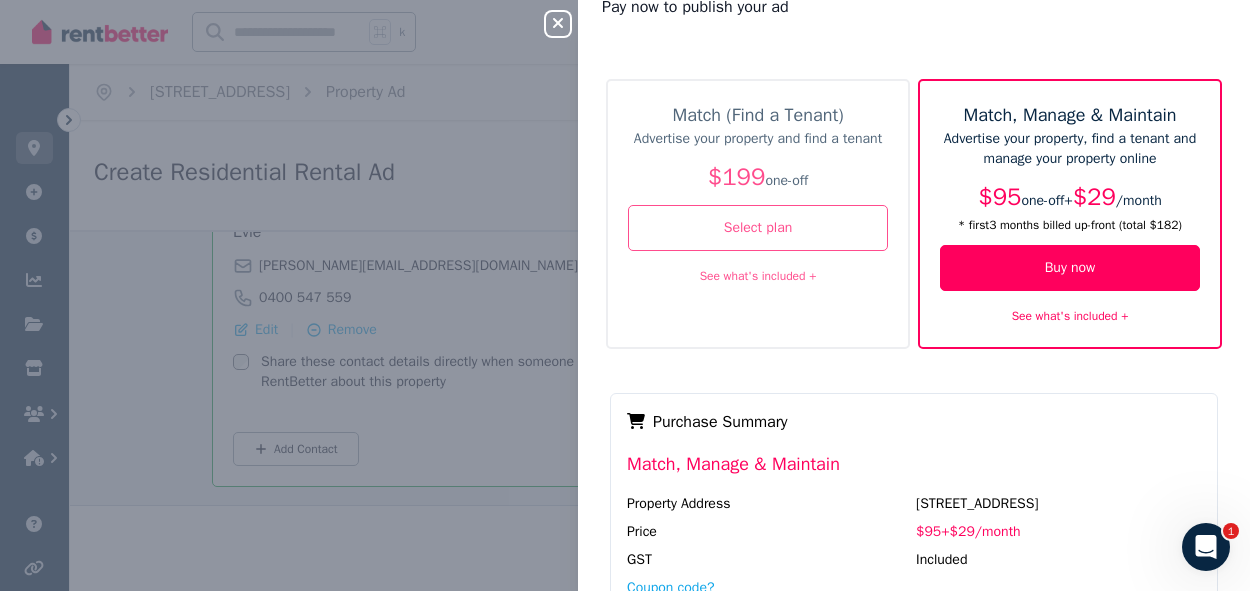 click on "See what's included +" at bounding box center (758, 275) 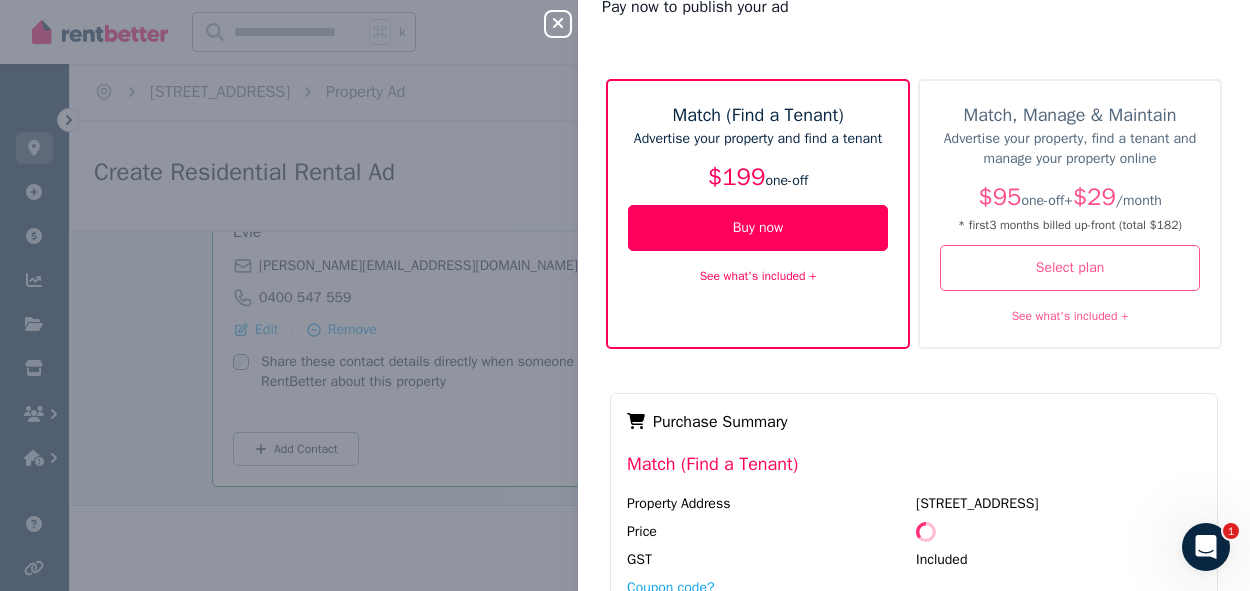 click on "See what's included +" at bounding box center [1070, 316] 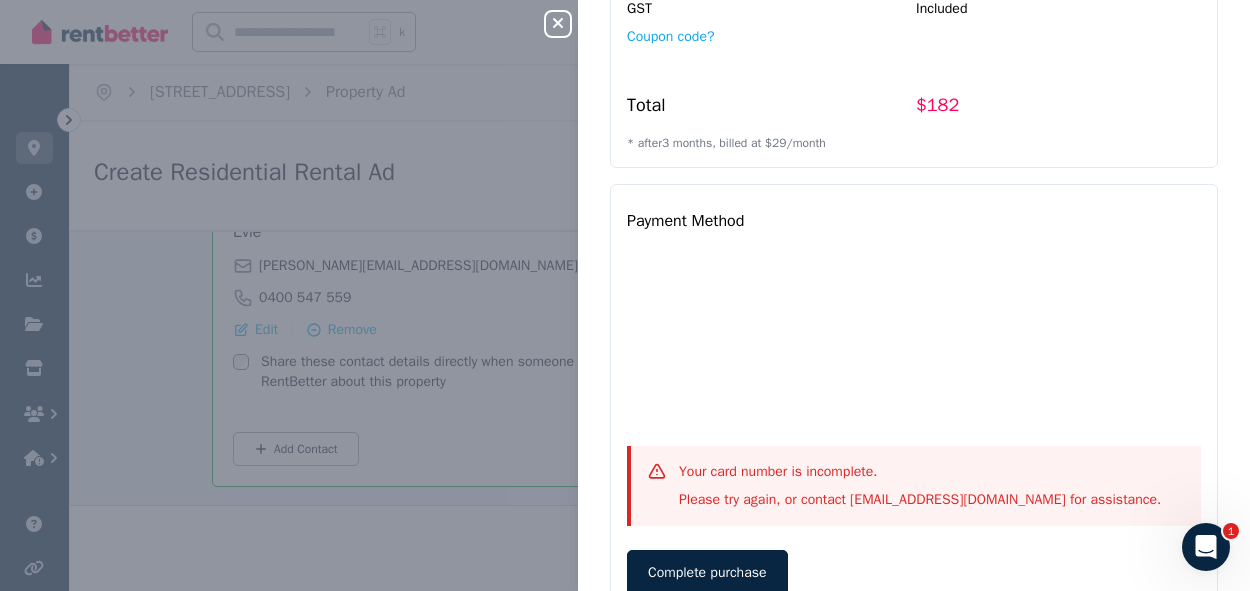 scroll, scrollTop: 1062, scrollLeft: 0, axis: vertical 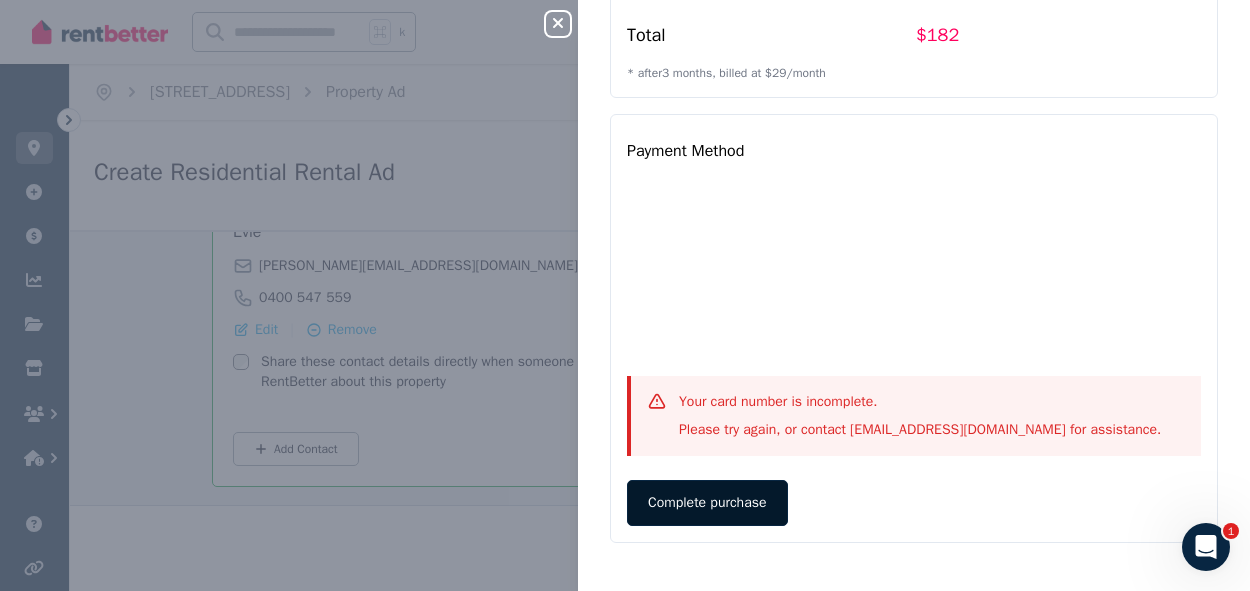 click on "Complete purchase" at bounding box center [707, 503] 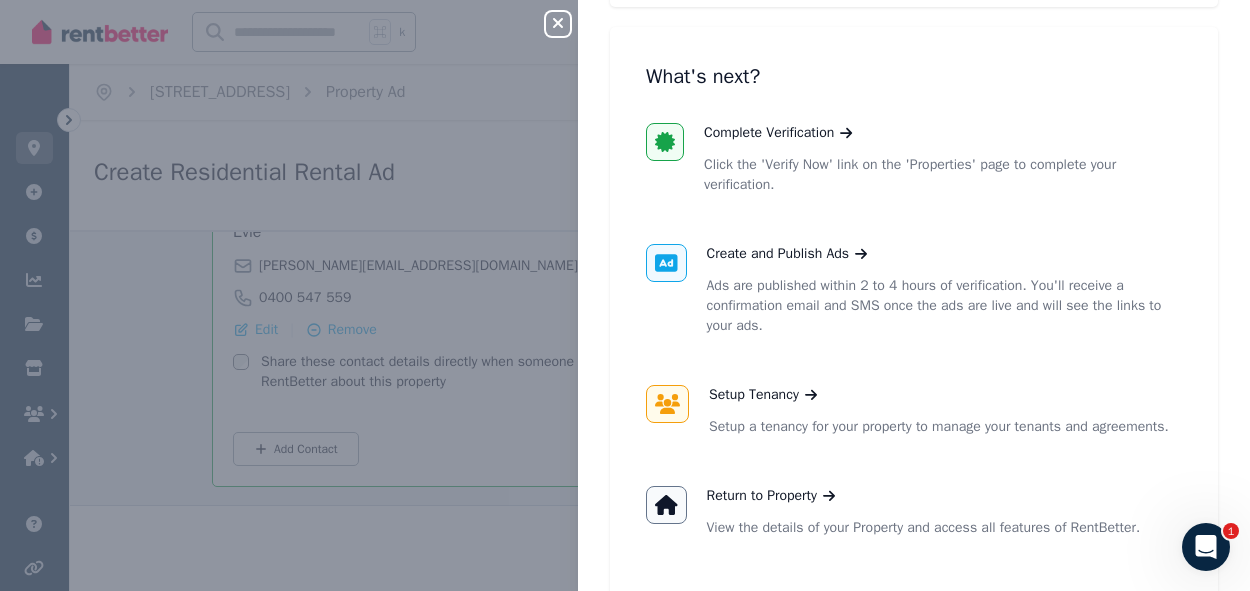 scroll, scrollTop: 496, scrollLeft: 0, axis: vertical 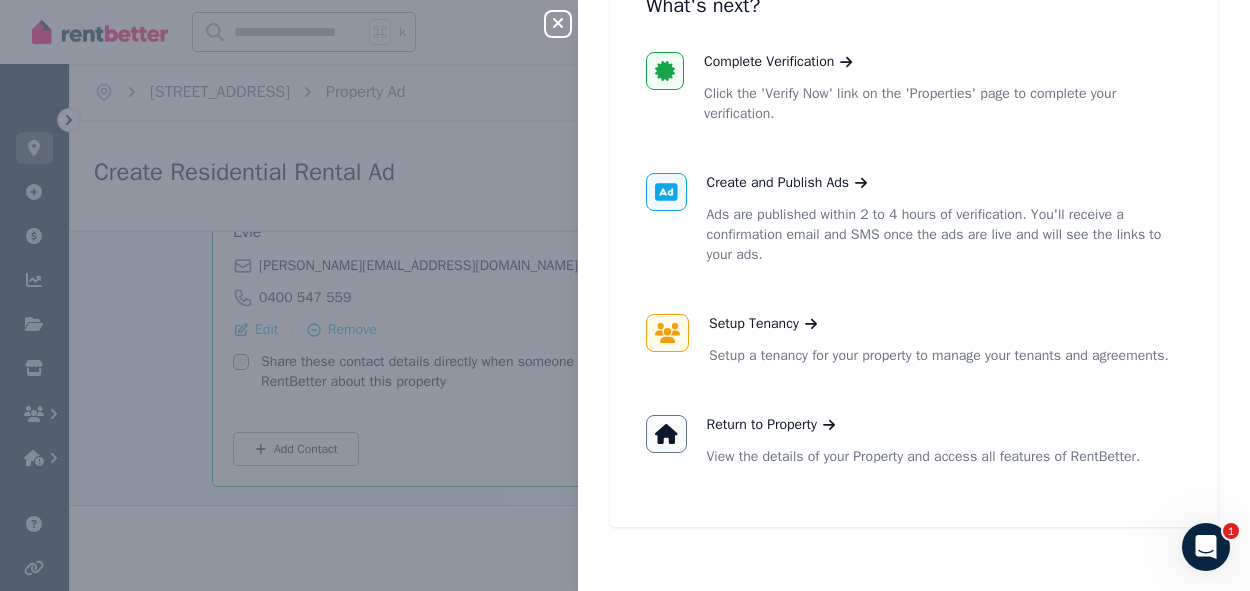 click on "Click the 'Verify Now' link on the 'Properties' page to complete your verification." at bounding box center [943, 104] 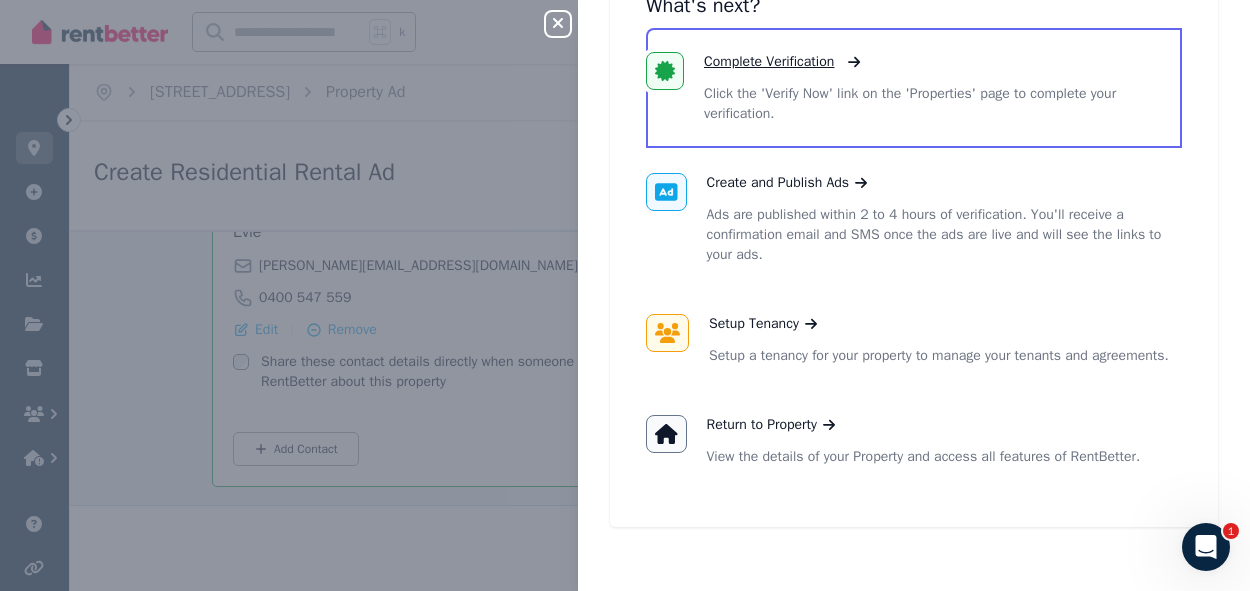 click on "Complete Verification" at bounding box center [769, 62] 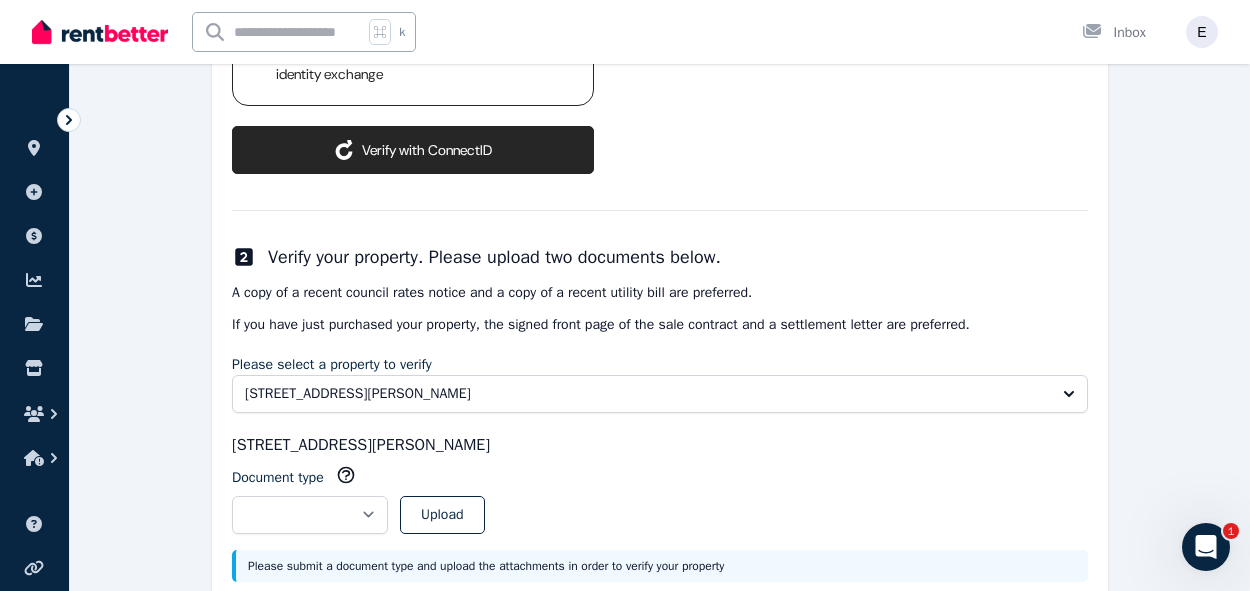 scroll, scrollTop: 625, scrollLeft: 0, axis: vertical 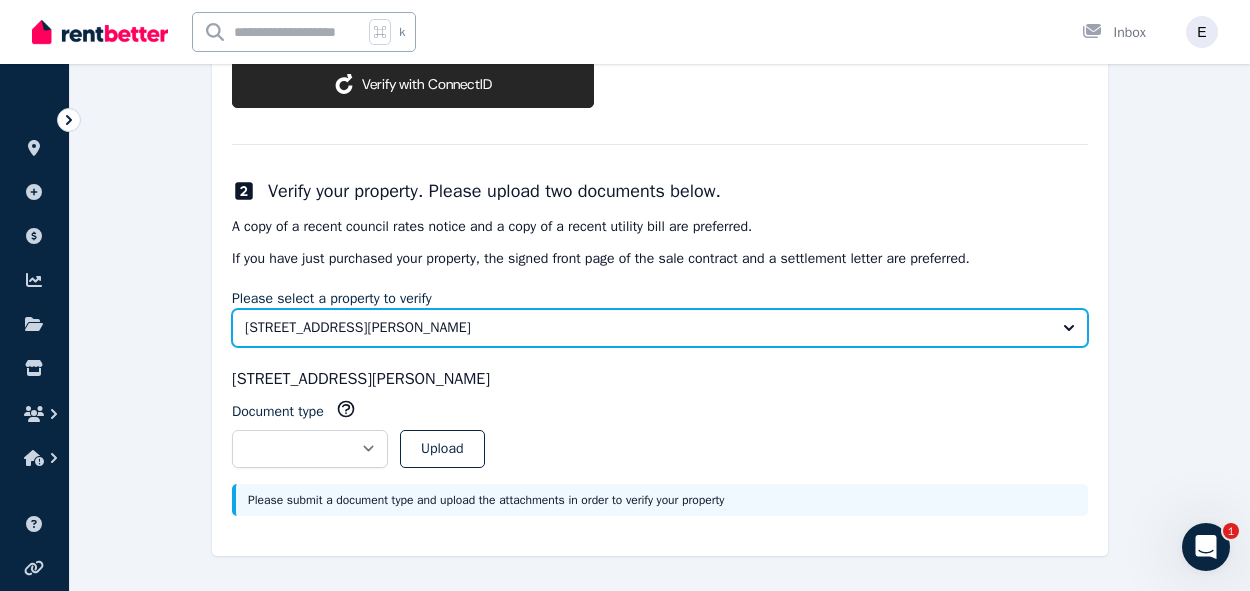 click on "[STREET_ADDRESS][PERSON_NAME]" at bounding box center [646, 328] 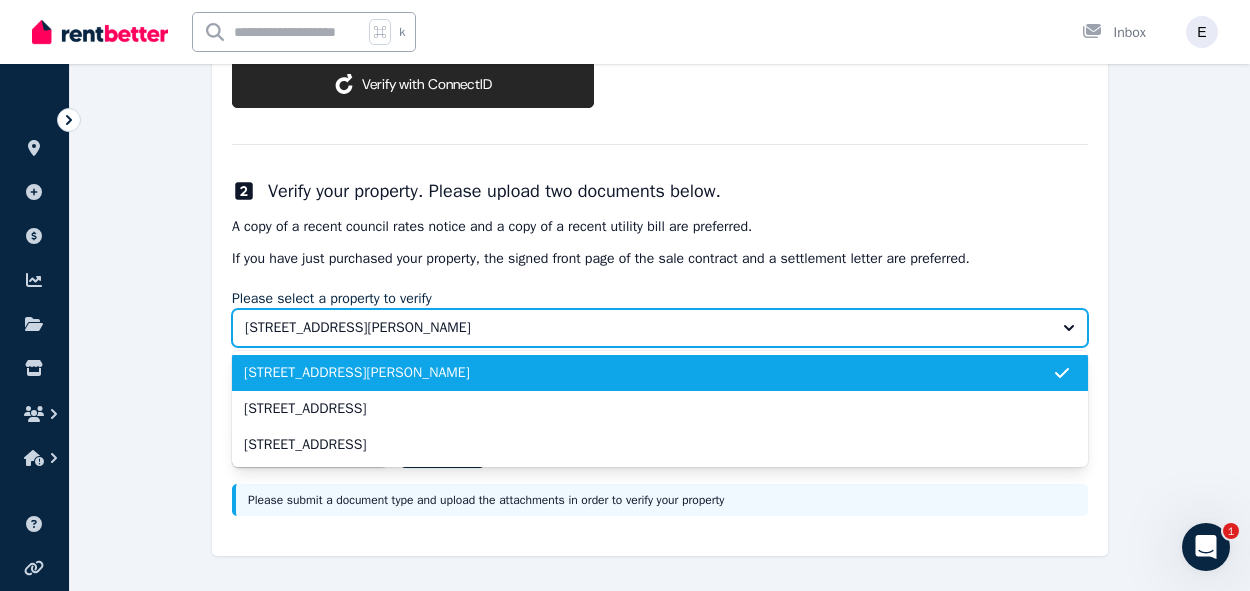 click on "[STREET_ADDRESS][PERSON_NAME]" at bounding box center [646, 328] 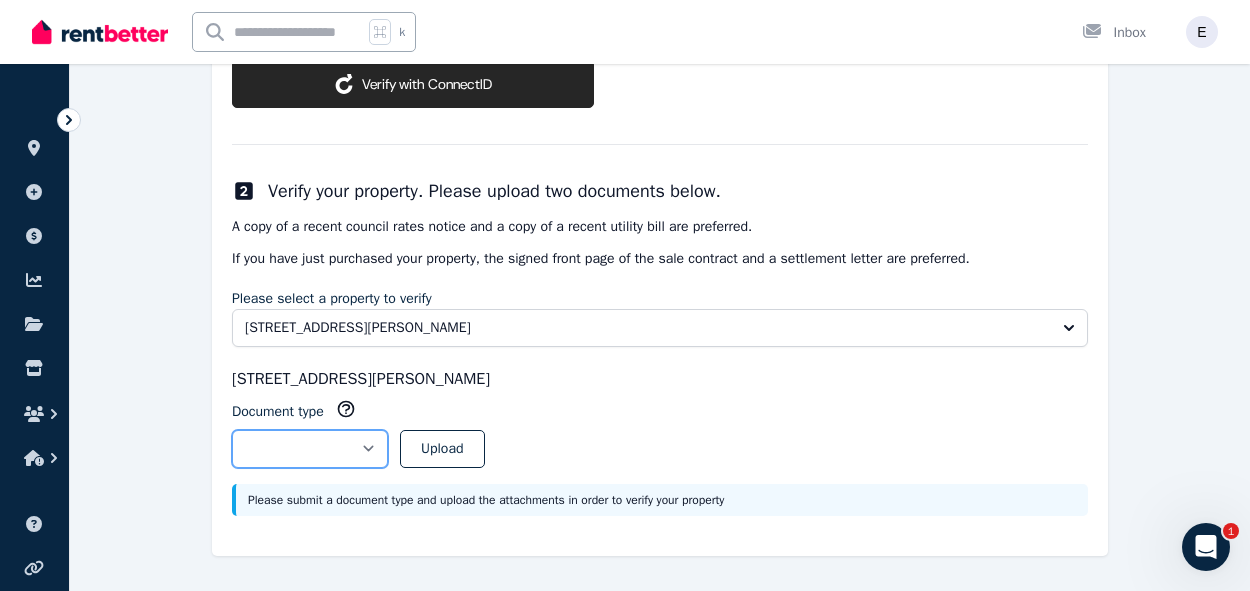 click on "**********" at bounding box center (310, 449) 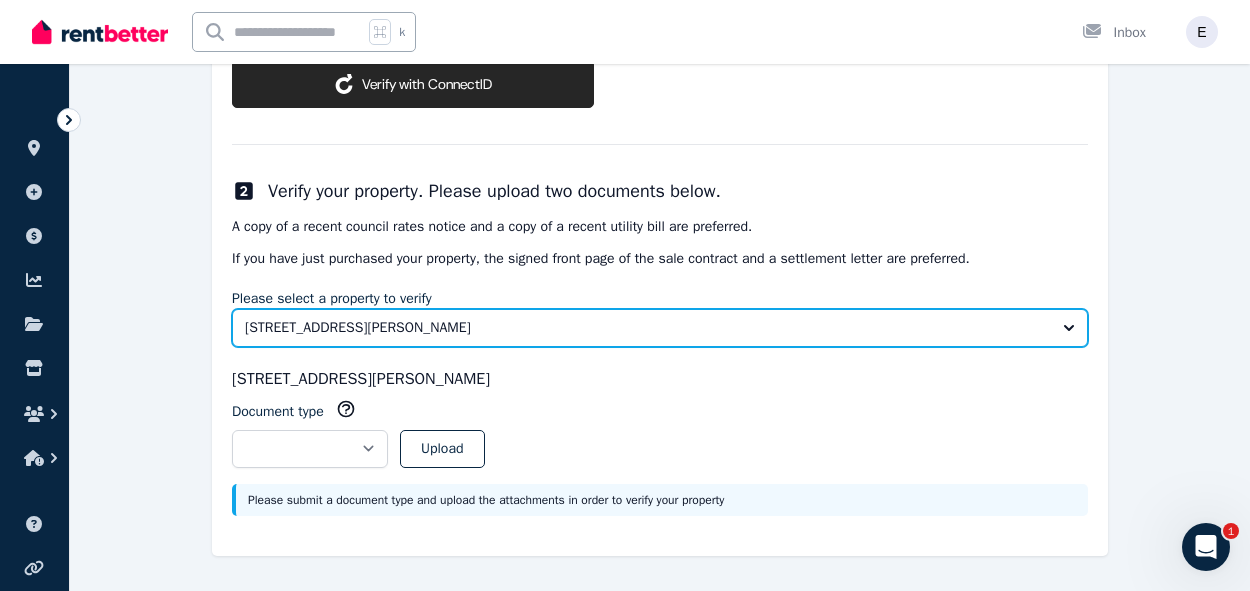 click on "[STREET_ADDRESS][PERSON_NAME]" at bounding box center [646, 328] 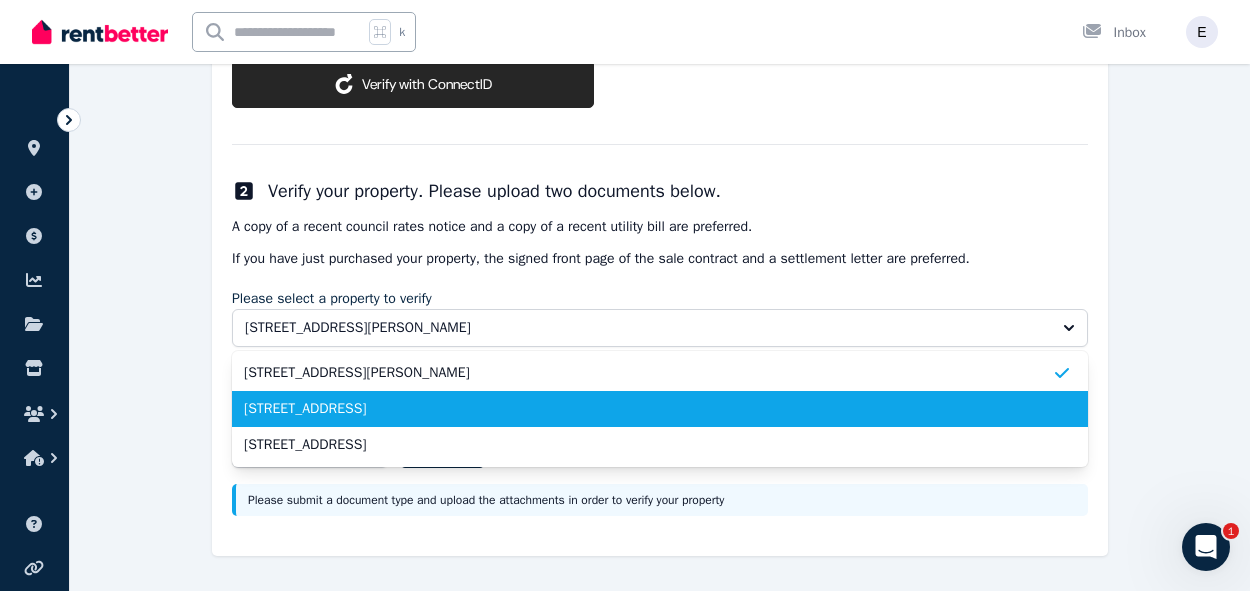 click on "[STREET_ADDRESS]" at bounding box center [648, 409] 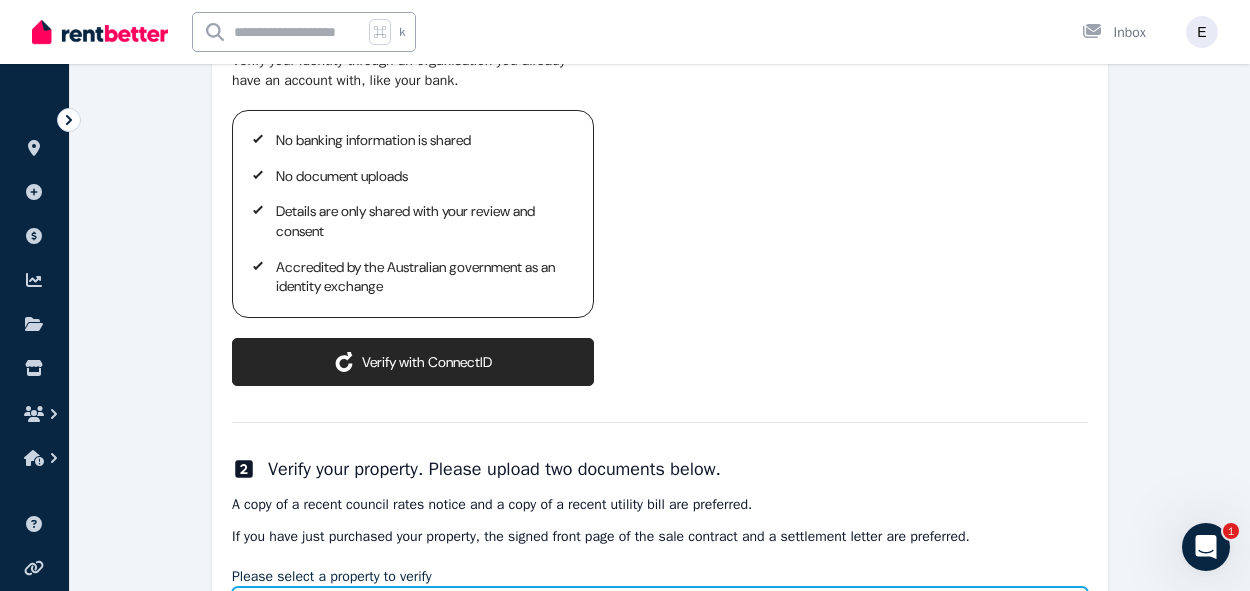 scroll, scrollTop: 309, scrollLeft: 0, axis: vertical 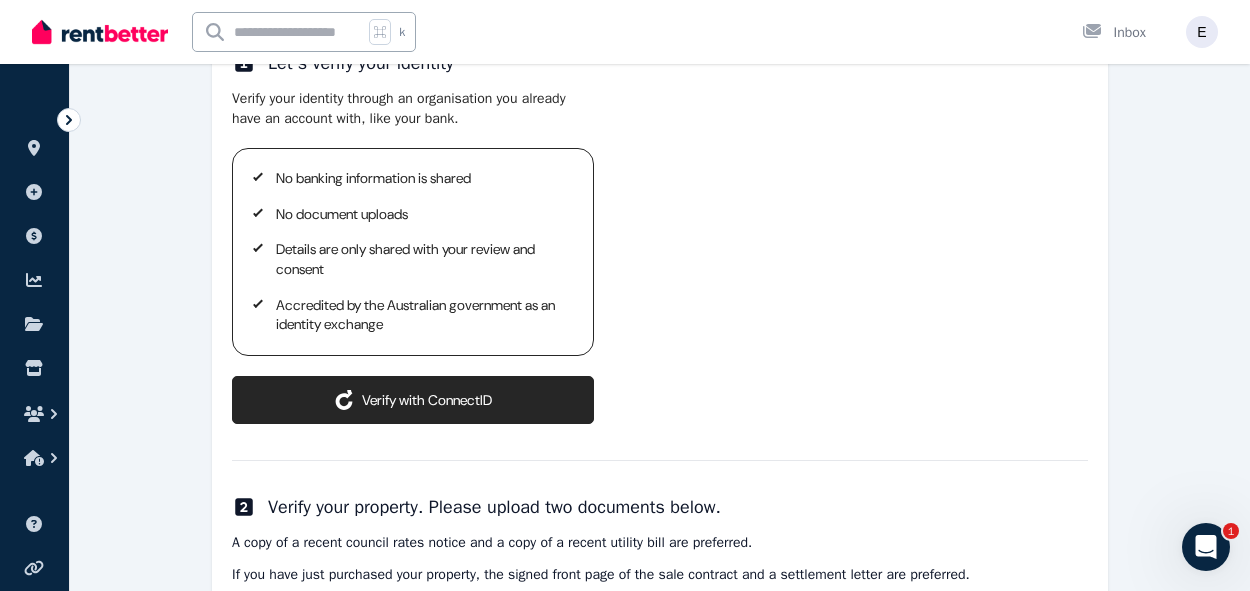 click on "ConnectID logo  Verify with ConnectID" at bounding box center [413, 400] 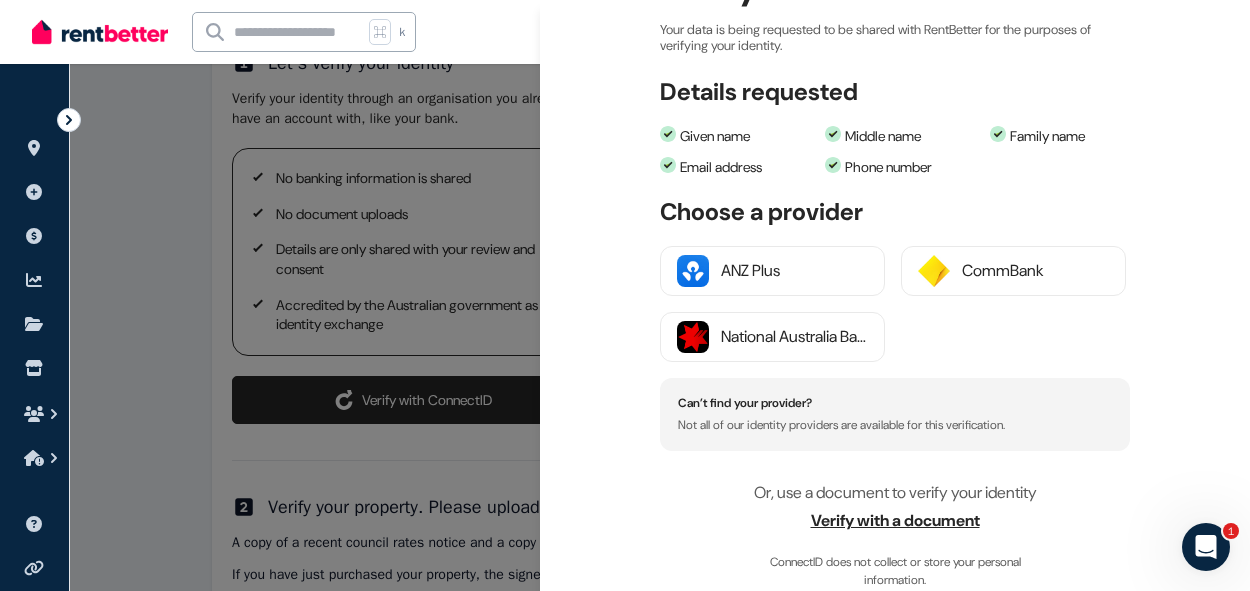scroll, scrollTop: 403, scrollLeft: 0, axis: vertical 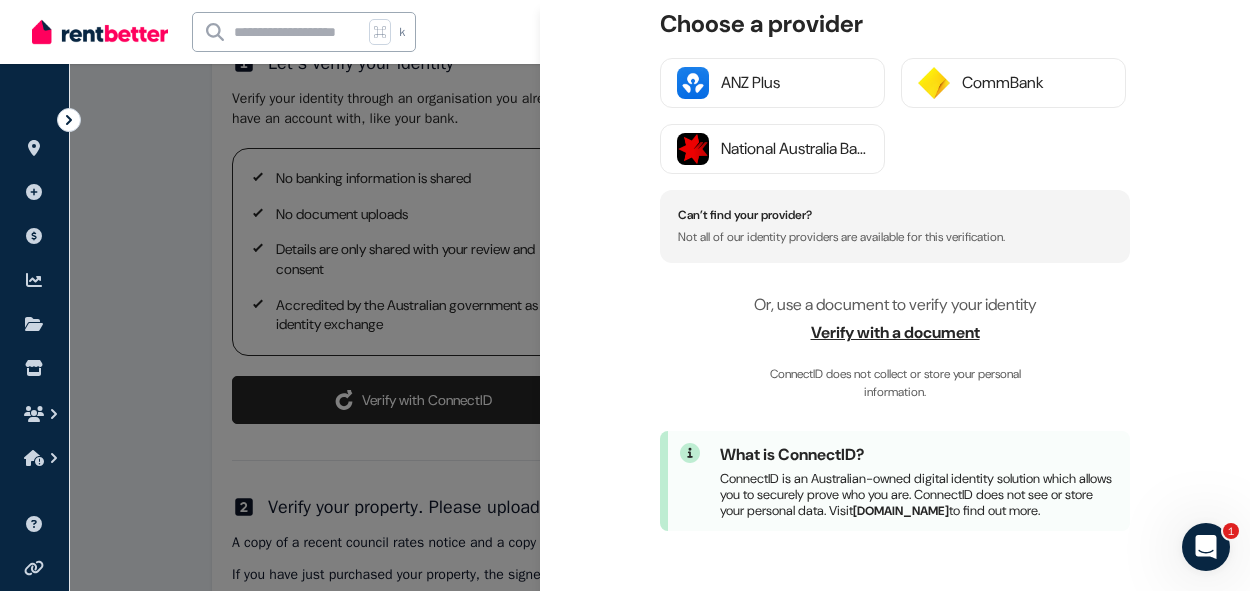 click on "Verify with a document" at bounding box center (895, 333) 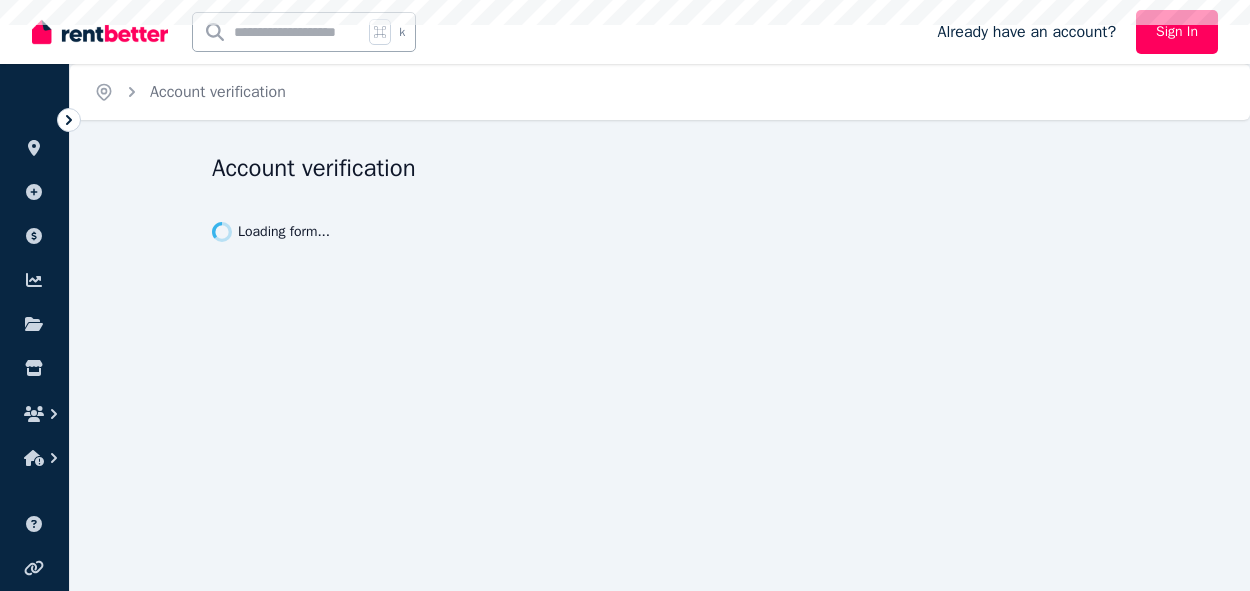 scroll, scrollTop: 0, scrollLeft: 0, axis: both 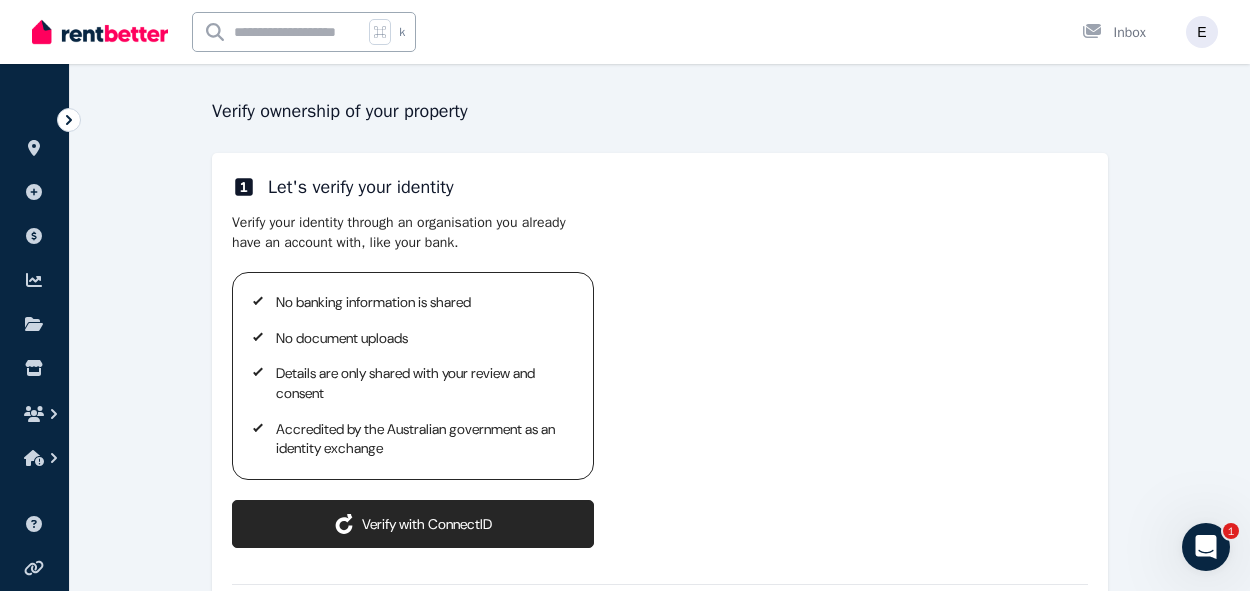 click on "ConnectID logo  Verify with ConnectID" at bounding box center (413, 524) 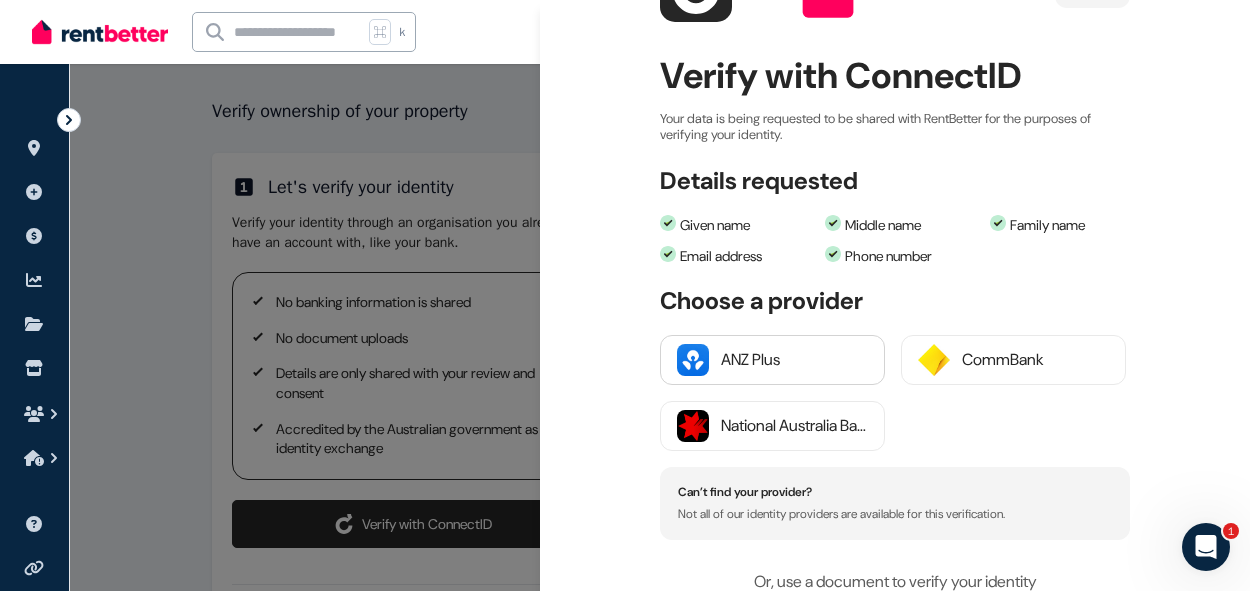 scroll, scrollTop: 113, scrollLeft: 0, axis: vertical 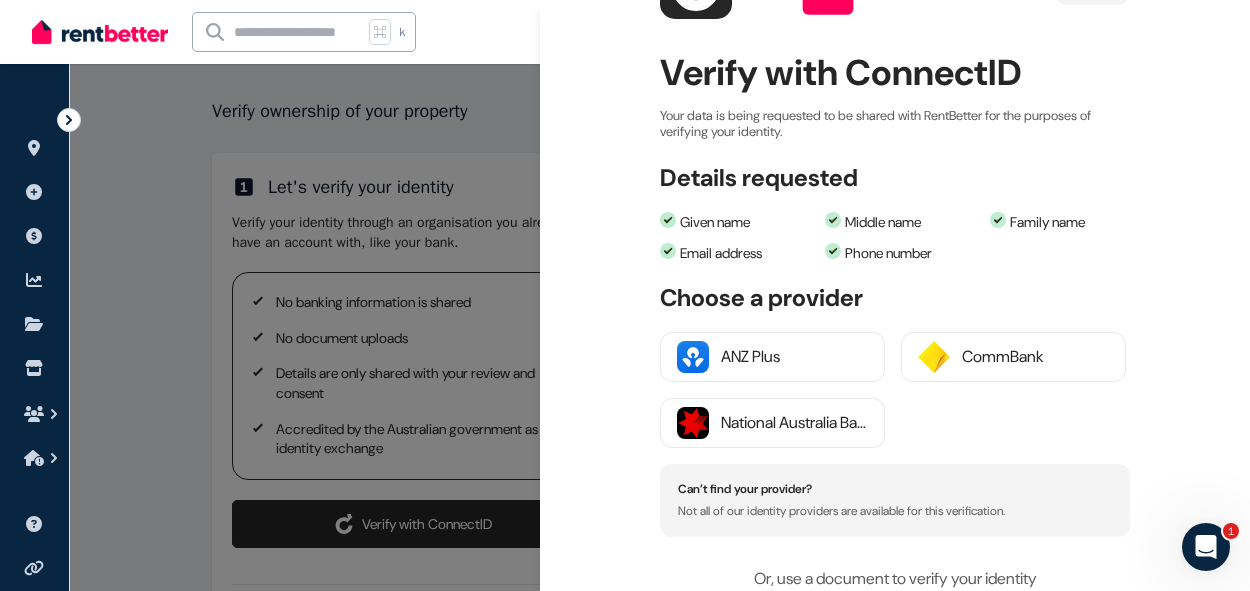 click on "Can’t find your provider?" at bounding box center [895, 489] 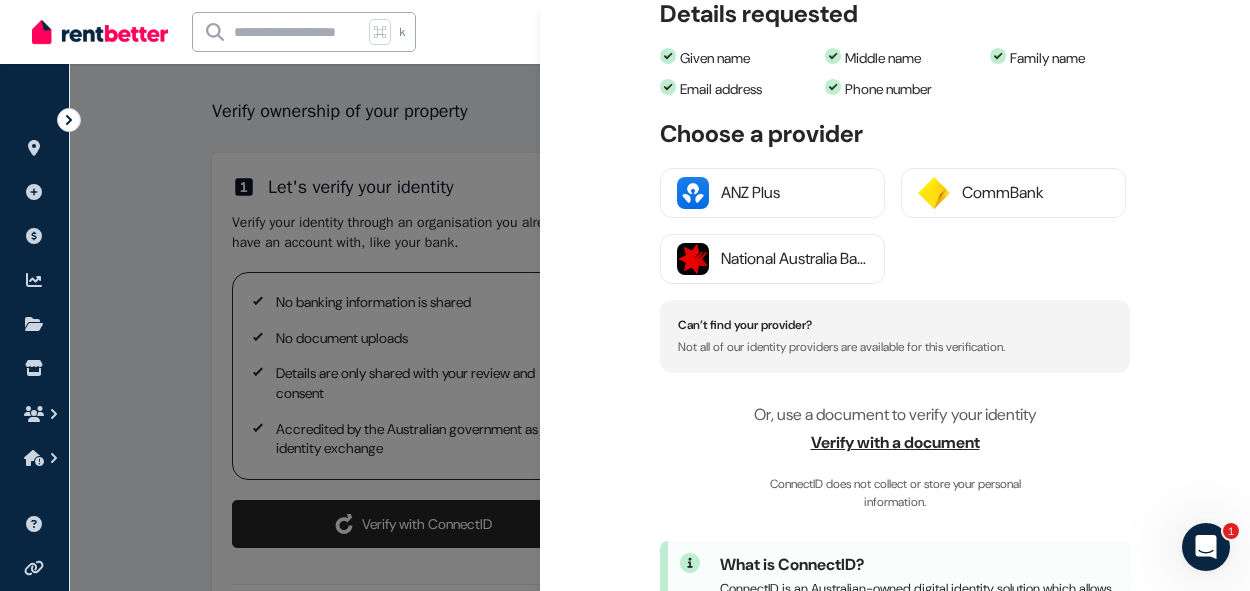 scroll, scrollTop: 276, scrollLeft: 0, axis: vertical 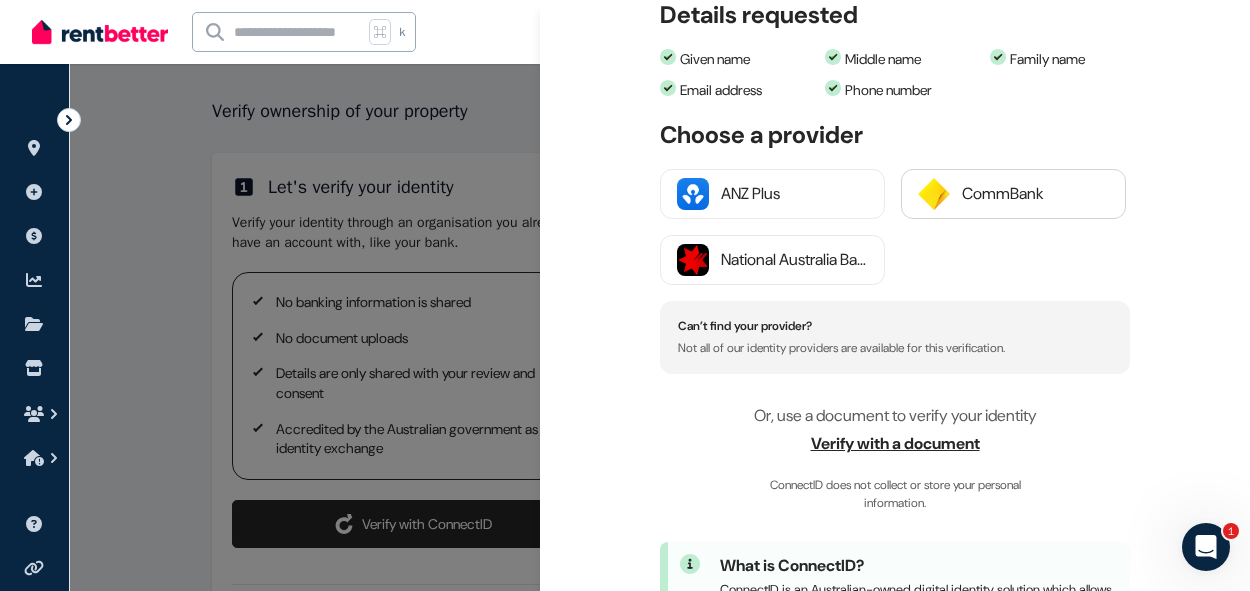 click on "CommBank" at bounding box center [1035, 194] 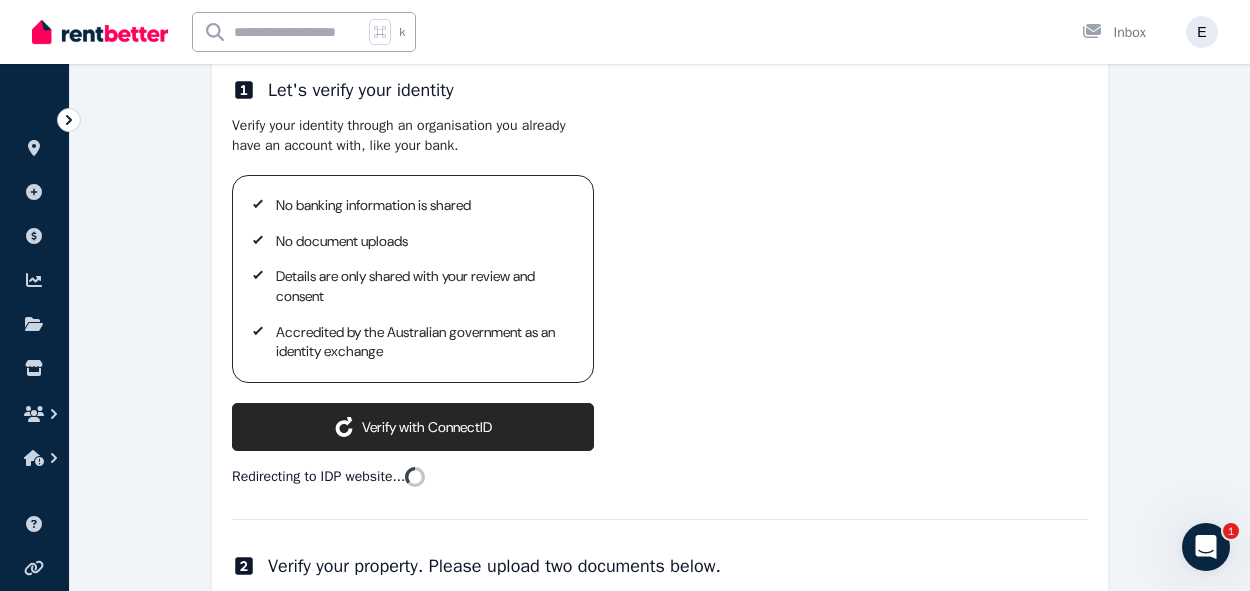 scroll, scrollTop: 291, scrollLeft: 0, axis: vertical 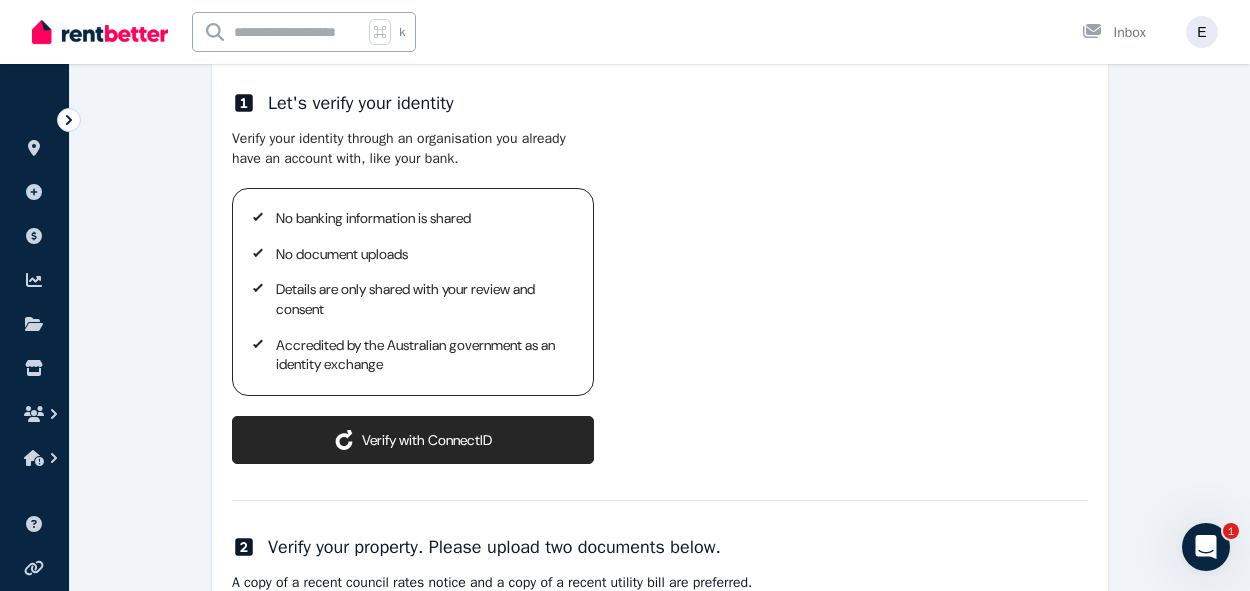 click on "ConnectID logo  Verify with ConnectID" at bounding box center [413, 440] 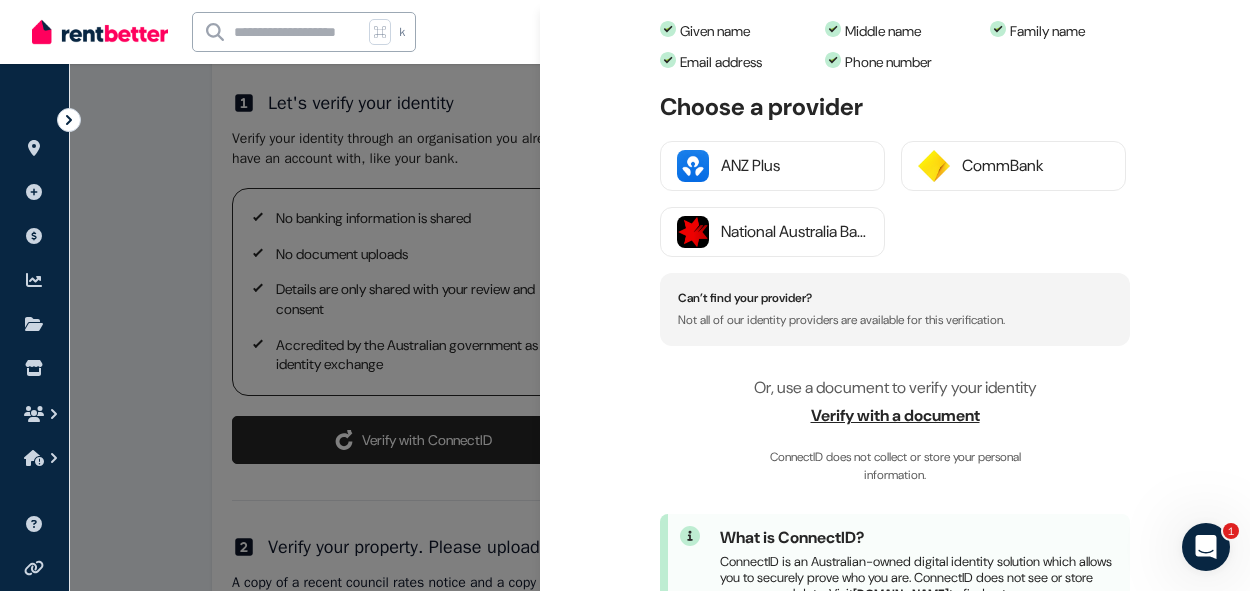 scroll, scrollTop: 316, scrollLeft: 0, axis: vertical 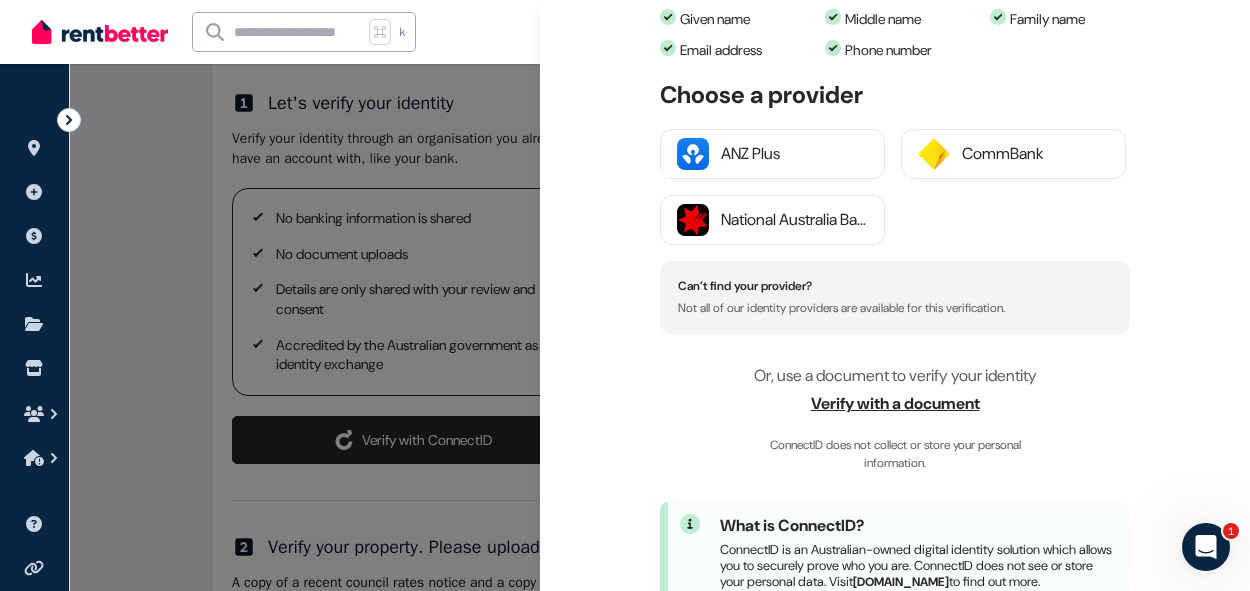 click on "Verify with a document" at bounding box center (895, 404) 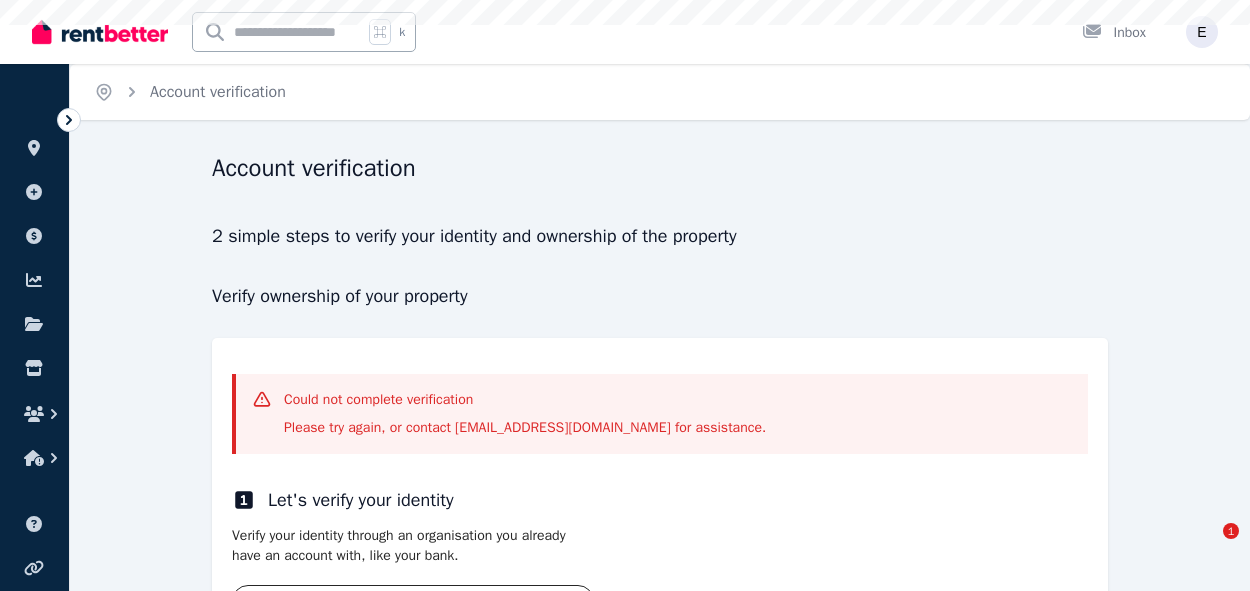 scroll, scrollTop: 0, scrollLeft: 0, axis: both 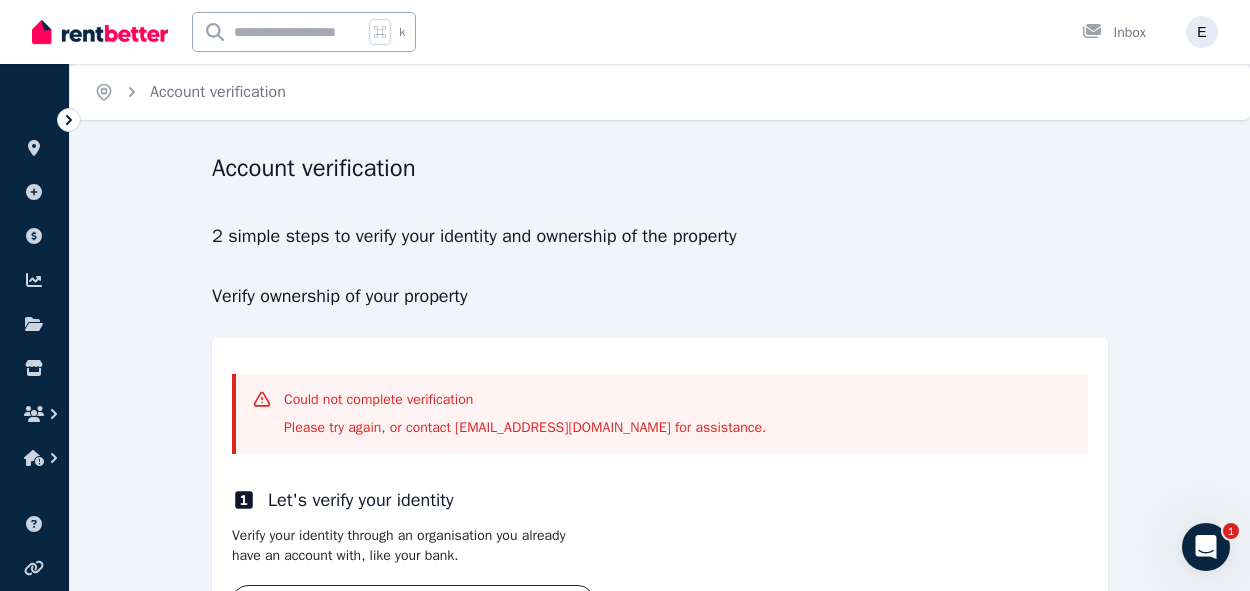 click on "Account verification" at bounding box center (314, 168) 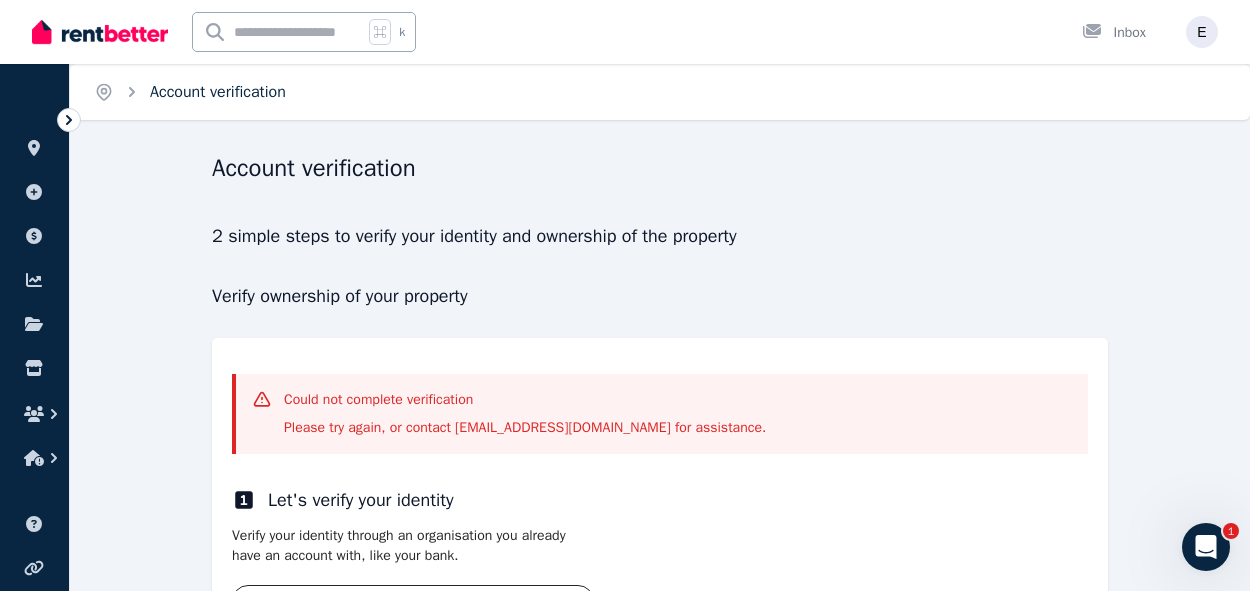 click on "Account verification" at bounding box center [218, 92] 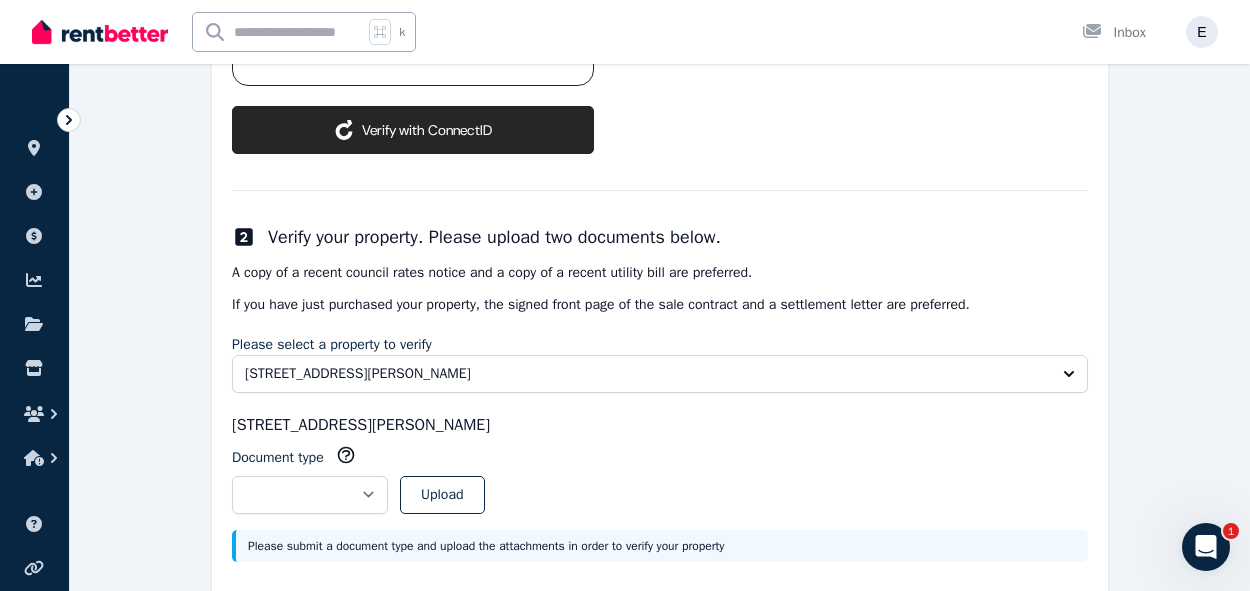 scroll, scrollTop: 713, scrollLeft: 0, axis: vertical 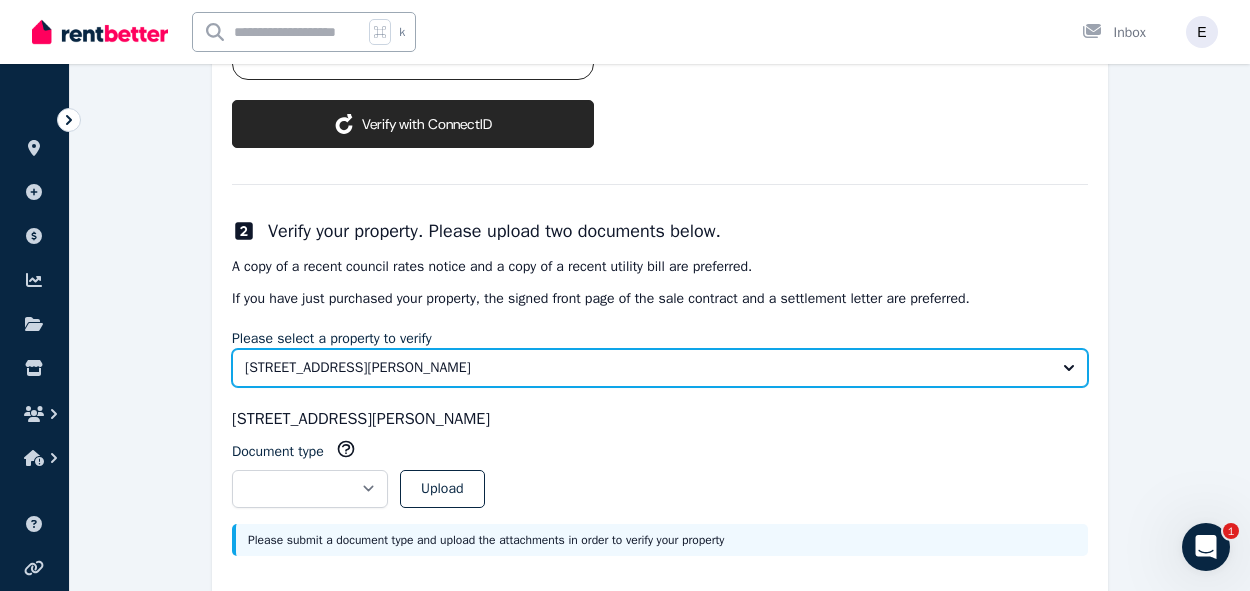 click on "[STREET_ADDRESS][PERSON_NAME]" at bounding box center (646, 368) 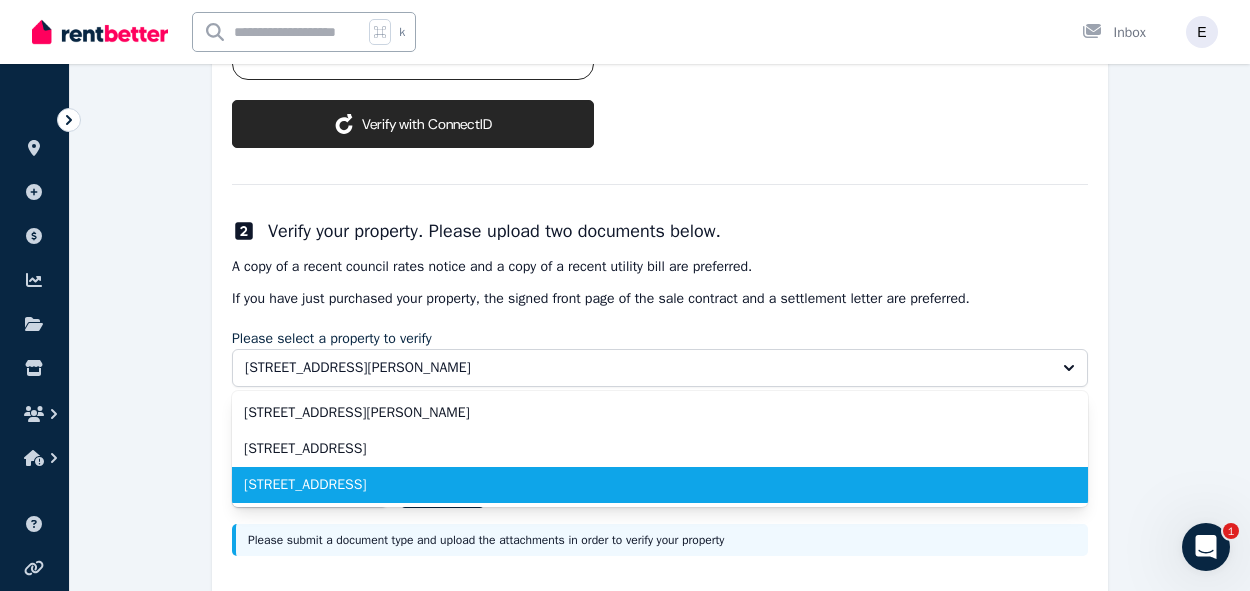 click on "[STREET_ADDRESS]" at bounding box center (648, 485) 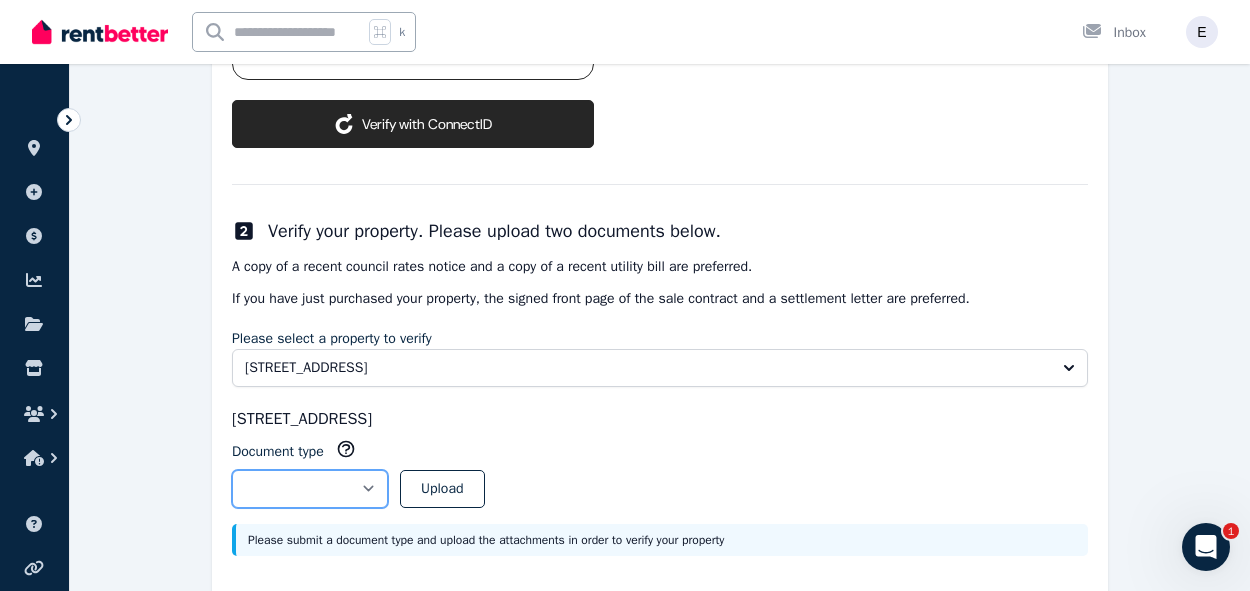 click on "**********" at bounding box center (310, 489) 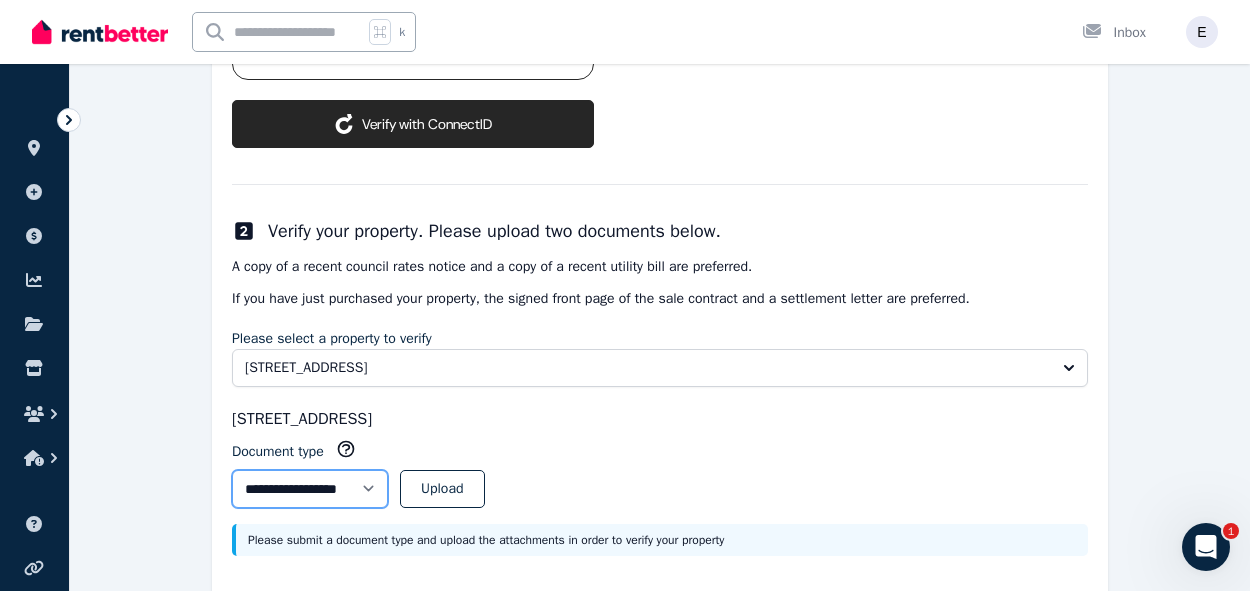 scroll, scrollTop: 753, scrollLeft: 0, axis: vertical 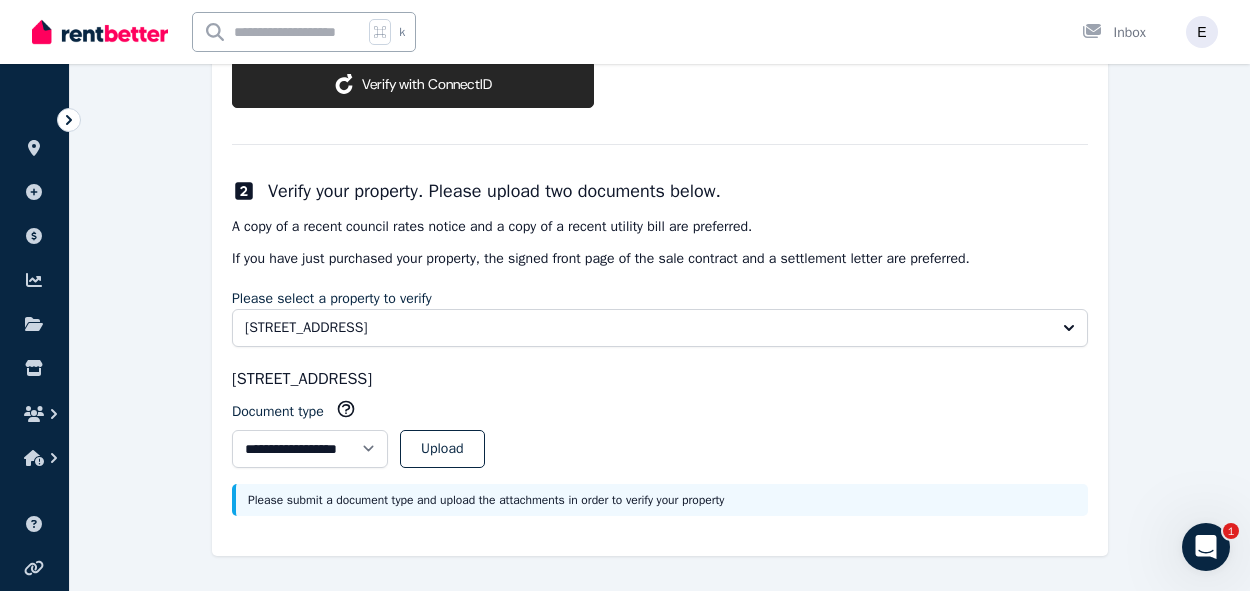 click on "**********" at bounding box center [660, 441] 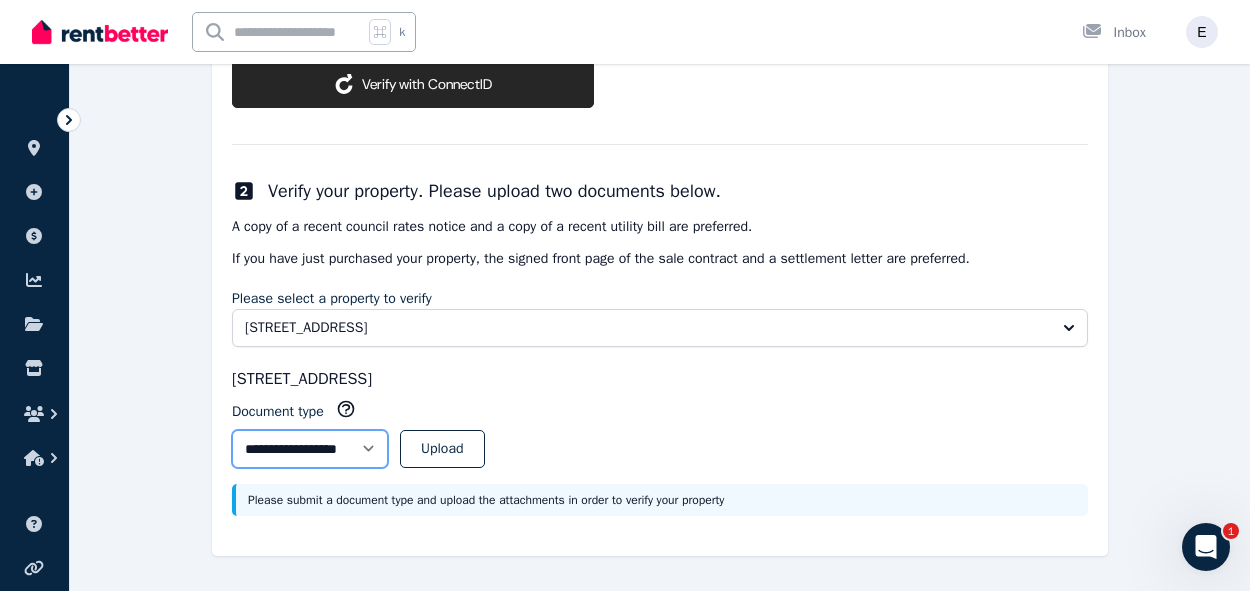 click on "**********" at bounding box center (310, 449) 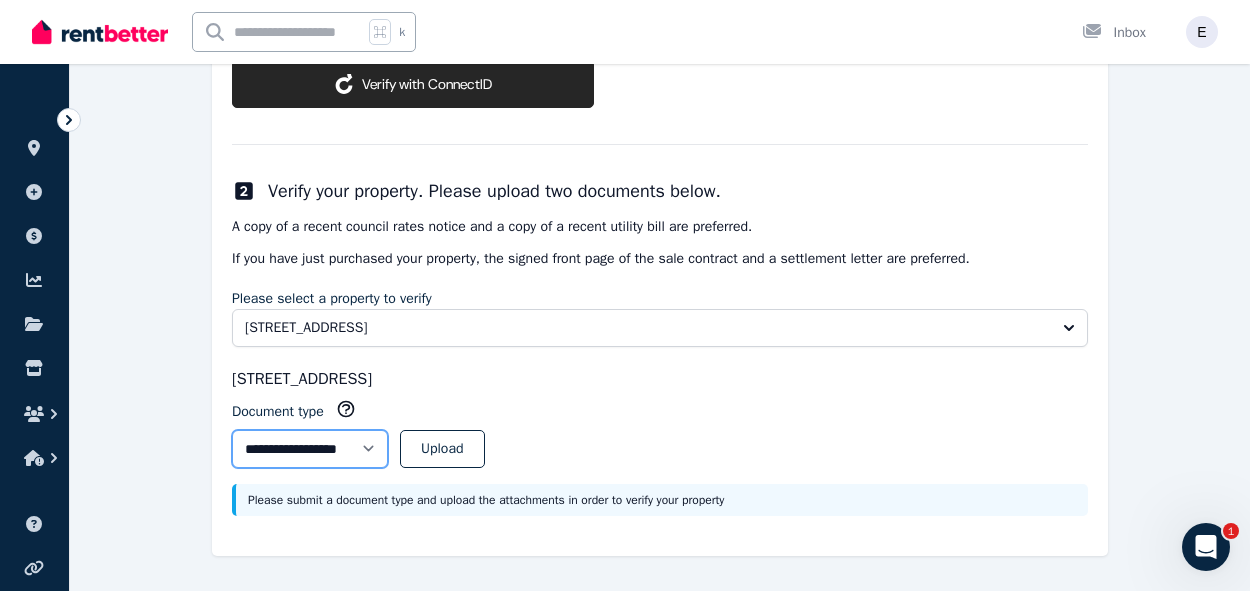 select on "**********" 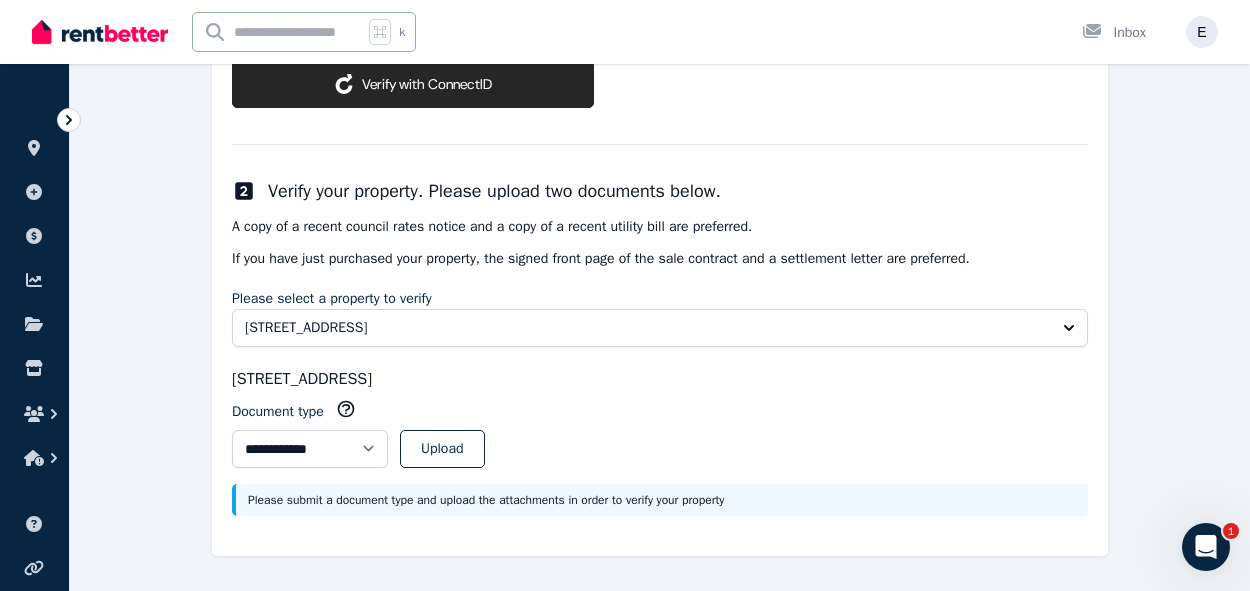 click on "**********" at bounding box center [660, 441] 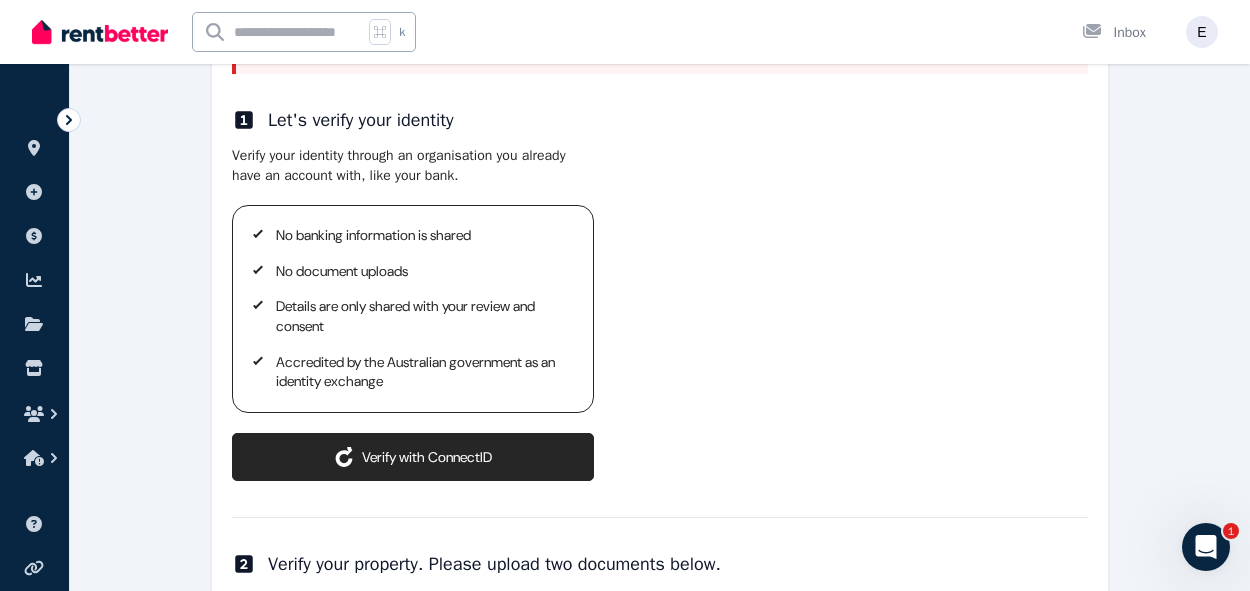 scroll, scrollTop: 386, scrollLeft: 0, axis: vertical 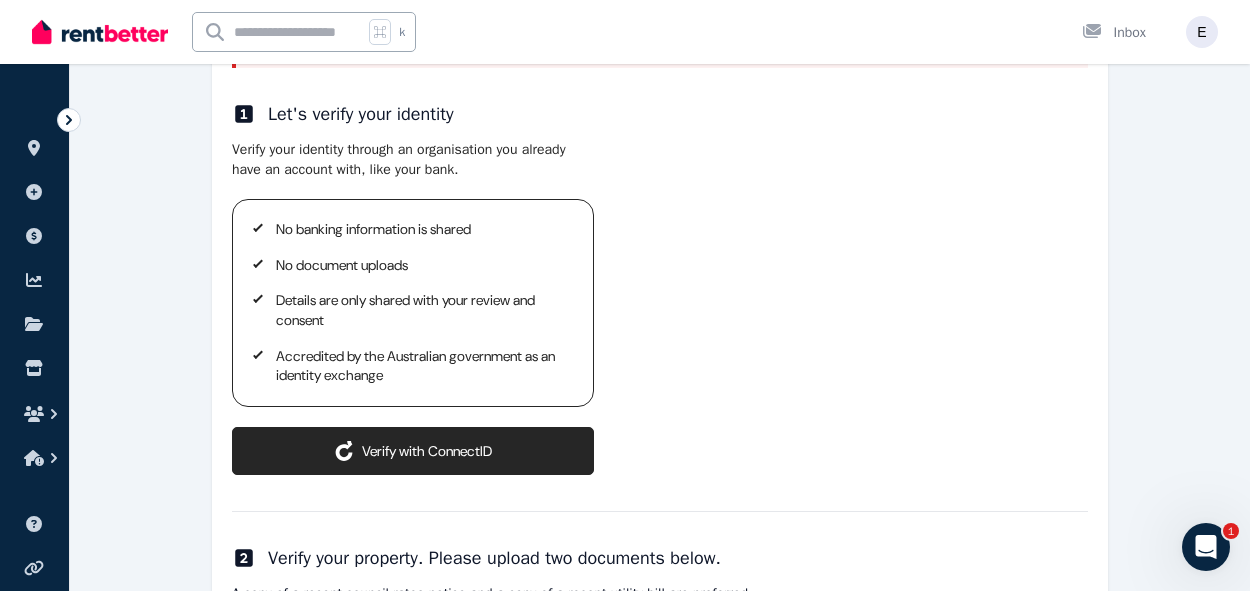 click on "ConnectID logo  Verify with ConnectID" at bounding box center (413, 451) 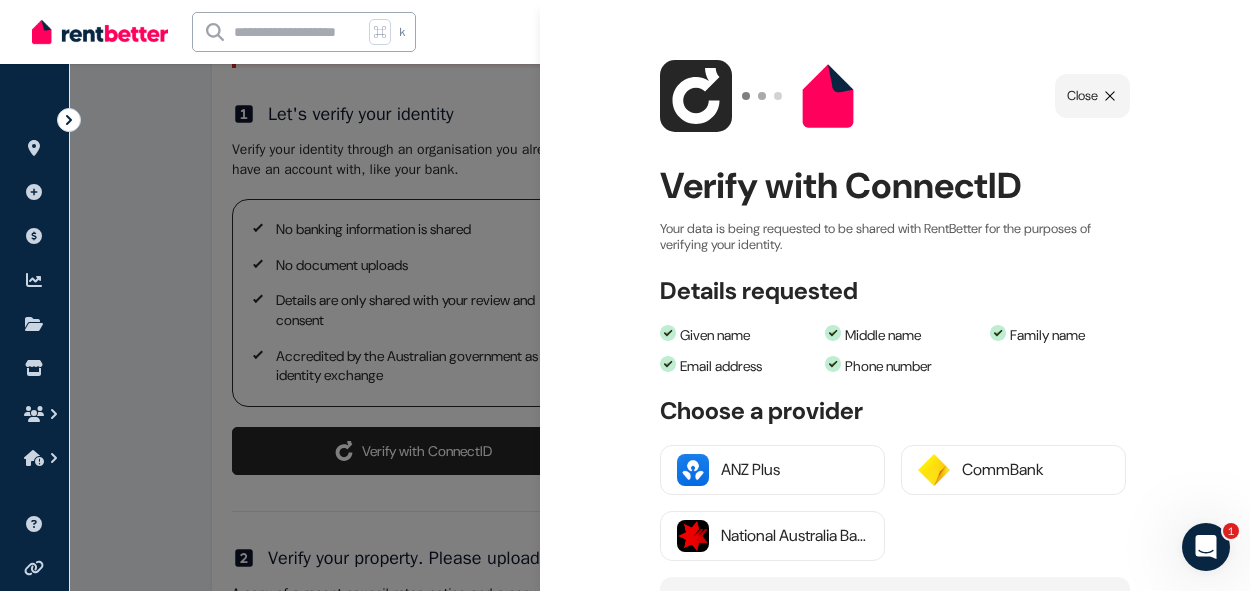 scroll, scrollTop: 403, scrollLeft: 0, axis: vertical 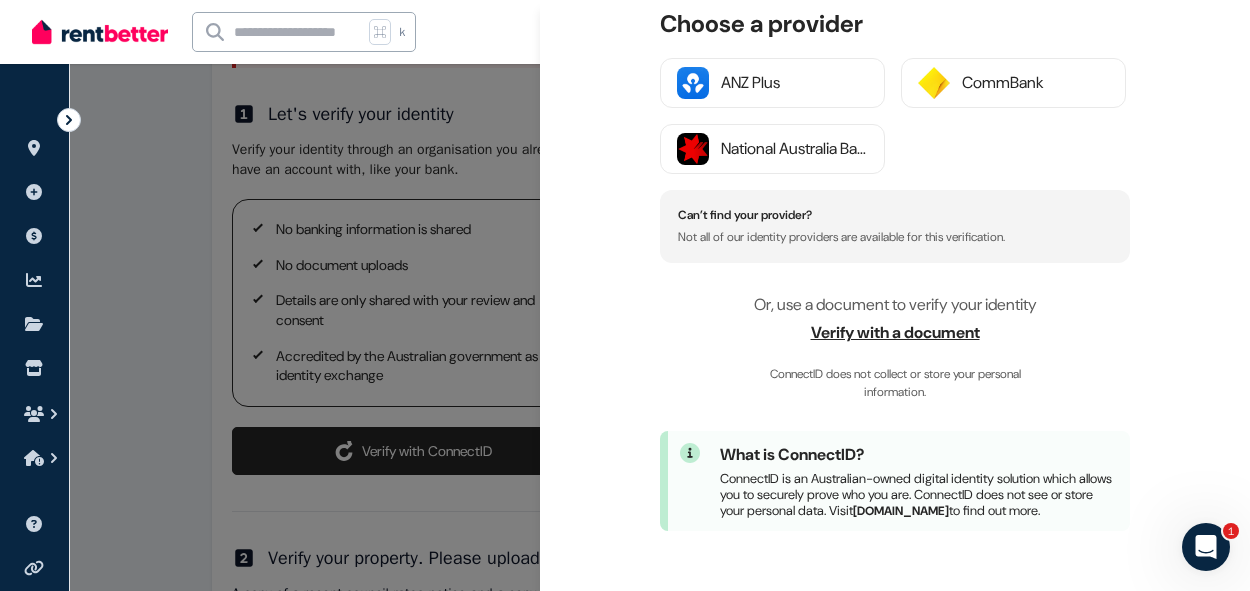 click at bounding box center [625, 295] 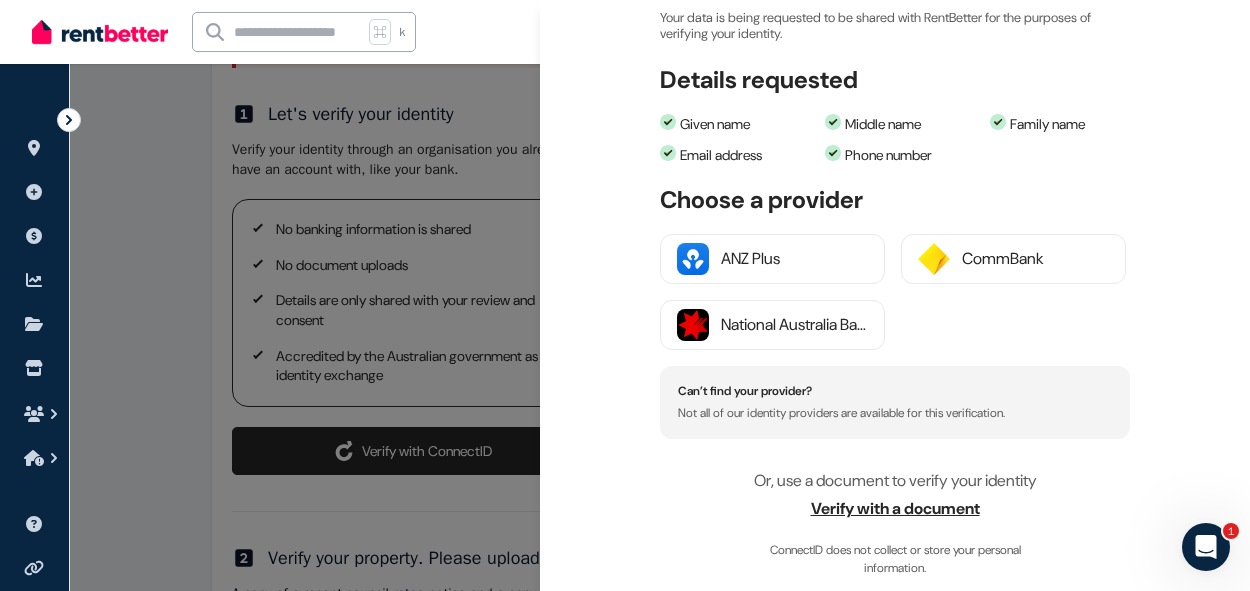 scroll, scrollTop: 0, scrollLeft: 0, axis: both 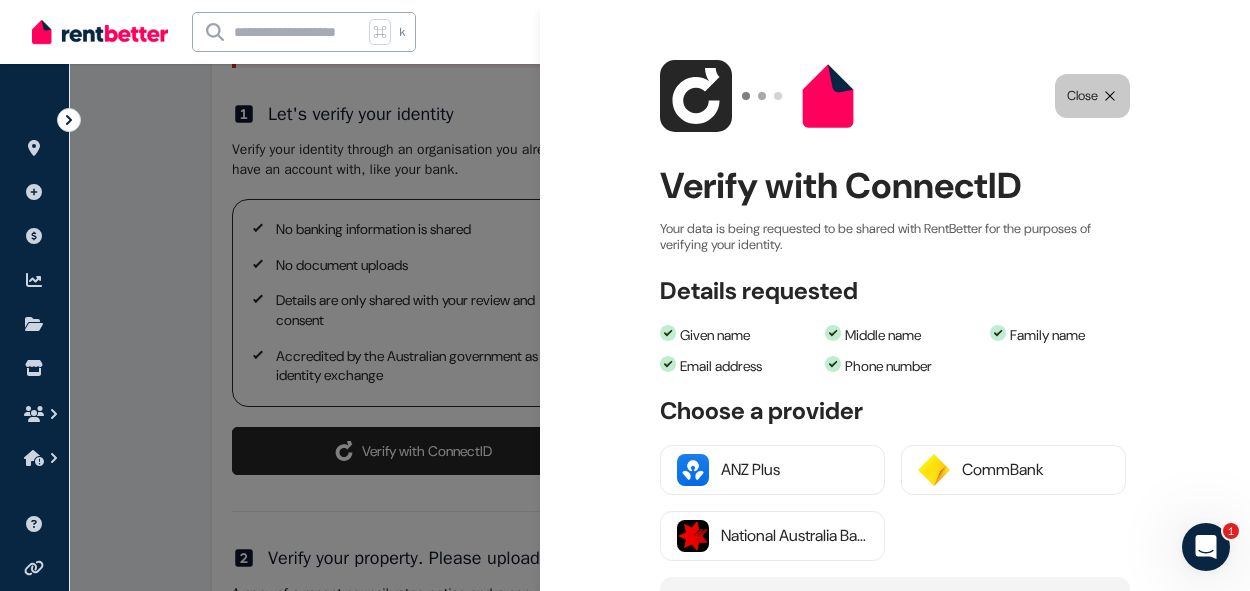 click on "Close" at bounding box center (1082, 96) 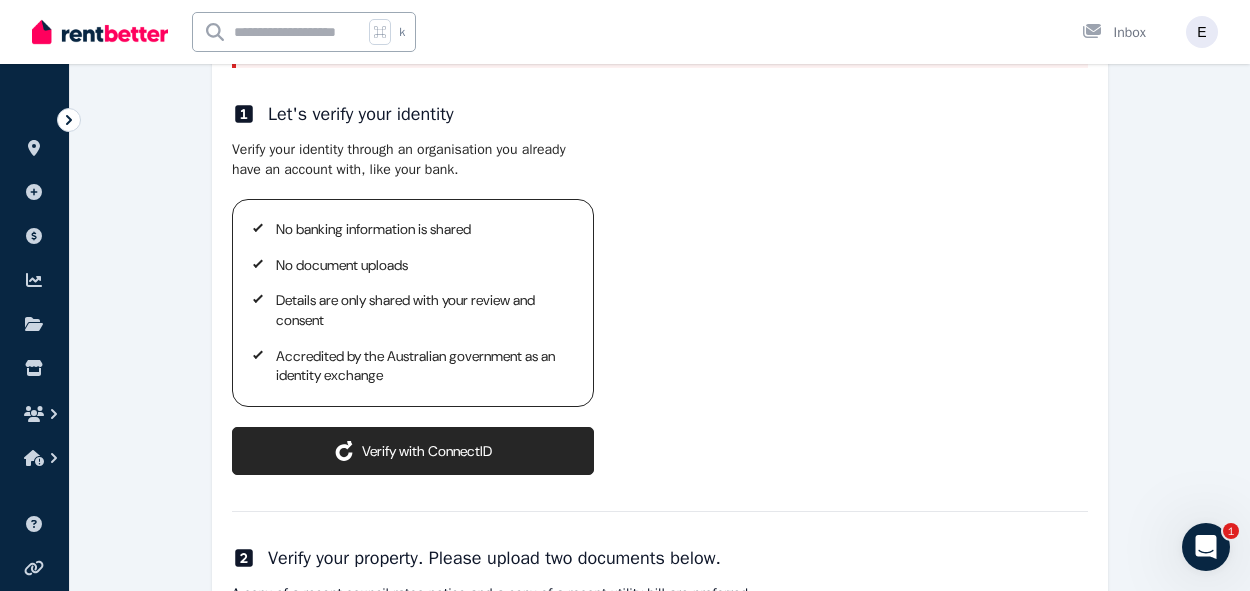 scroll, scrollTop: 0, scrollLeft: 0, axis: both 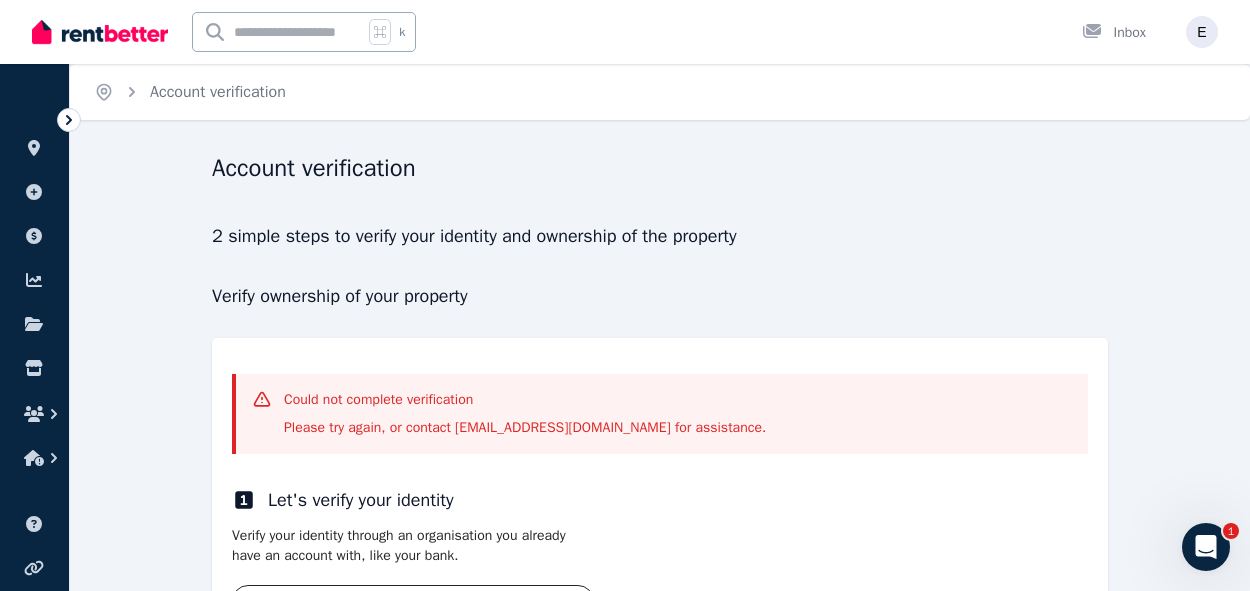click on "Please try again, or contact [EMAIL_ADDRESS][DOMAIN_NAME] for assistance." at bounding box center (525, 428) 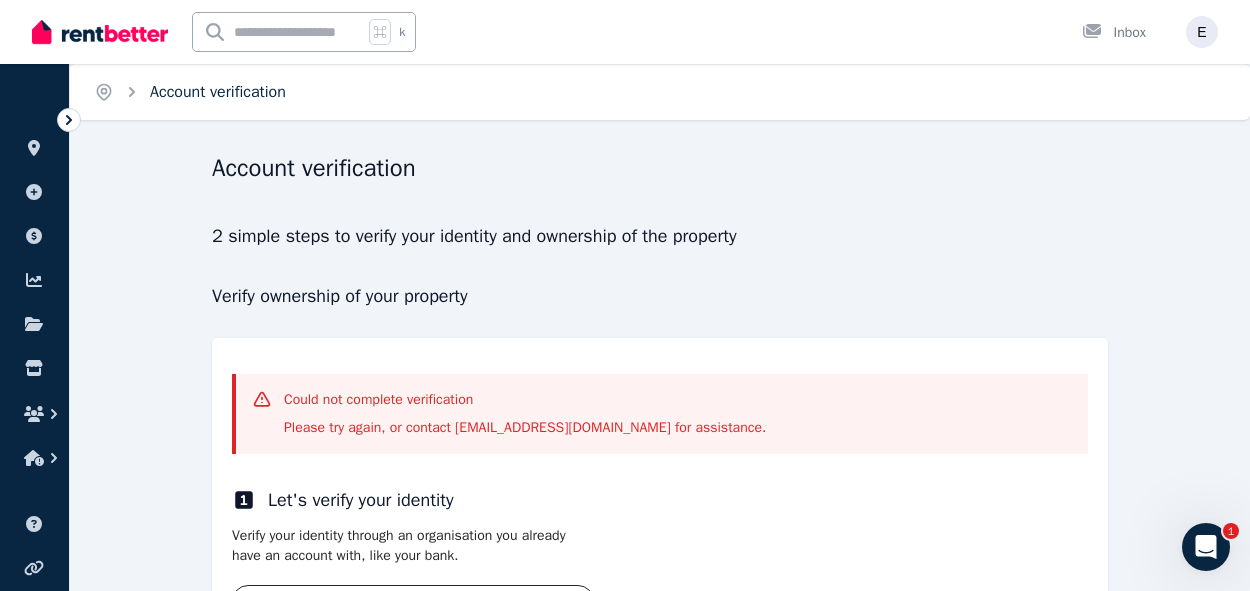 click on "Account verification" at bounding box center (218, 92) 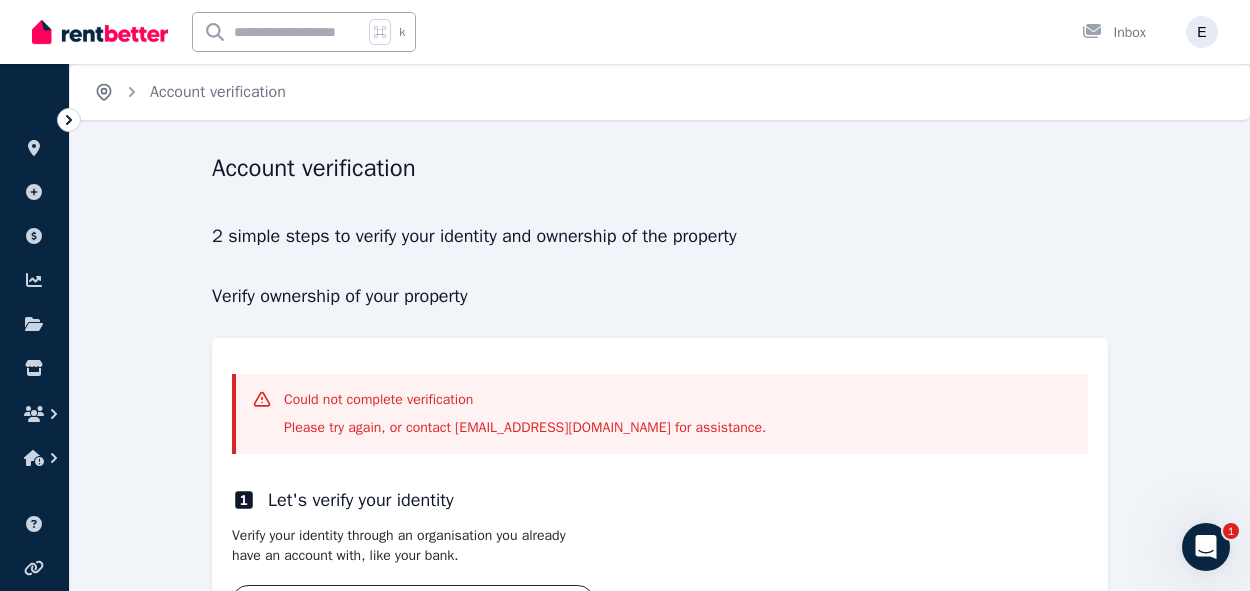 click 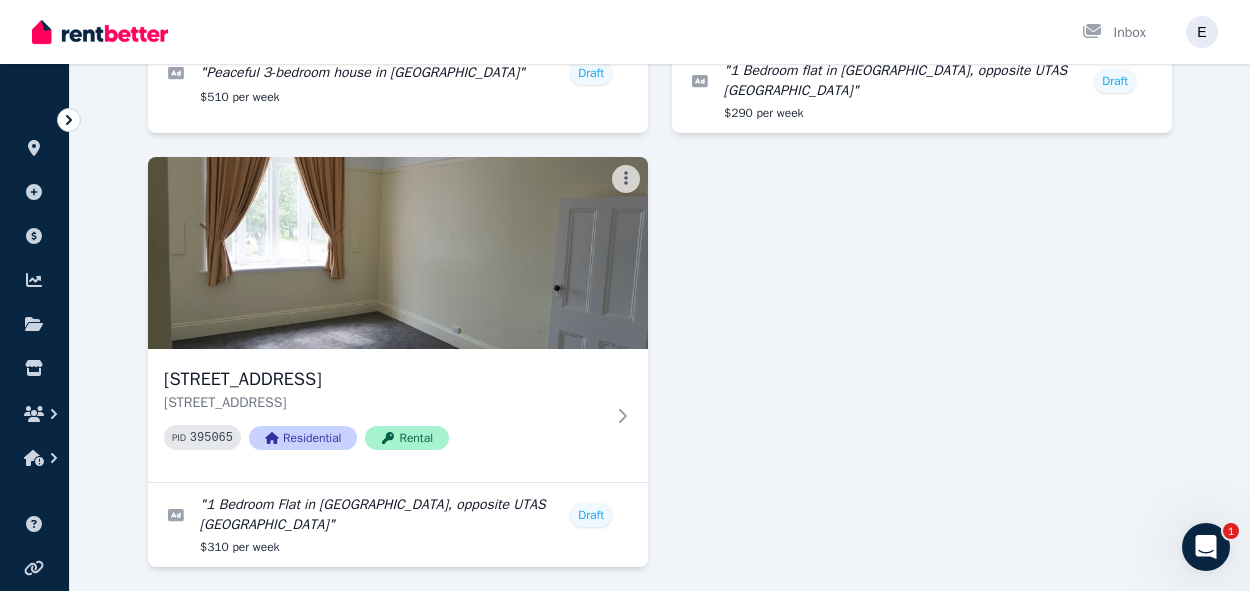 scroll, scrollTop: 561, scrollLeft: 0, axis: vertical 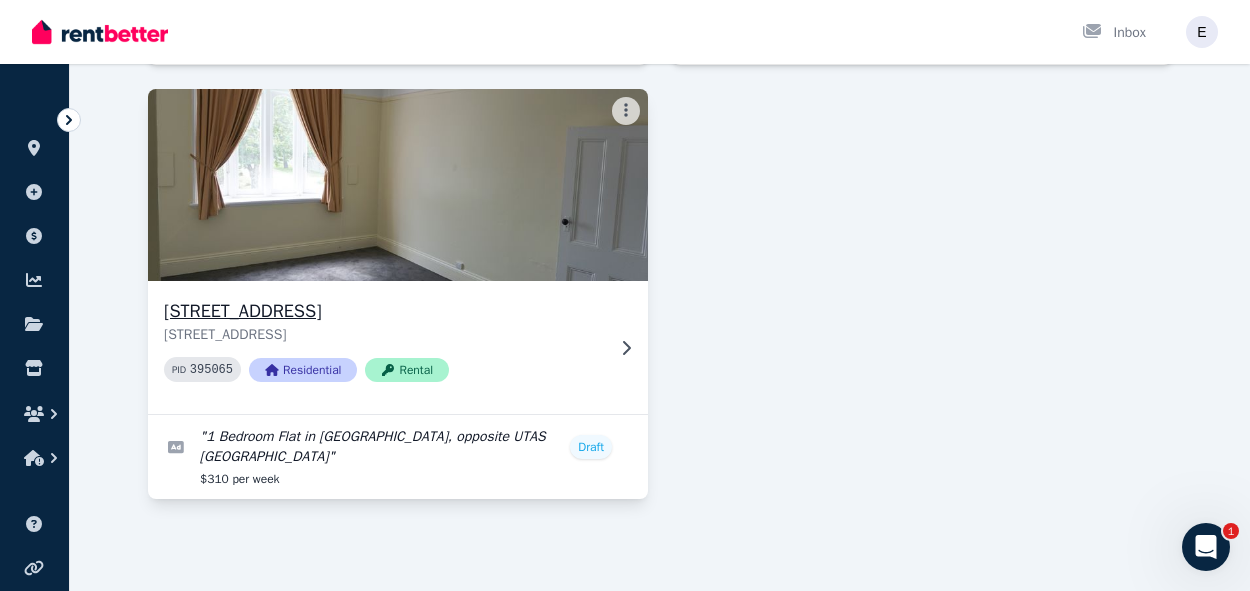 click at bounding box center [398, 185] 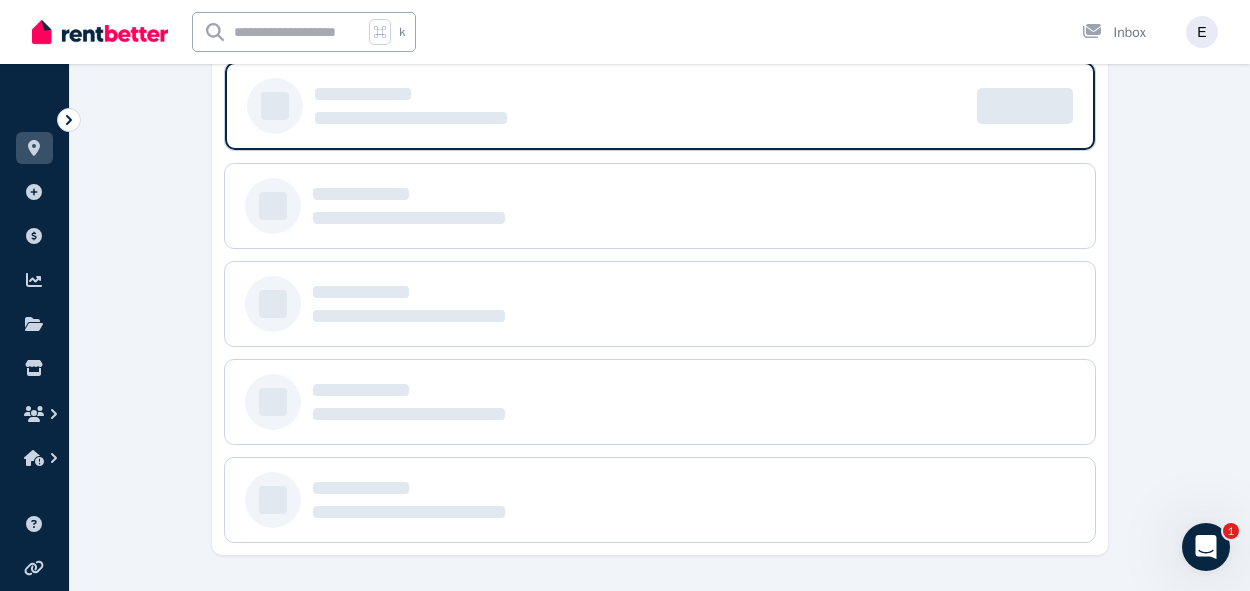 scroll, scrollTop: 0, scrollLeft: 0, axis: both 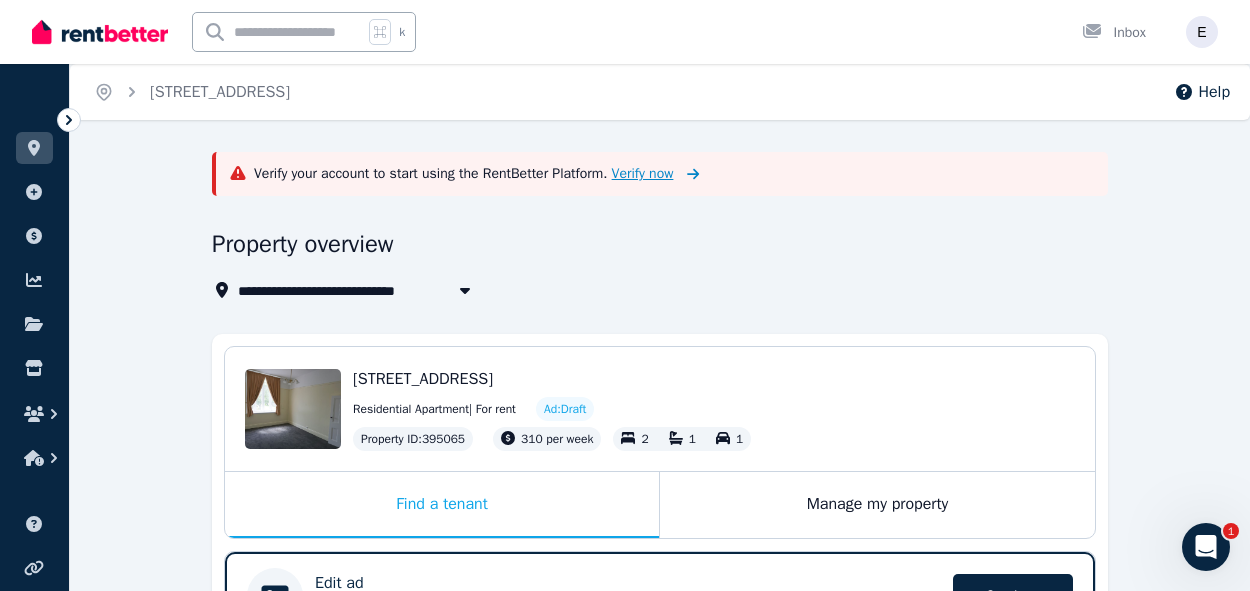 click on "Verify now" at bounding box center [643, 174] 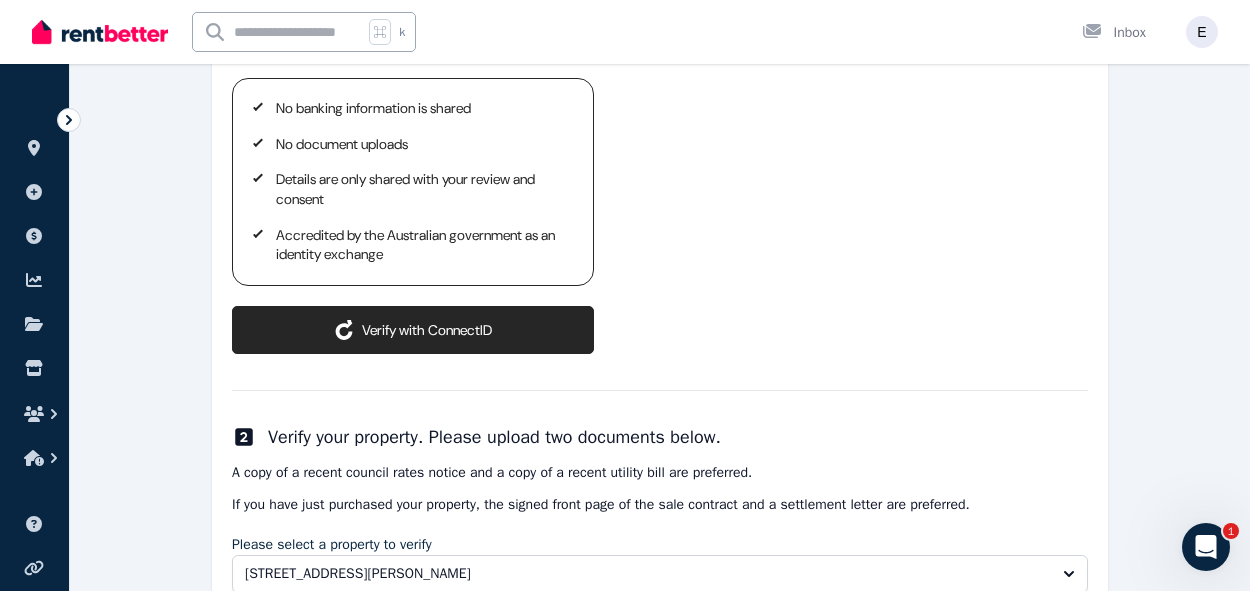 scroll, scrollTop: 373, scrollLeft: 0, axis: vertical 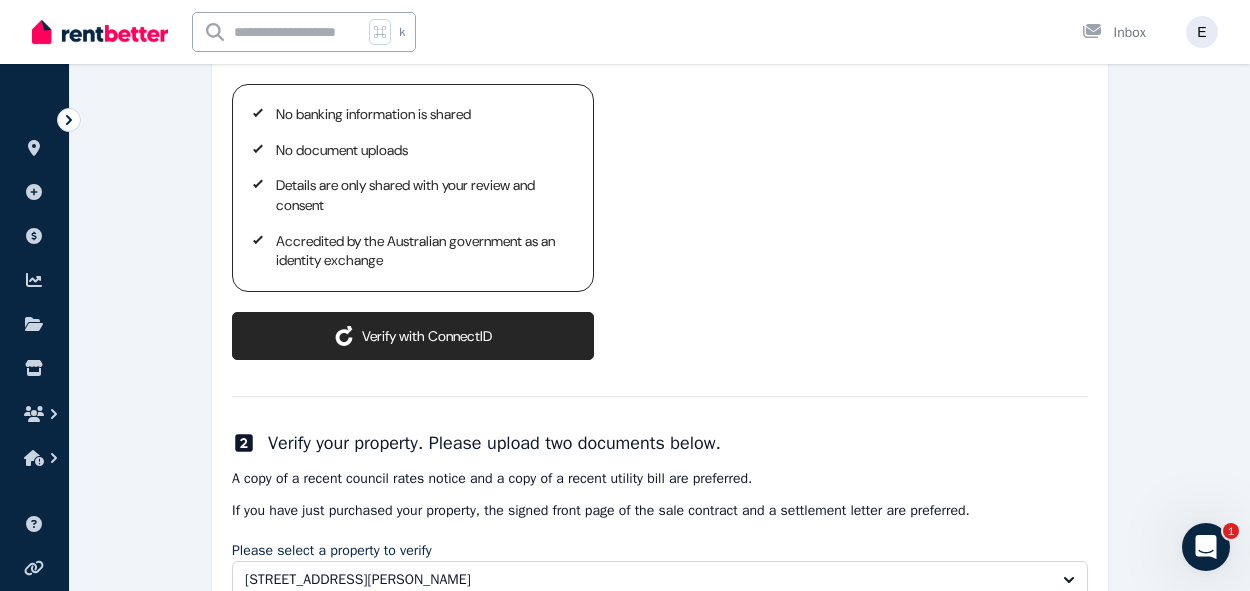 click on "ConnectID logo  Verify with ConnectID" at bounding box center (413, 336) 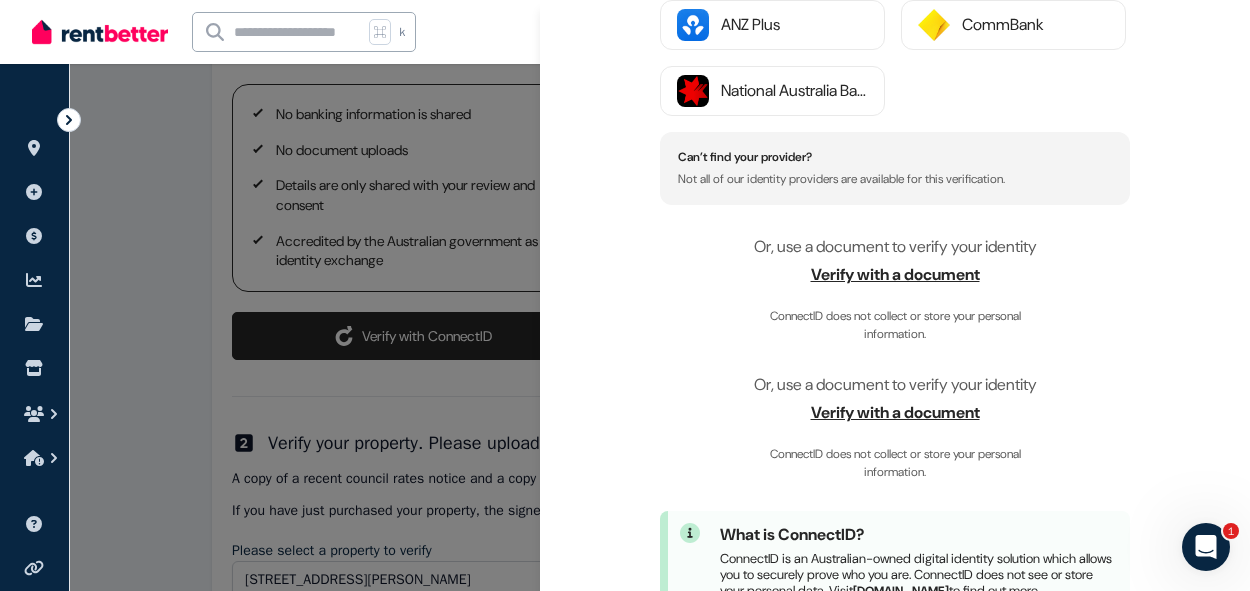 scroll, scrollTop: 541, scrollLeft: 0, axis: vertical 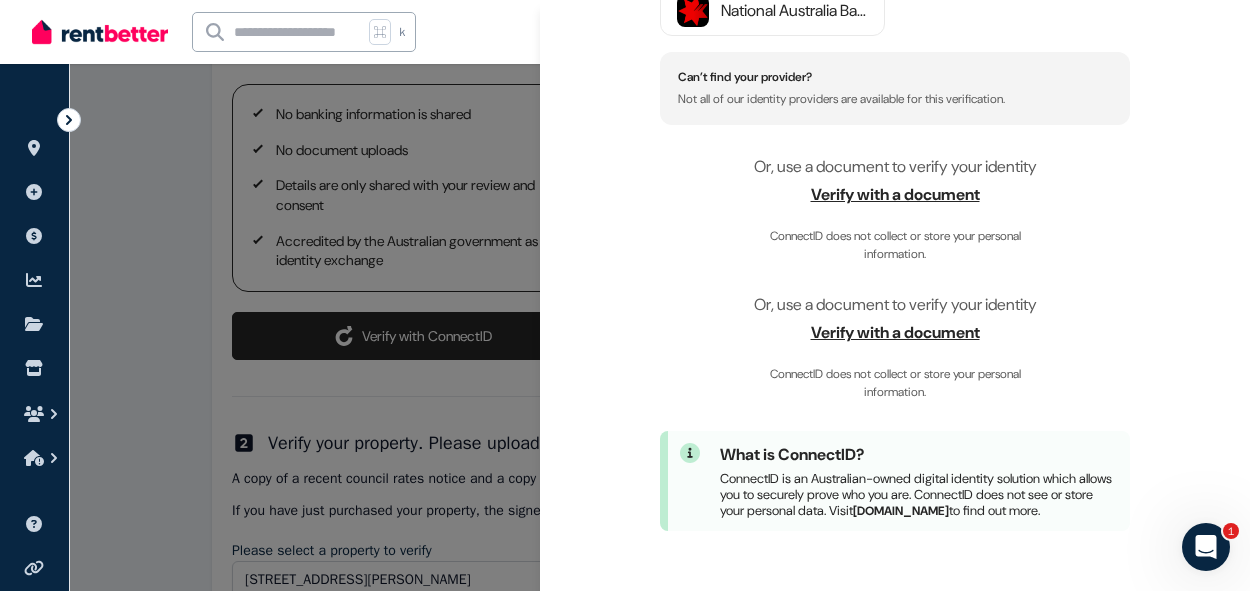 click on "Verify with a document" at bounding box center (895, 195) 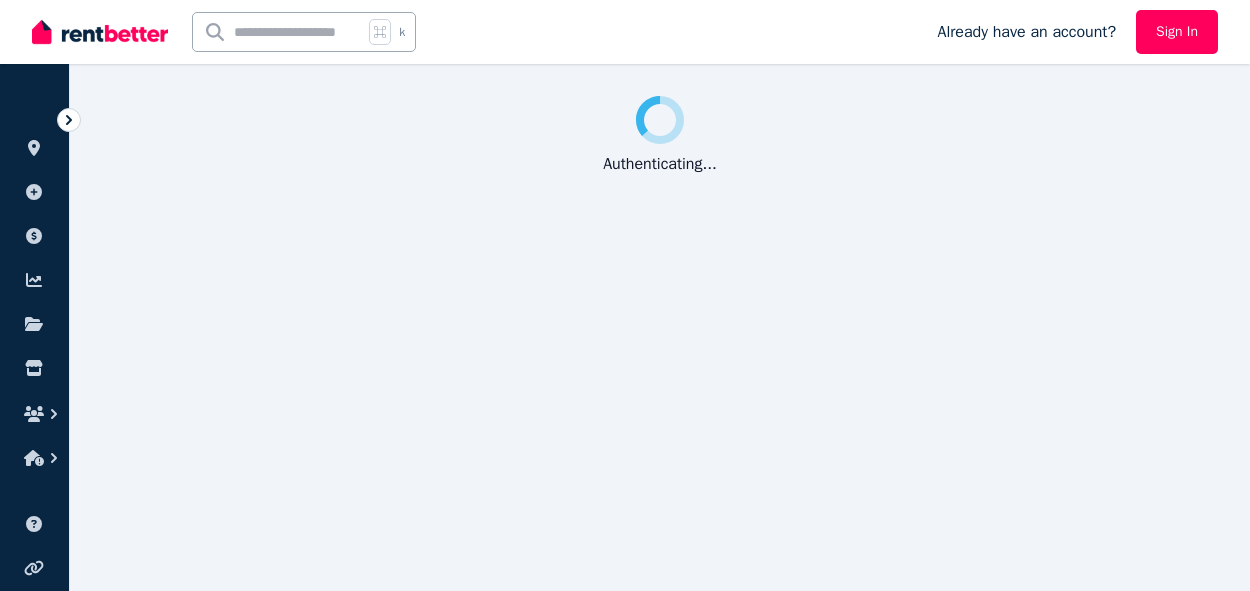 scroll, scrollTop: 0, scrollLeft: 0, axis: both 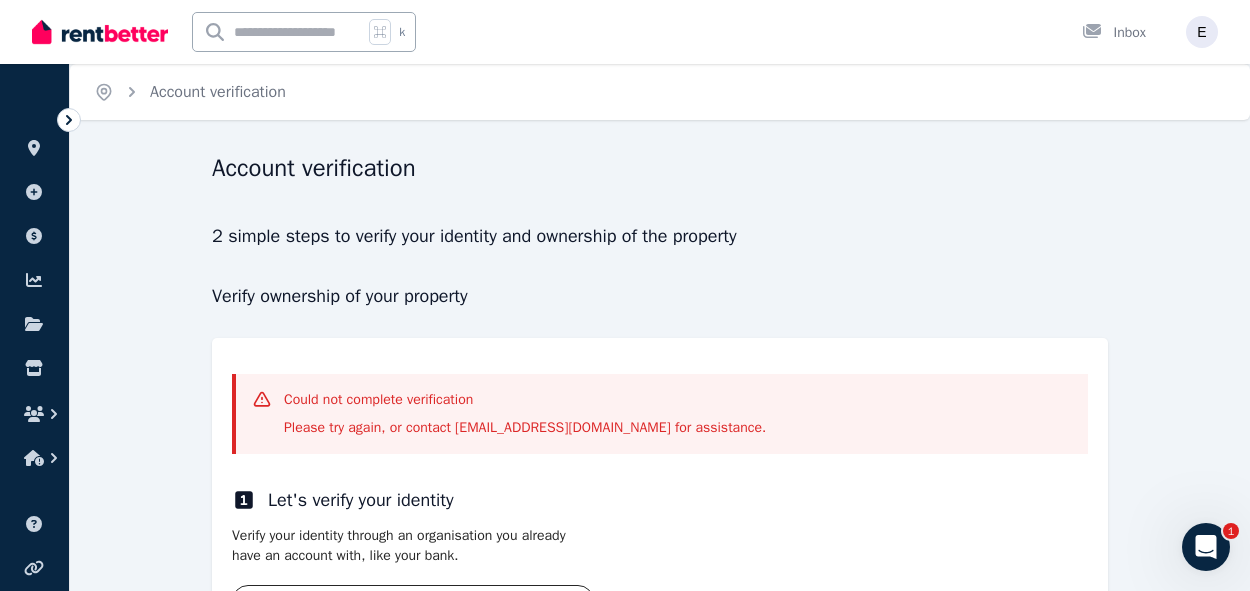 click 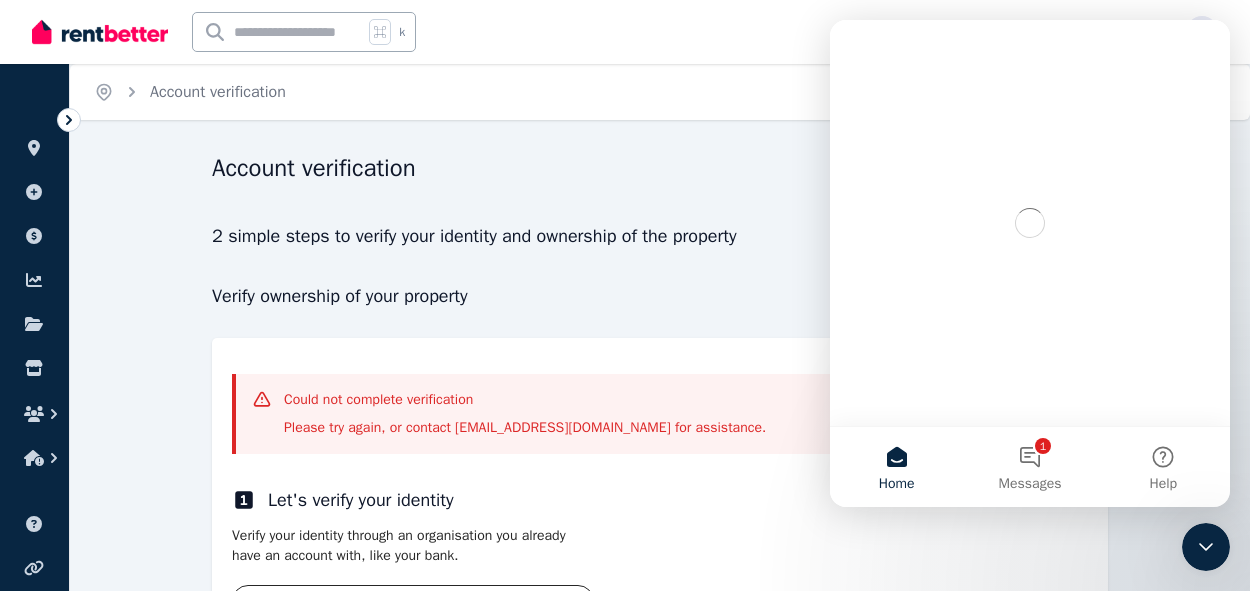 scroll, scrollTop: 0, scrollLeft: 0, axis: both 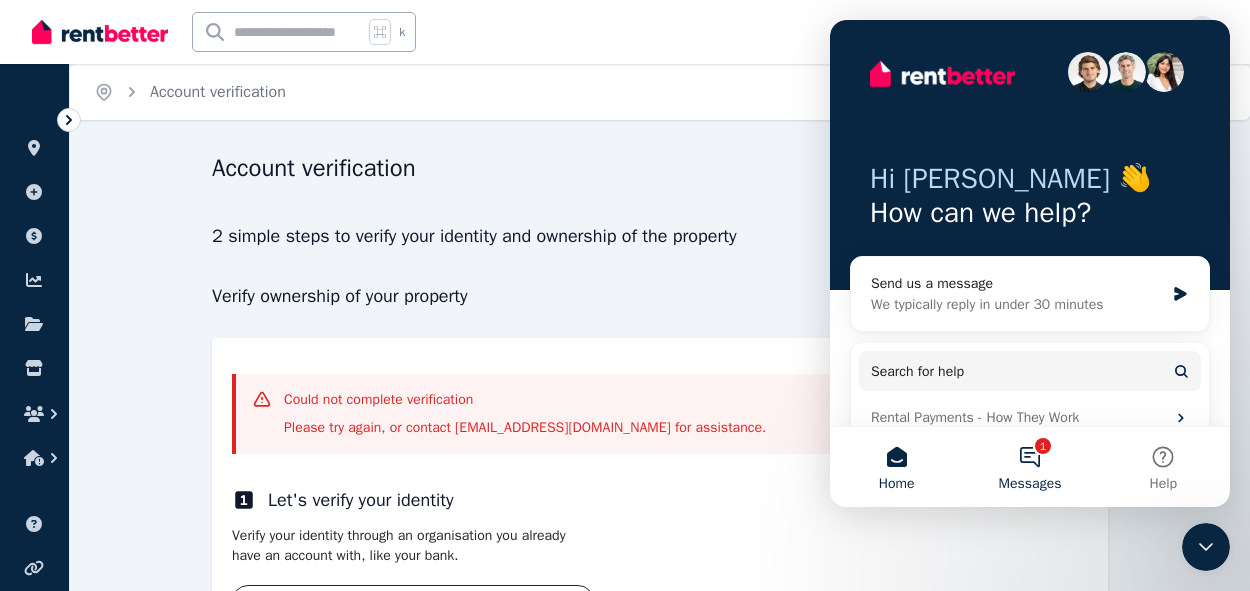 click on "1 Messages" at bounding box center [1029, 467] 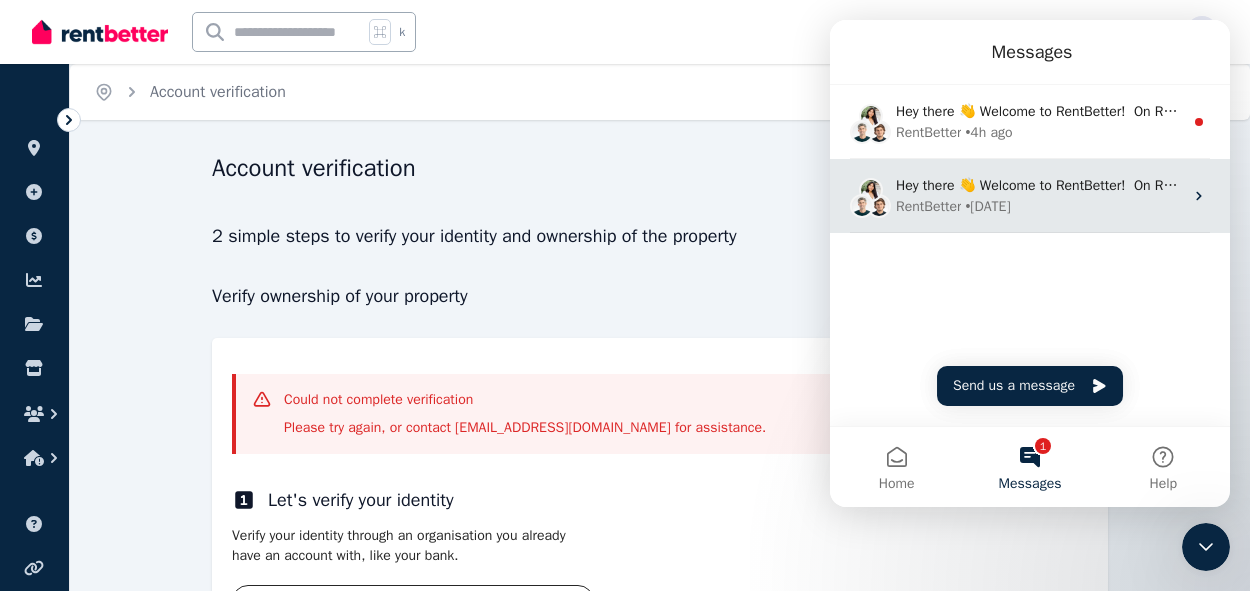 click 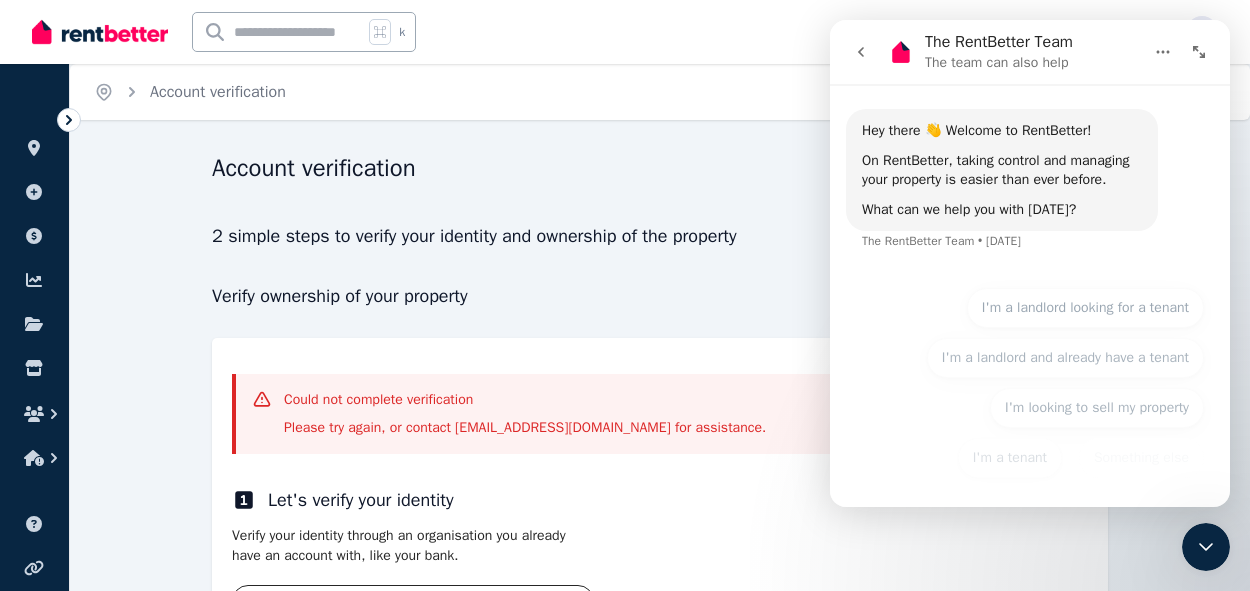 scroll, scrollTop: 61, scrollLeft: 0, axis: vertical 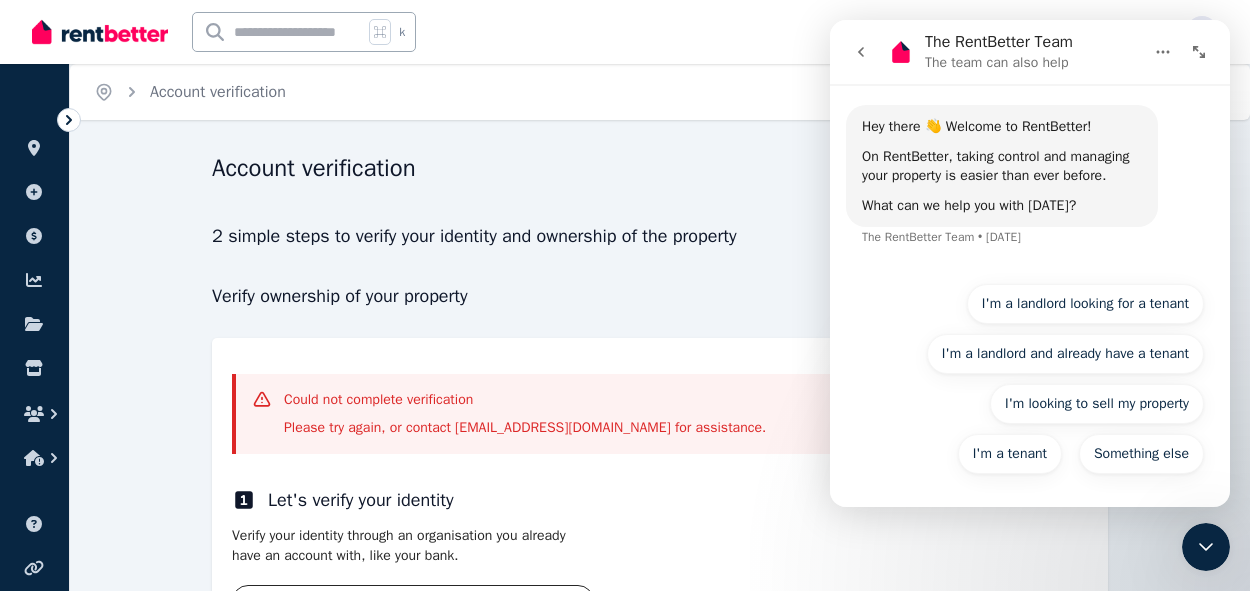 click at bounding box center (1163, 52) 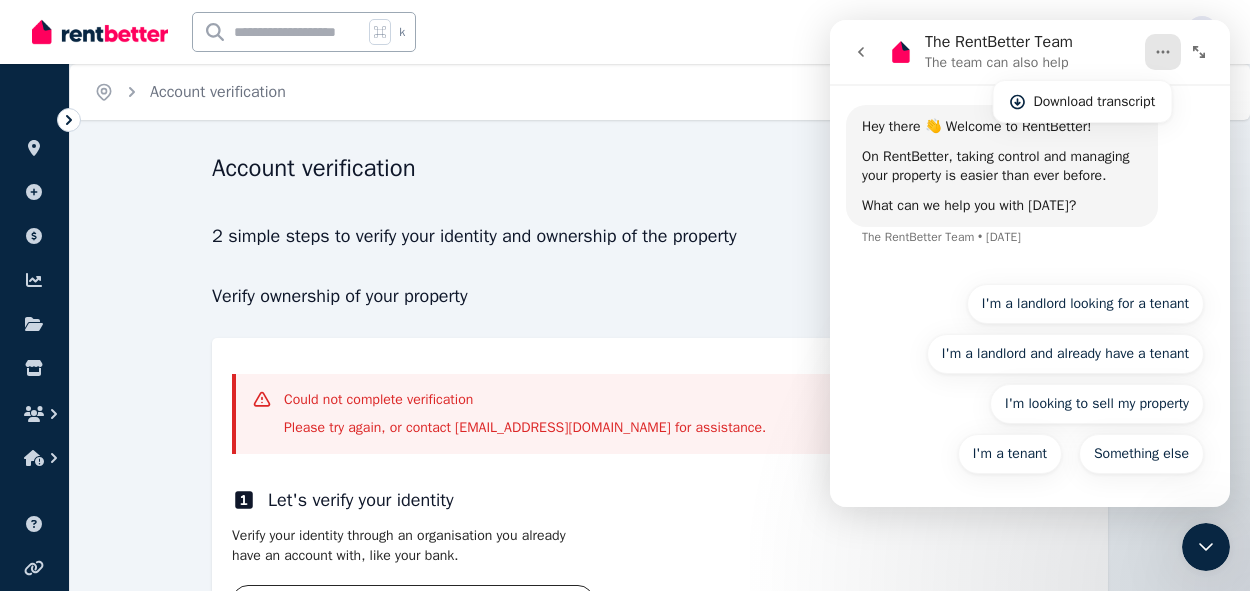 click at bounding box center (861, 52) 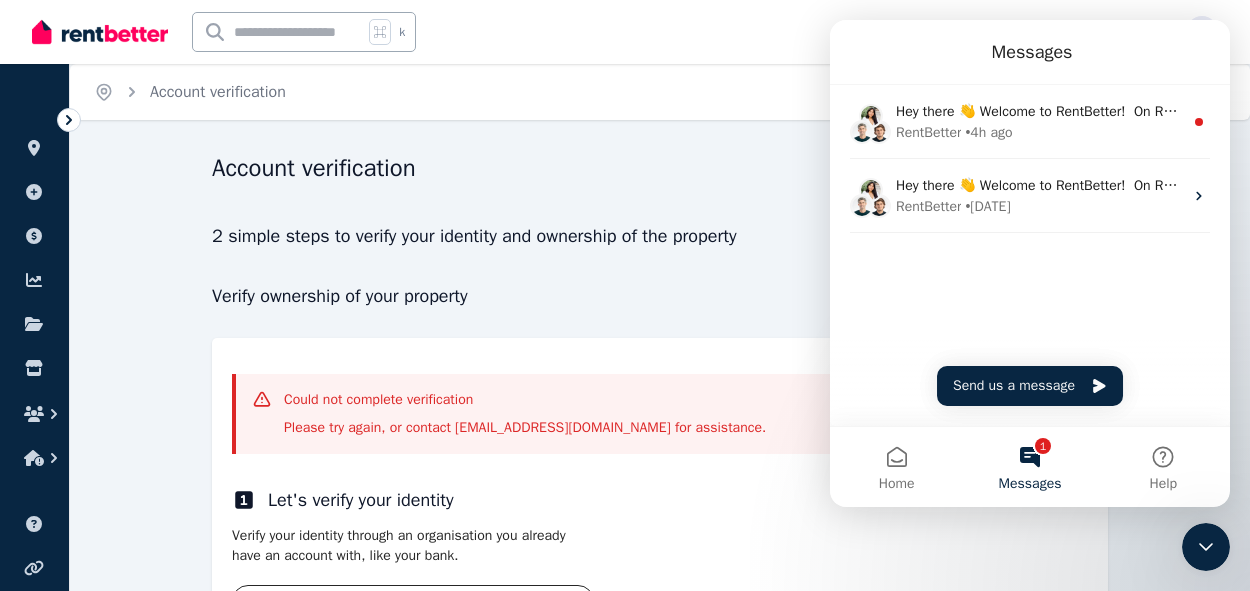 scroll, scrollTop: 0, scrollLeft: 0, axis: both 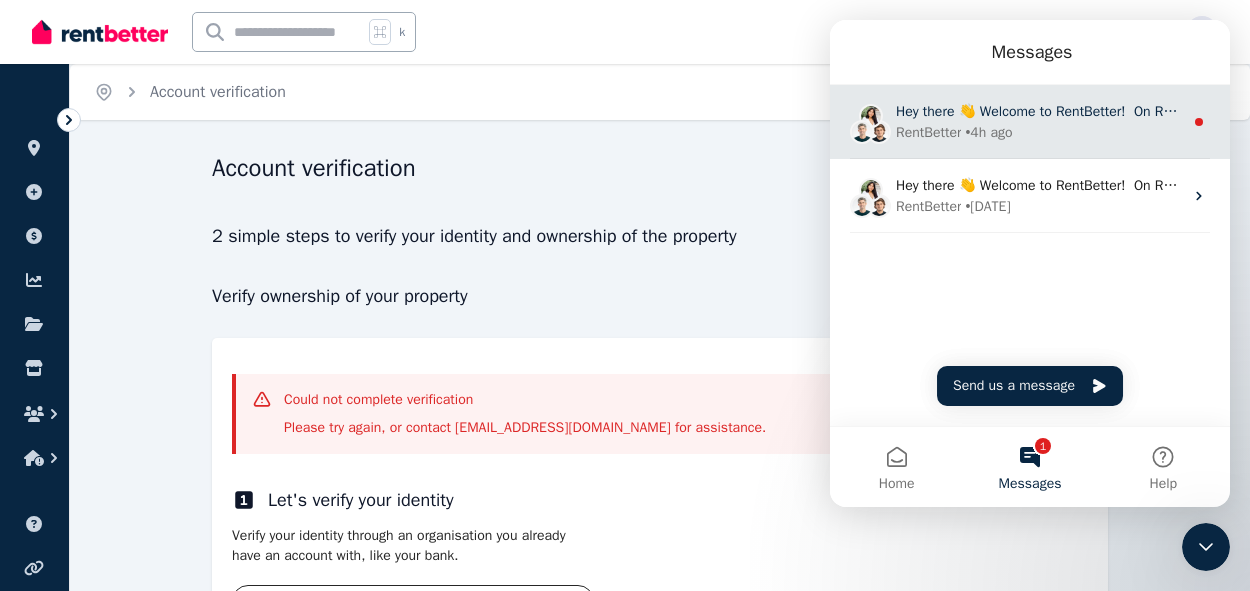 click on "RentBetter •  4h ago" at bounding box center (1039, 132) 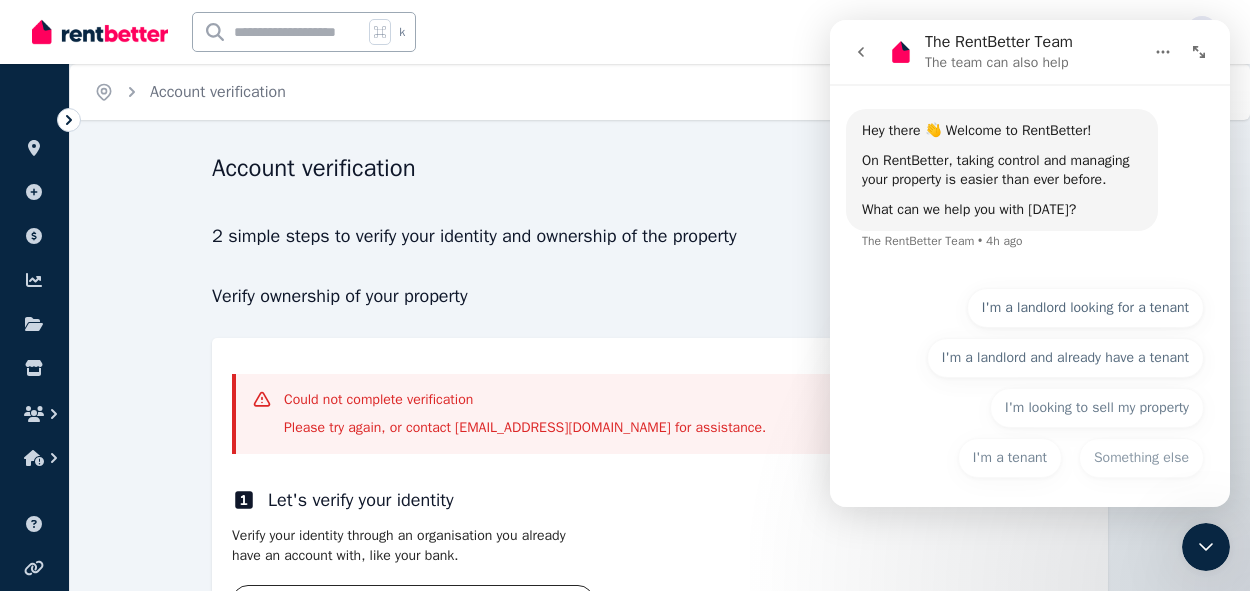 scroll, scrollTop: 61, scrollLeft: 0, axis: vertical 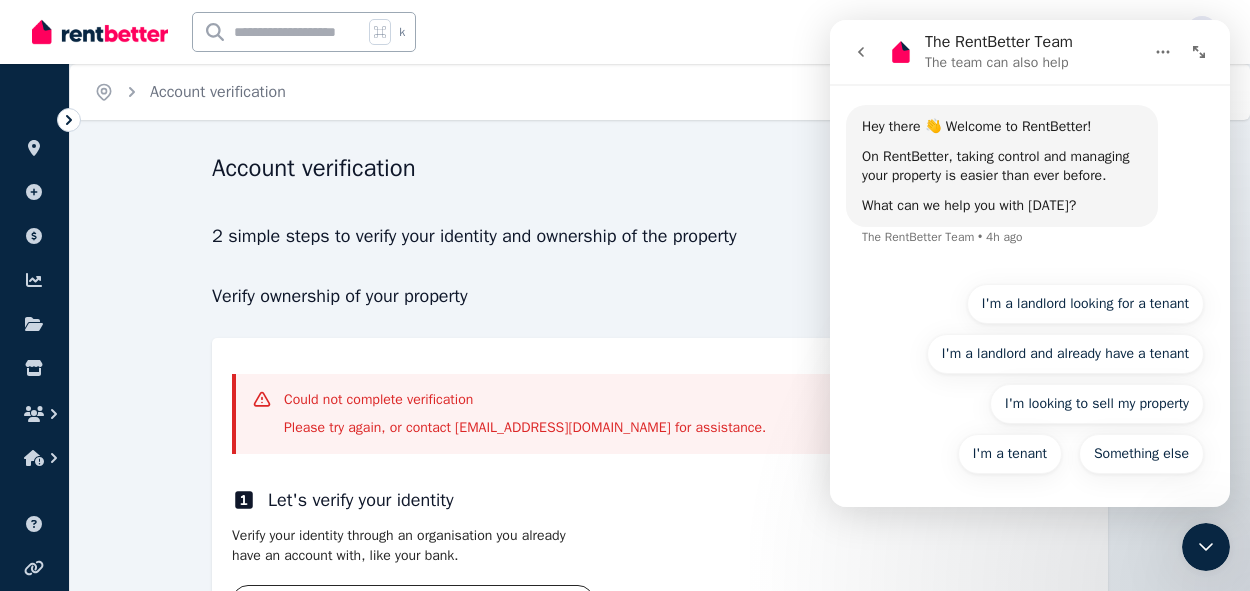 click 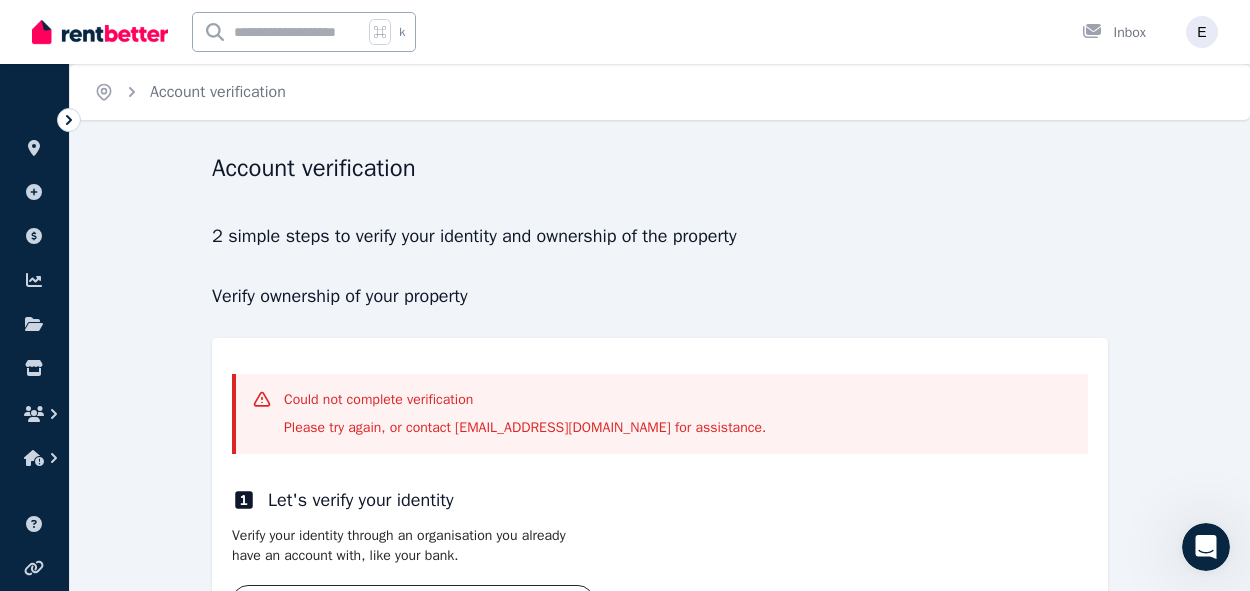 scroll, scrollTop: 0, scrollLeft: 0, axis: both 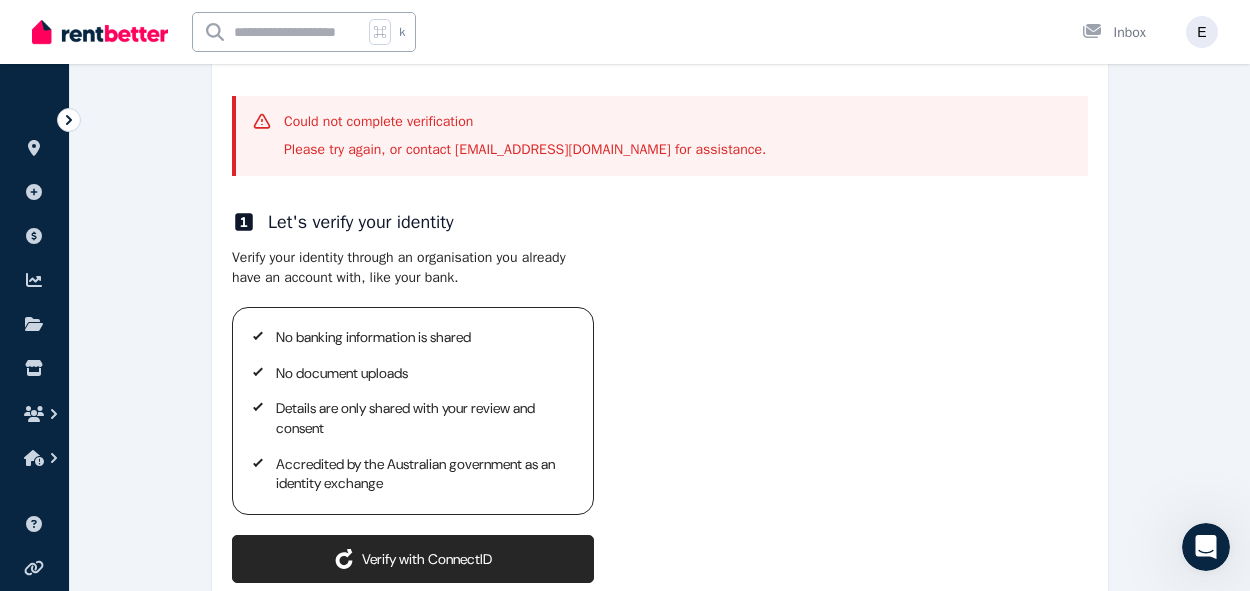 click on "ConnectID logo  Verify with ConnectID" at bounding box center [413, 559] 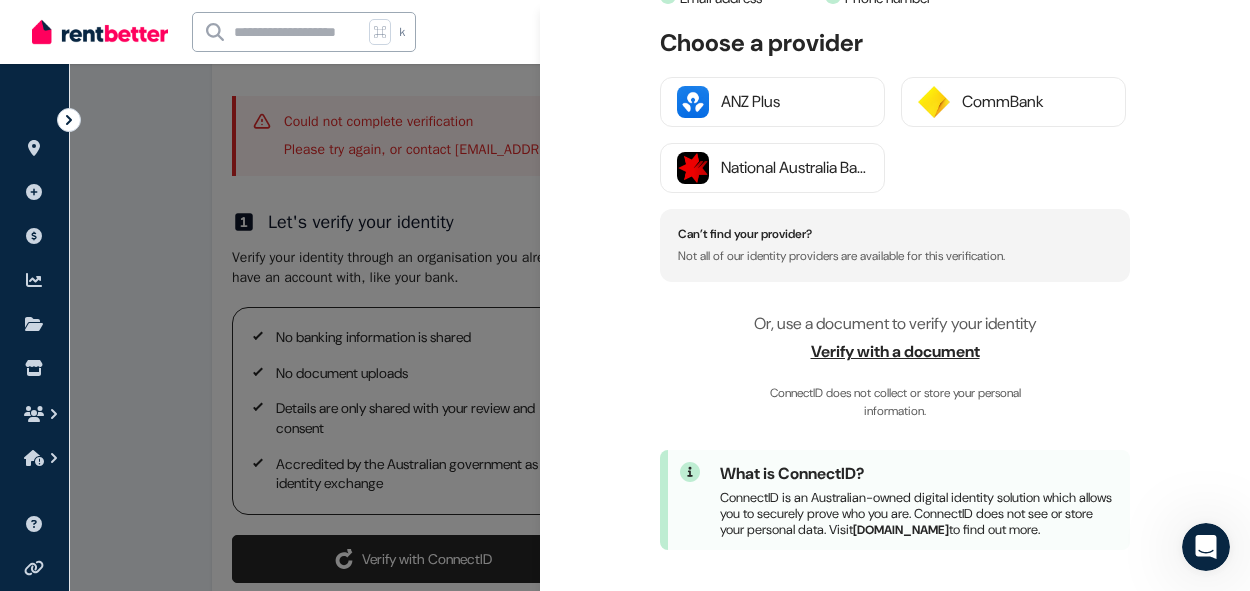scroll, scrollTop: 403, scrollLeft: 0, axis: vertical 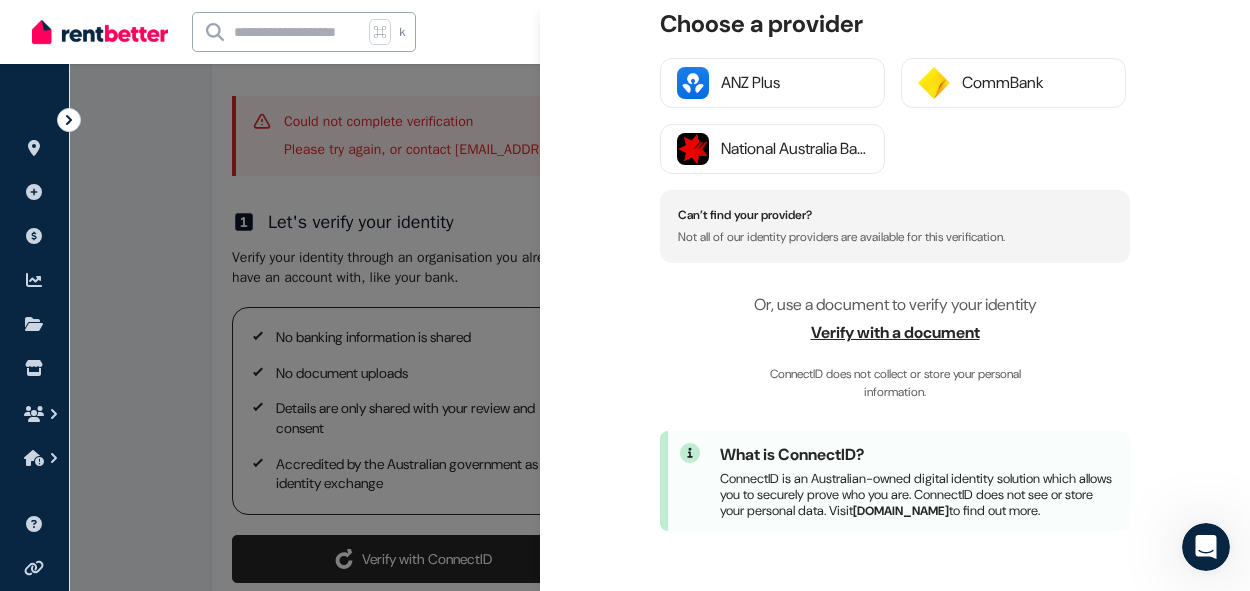 click on "Verify with a document" at bounding box center [895, 333] 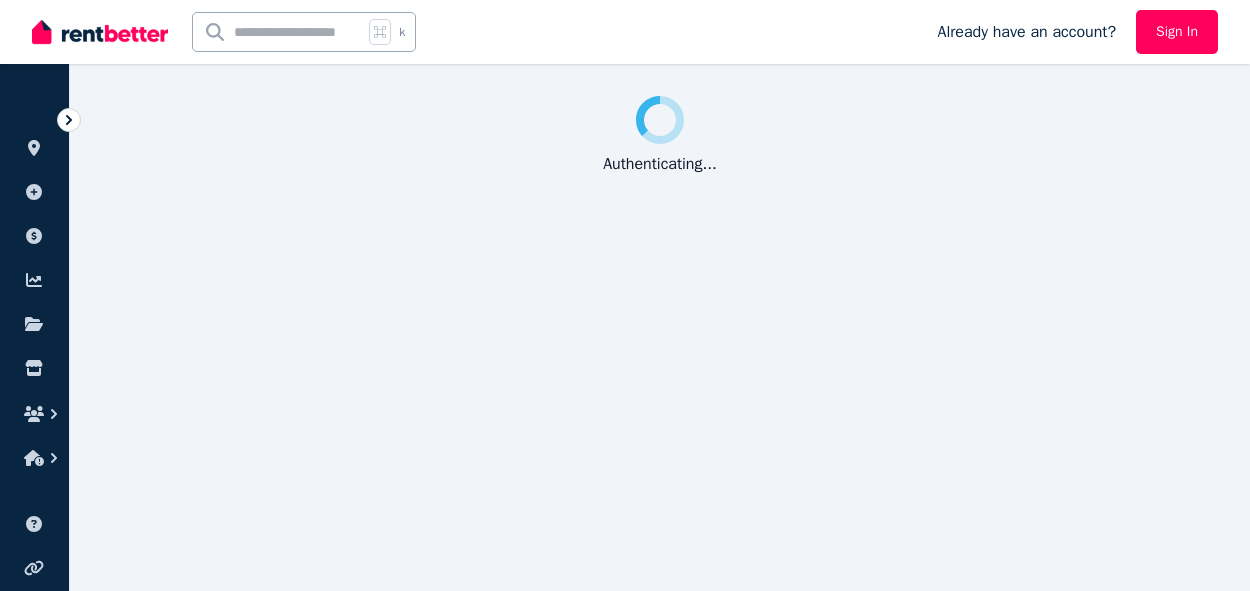 scroll, scrollTop: 0, scrollLeft: 0, axis: both 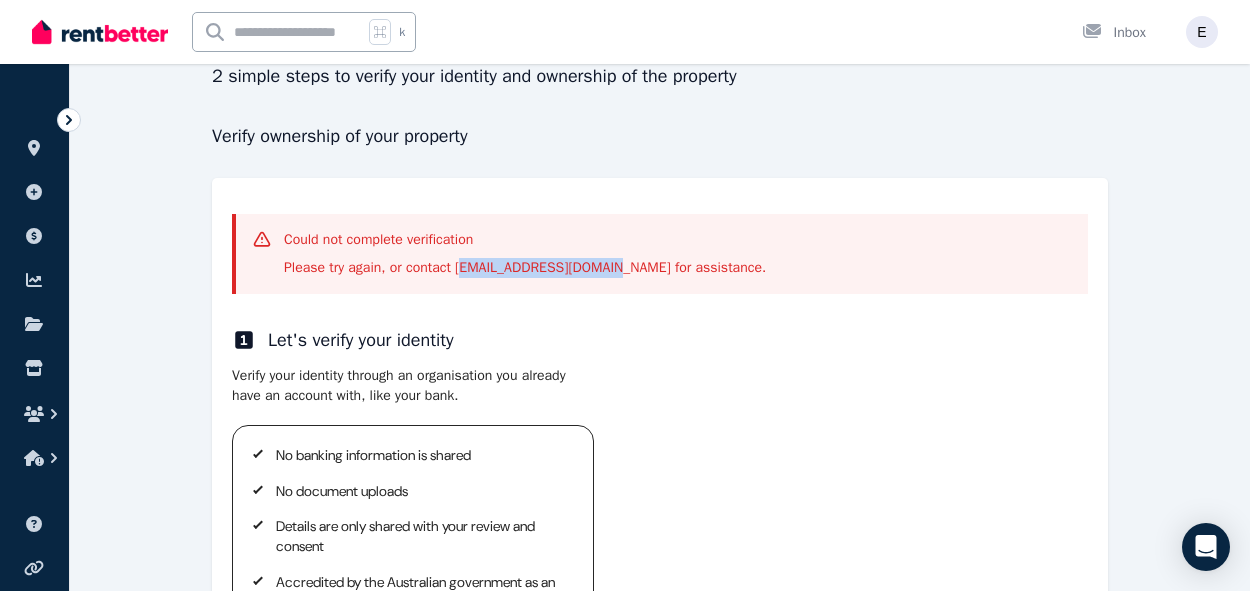 drag, startPoint x: 466, startPoint y: 268, endPoint x: 616, endPoint y: 273, distance: 150.08331 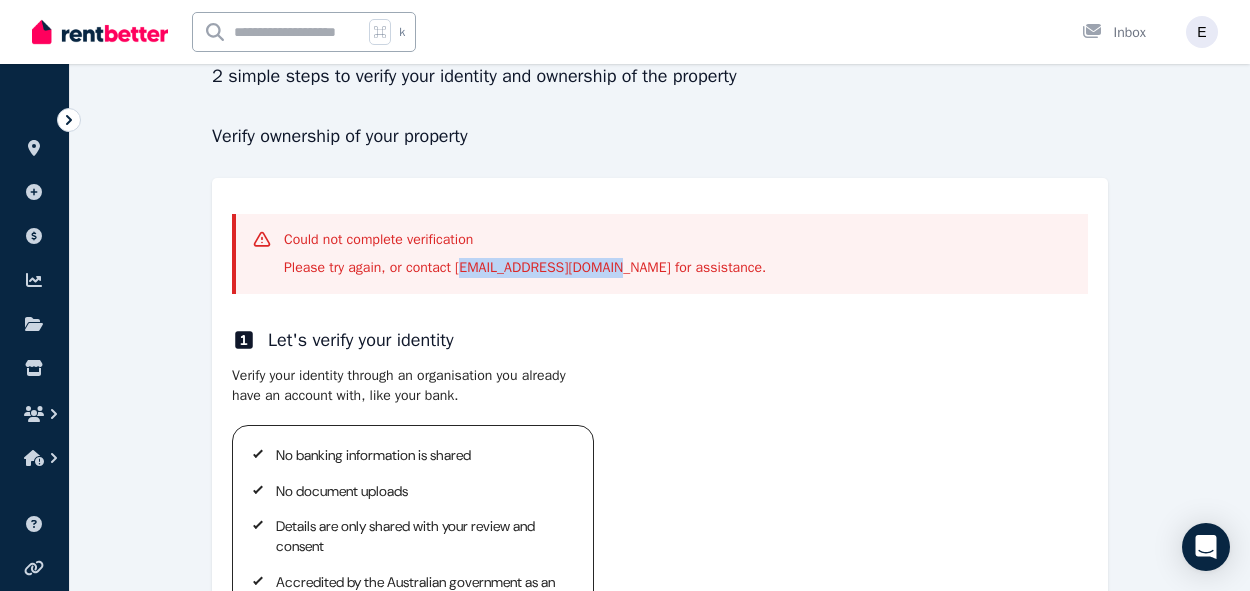 click on "Please try again, or contact [EMAIL_ADDRESS][DOMAIN_NAME] for assistance." at bounding box center [525, 268] 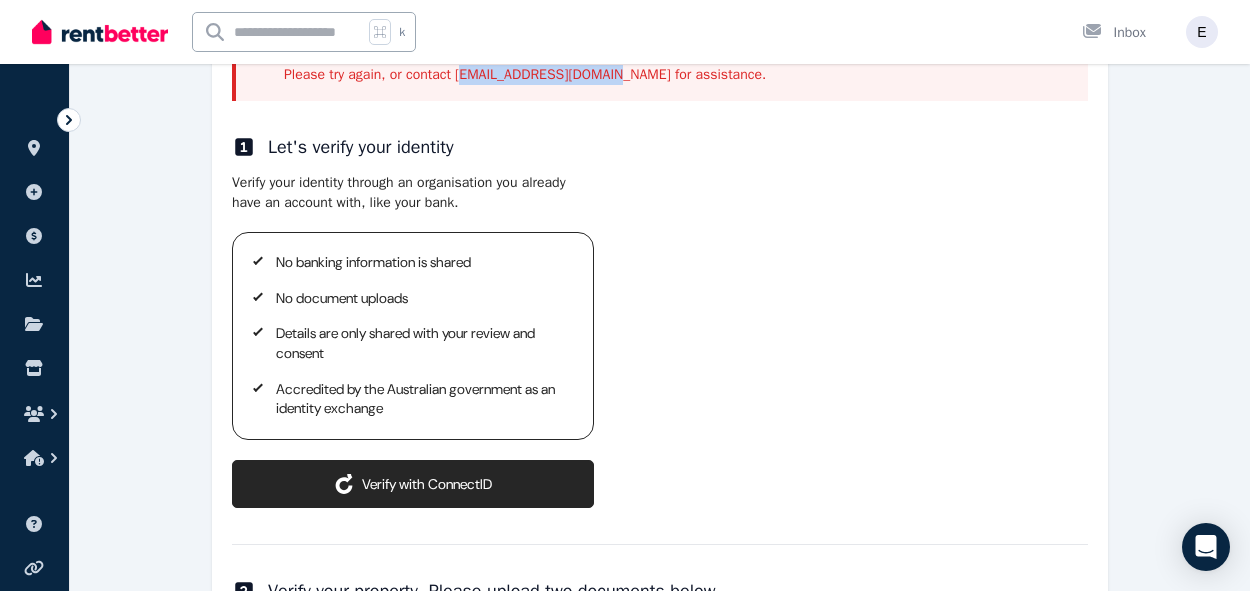 scroll, scrollTop: 359, scrollLeft: 0, axis: vertical 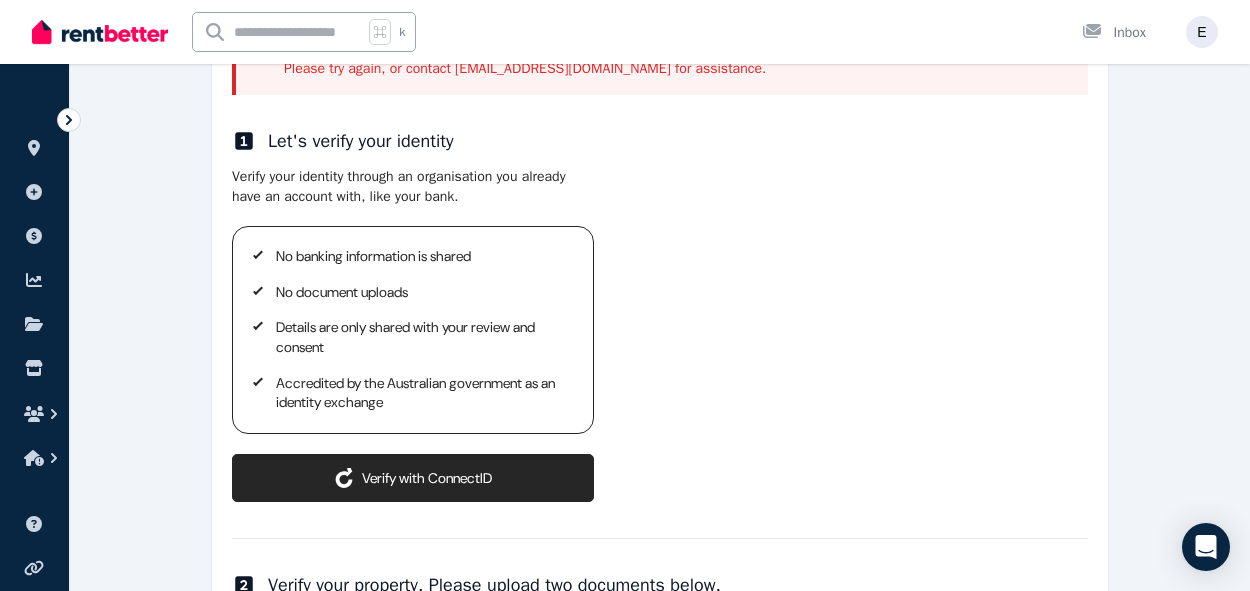 click on "No banking information is shared
No document uploads
Details are only shared with your review and consent
Accredited by the Australian government as an identity exchange" at bounding box center (413, 330) 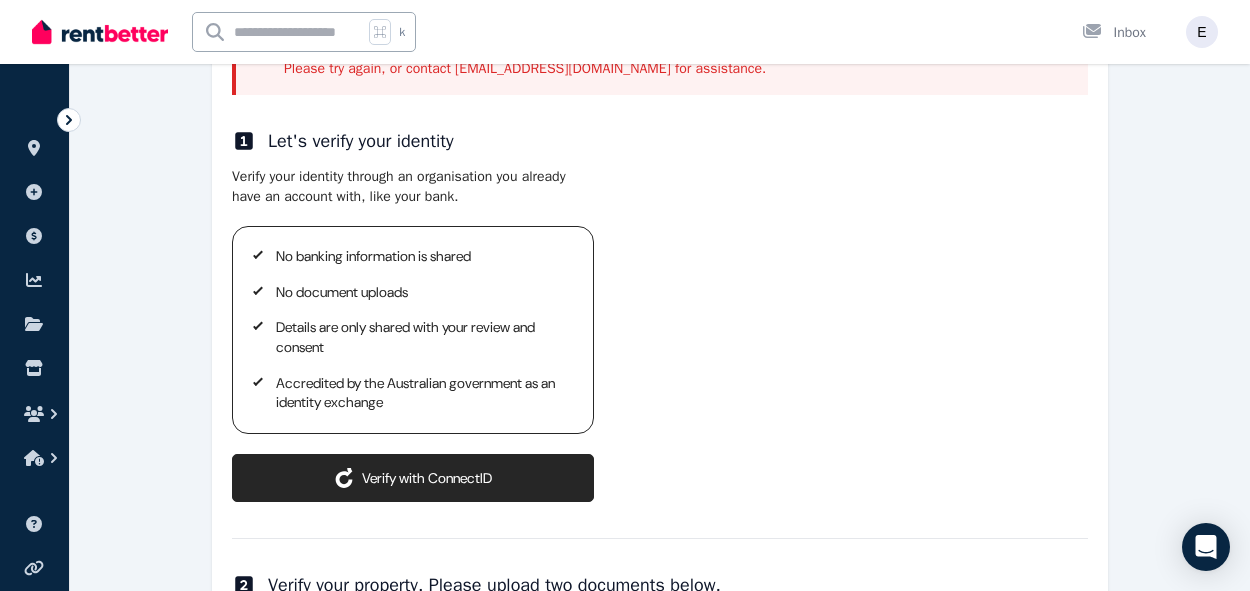 click on "ConnectID logo  Verify with ConnectID" at bounding box center [413, 478] 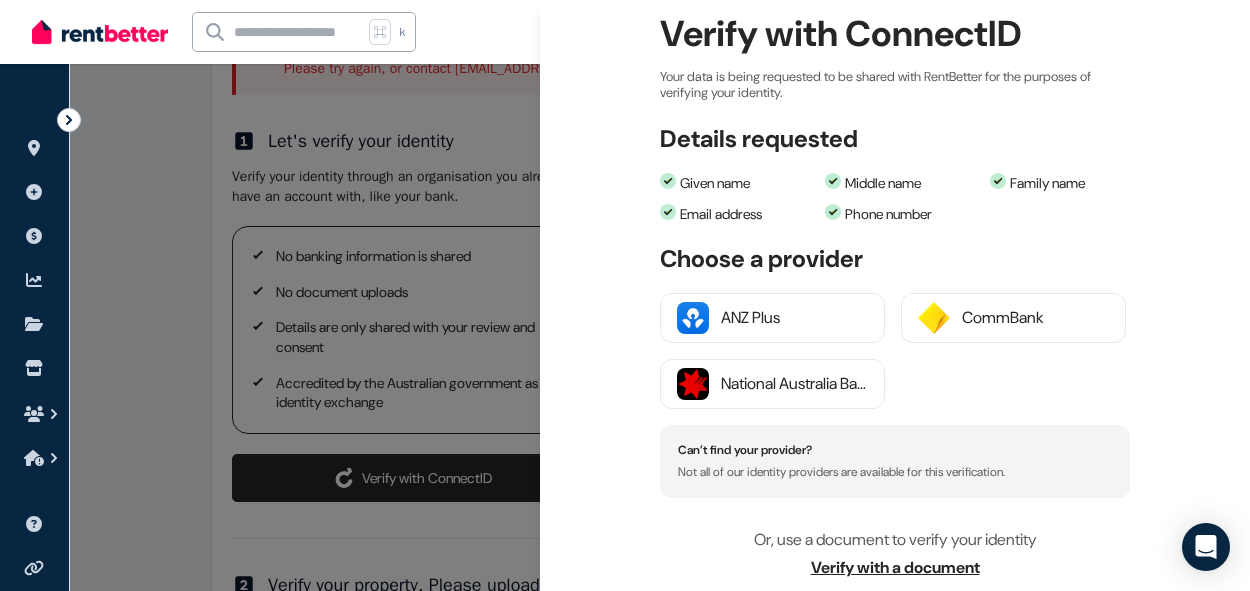 scroll, scrollTop: 146, scrollLeft: 0, axis: vertical 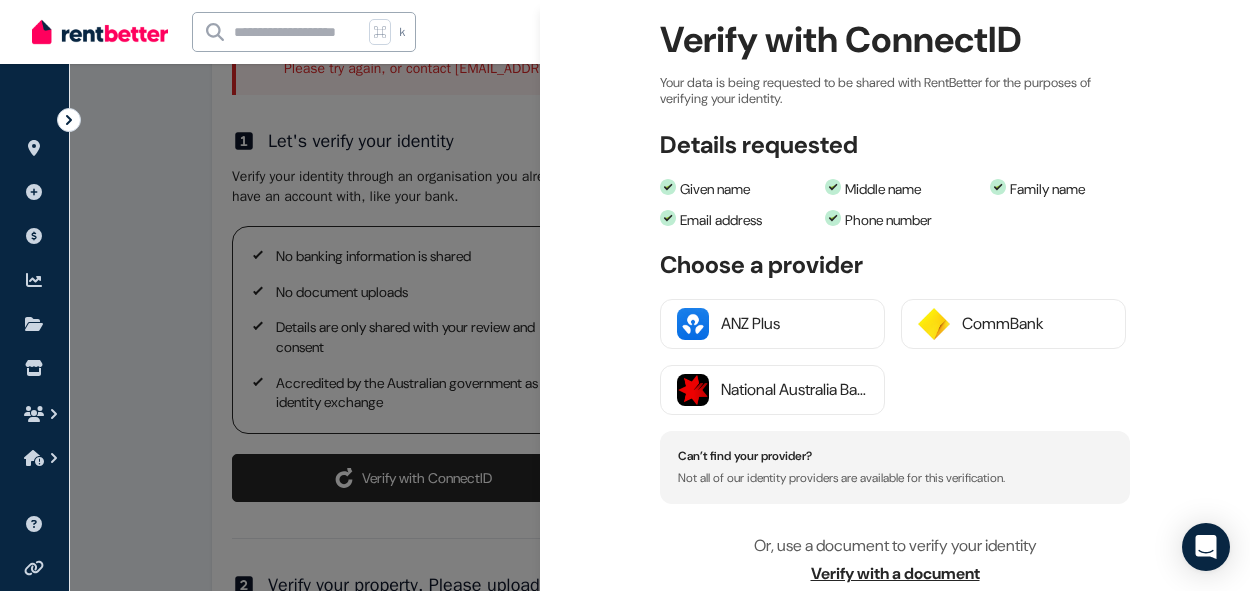 click on "Can’t find your provider?" at bounding box center (895, 456) 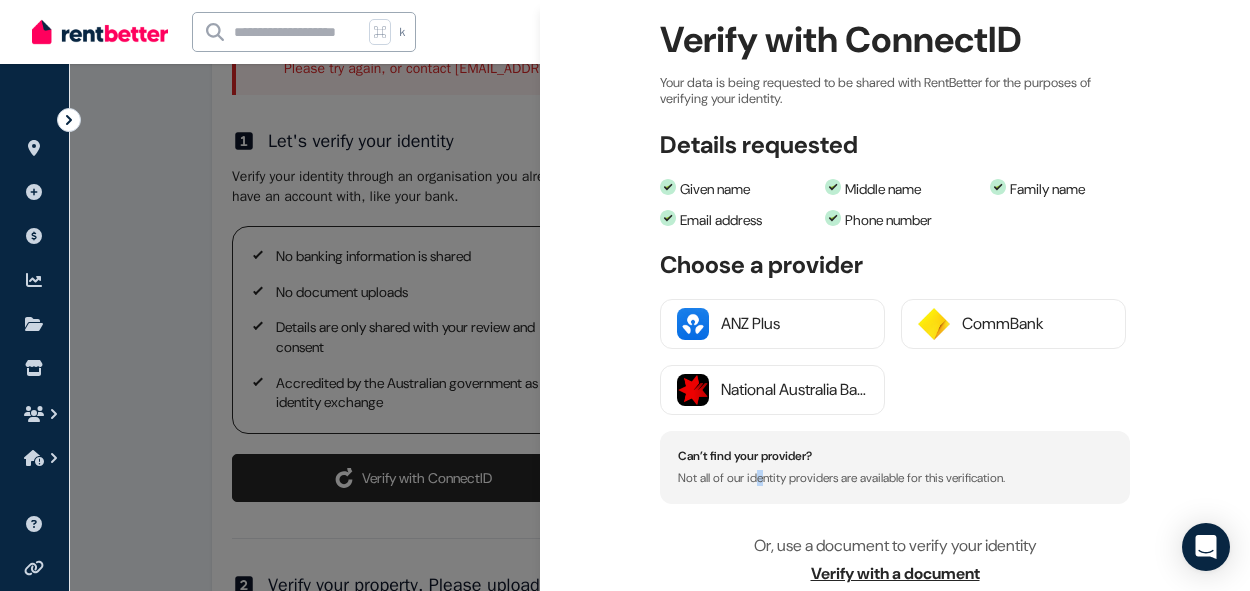 click on "Not all of our identity providers are available for this verification." at bounding box center (895, 478) 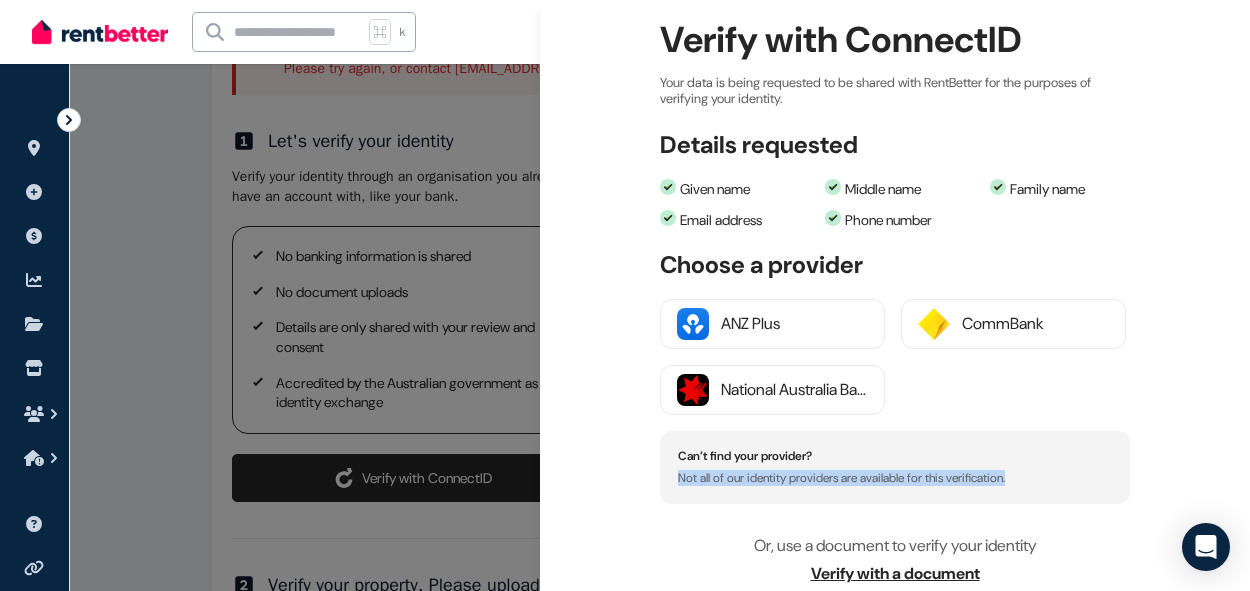 click on "Not all of our identity providers are available for this verification." at bounding box center [895, 478] 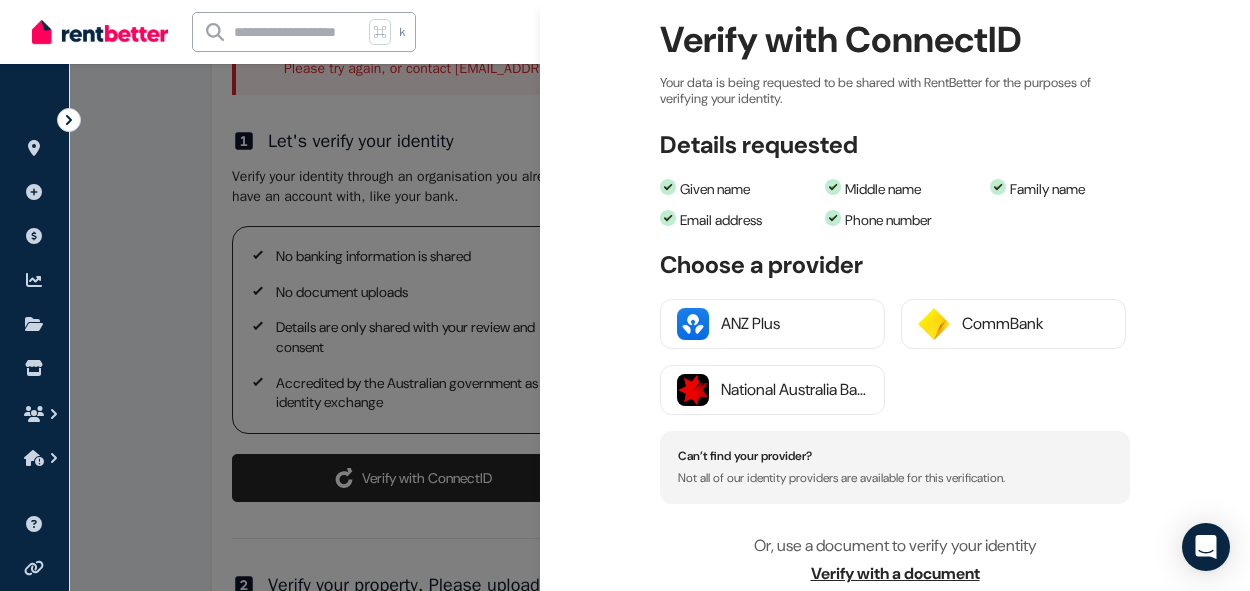 click on "Not all of our identity providers are available for this verification." at bounding box center [895, 478] 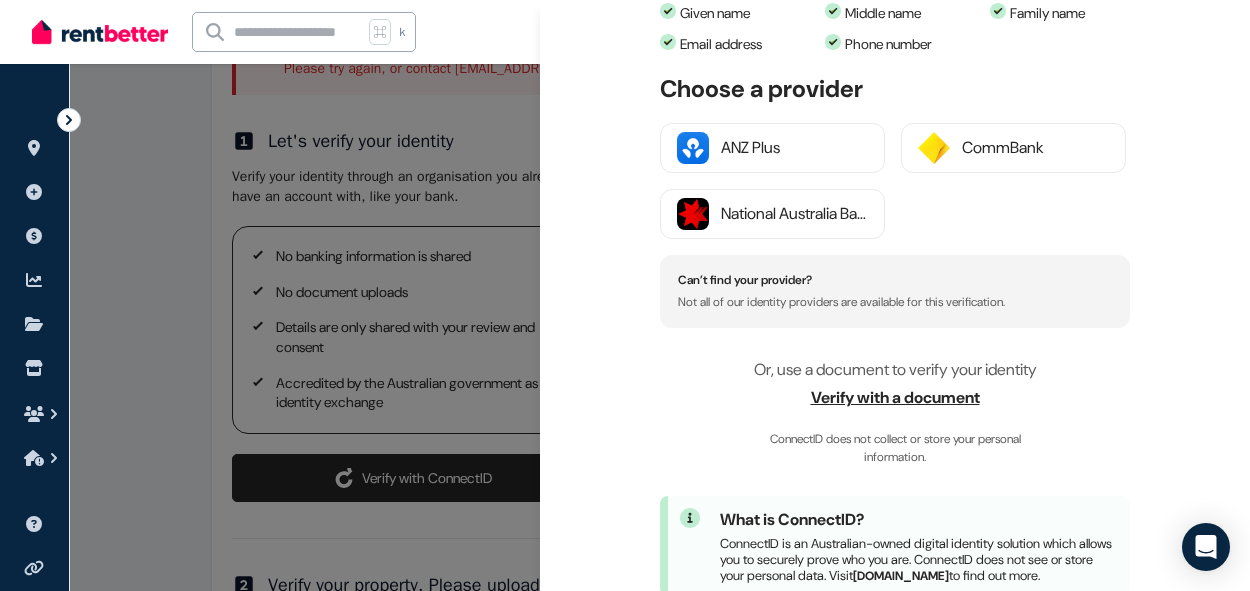 scroll, scrollTop: 403, scrollLeft: 0, axis: vertical 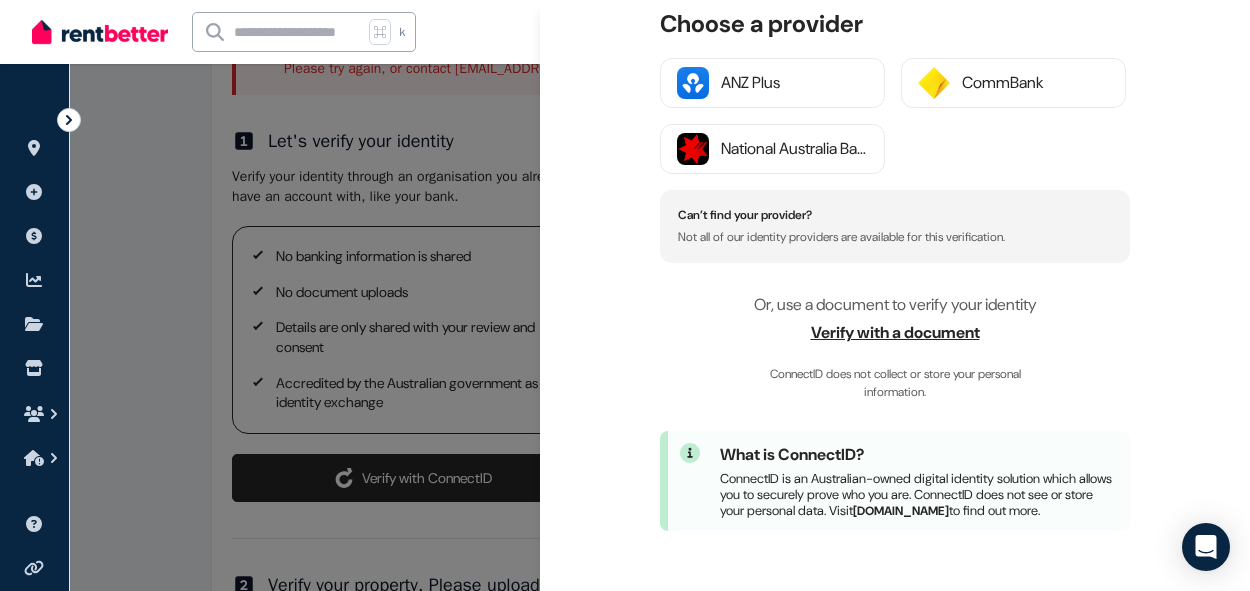 click at bounding box center [625, 295] 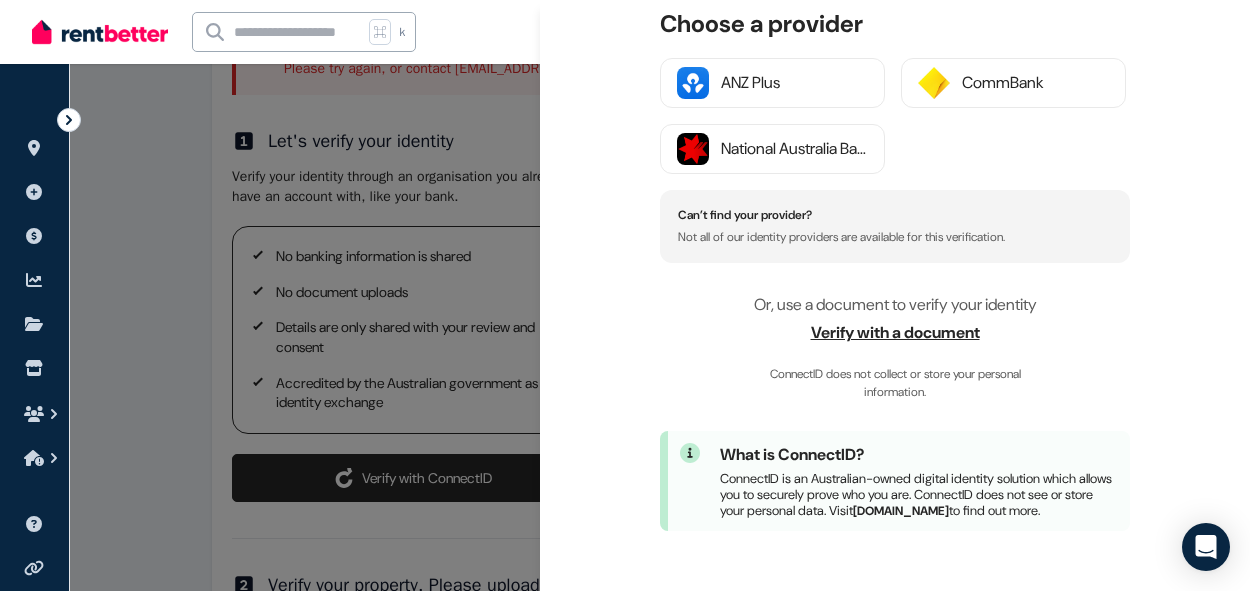 scroll, scrollTop: 0, scrollLeft: 0, axis: both 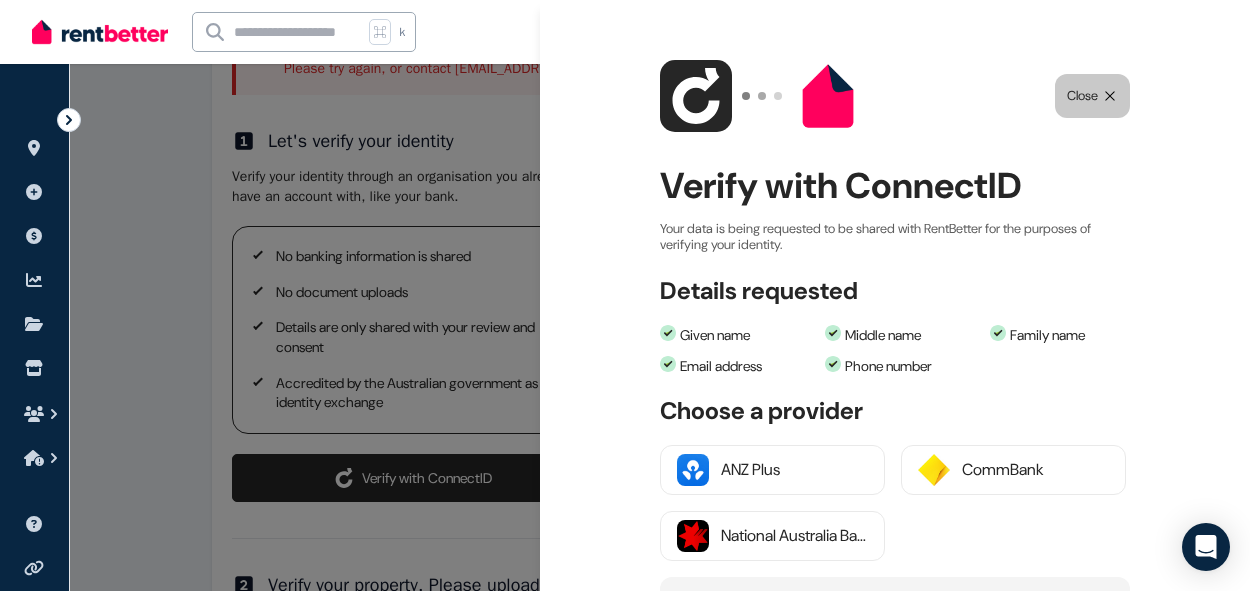 click on "Close" at bounding box center [1082, 96] 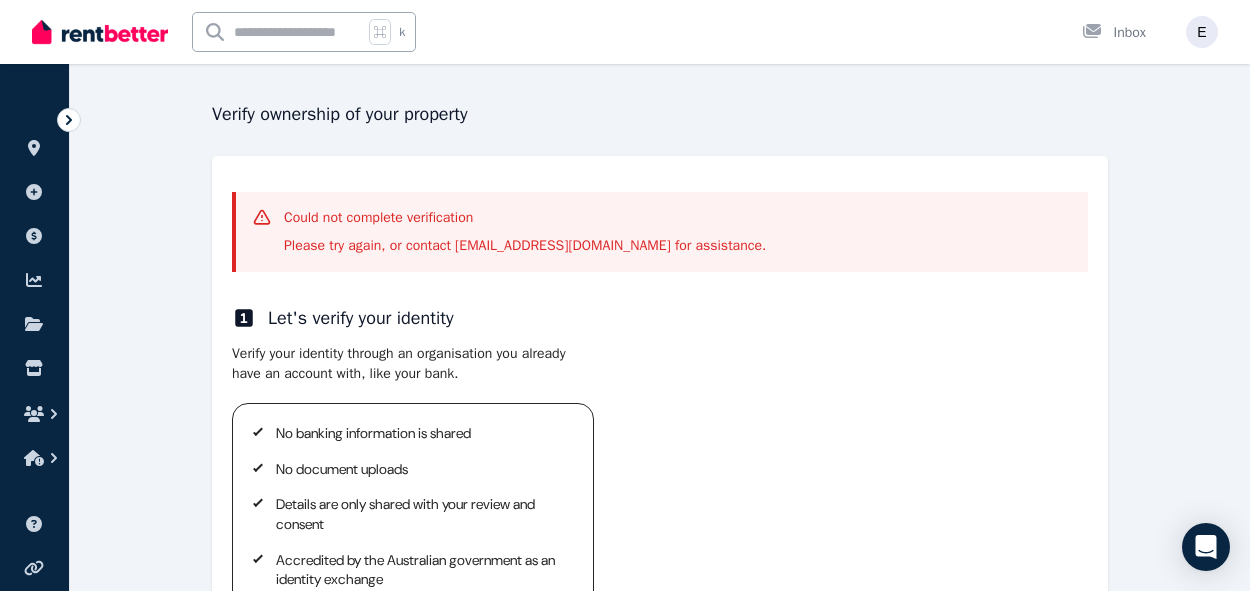 scroll, scrollTop: 0, scrollLeft: 0, axis: both 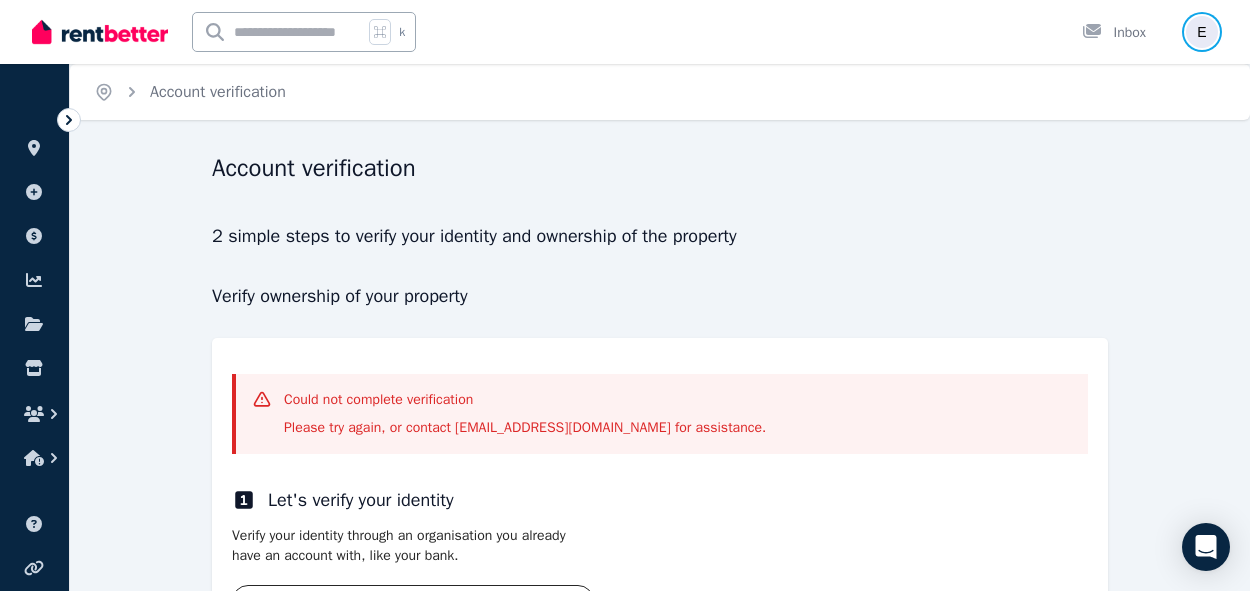 click at bounding box center [1202, 32] 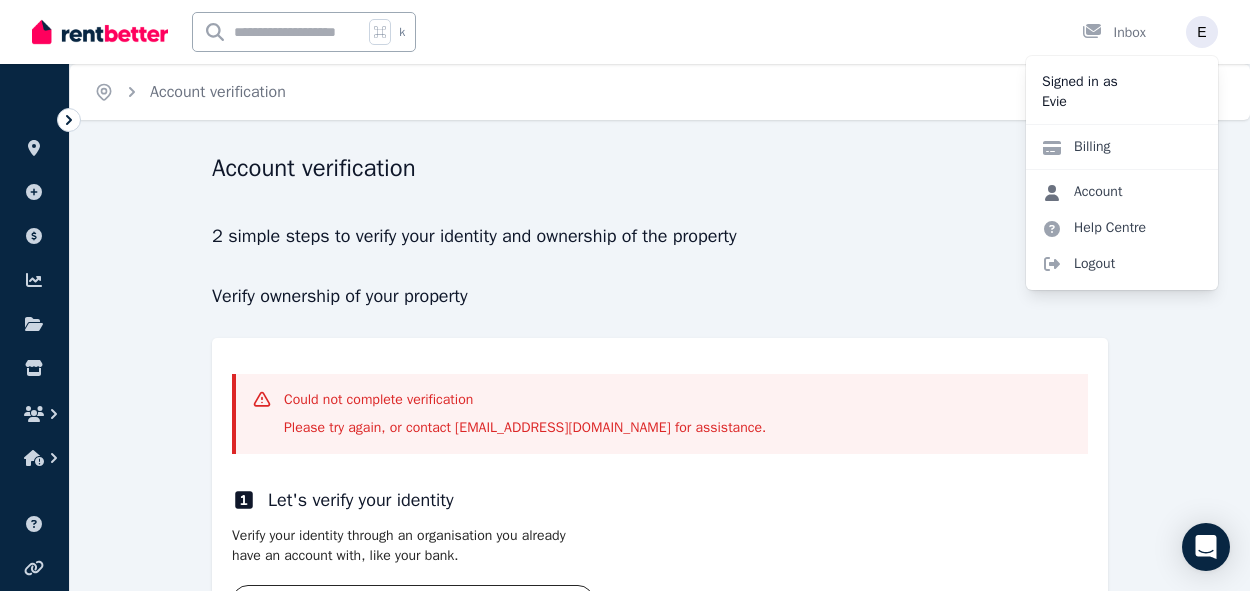 click on "Account" at bounding box center (1082, 192) 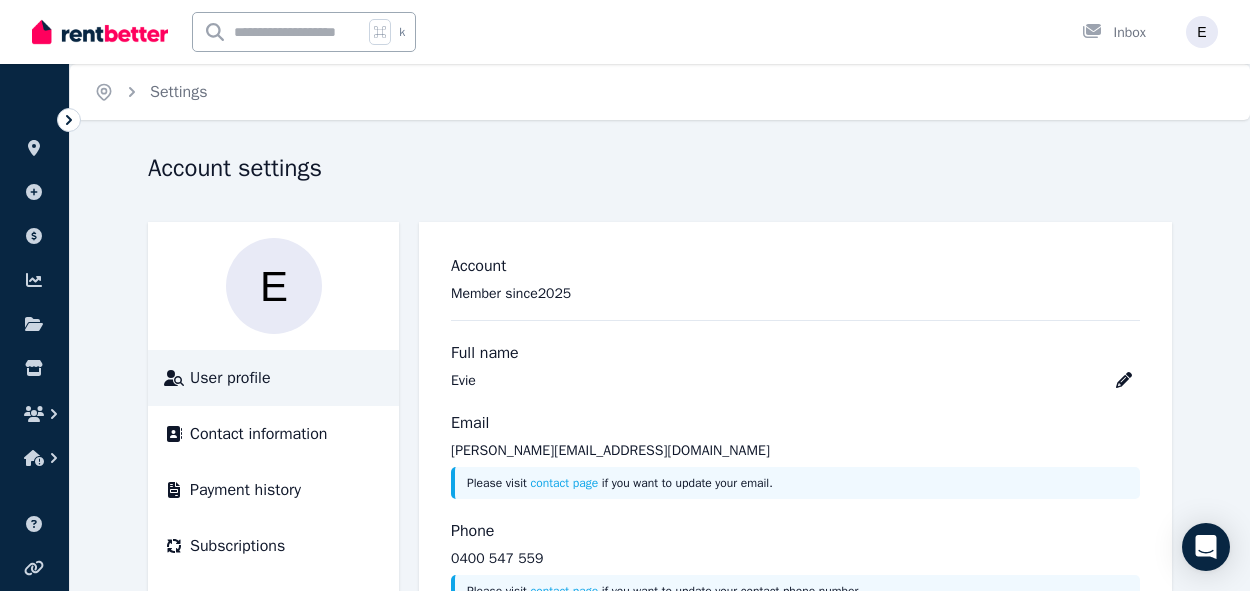 scroll, scrollTop: 155, scrollLeft: 0, axis: vertical 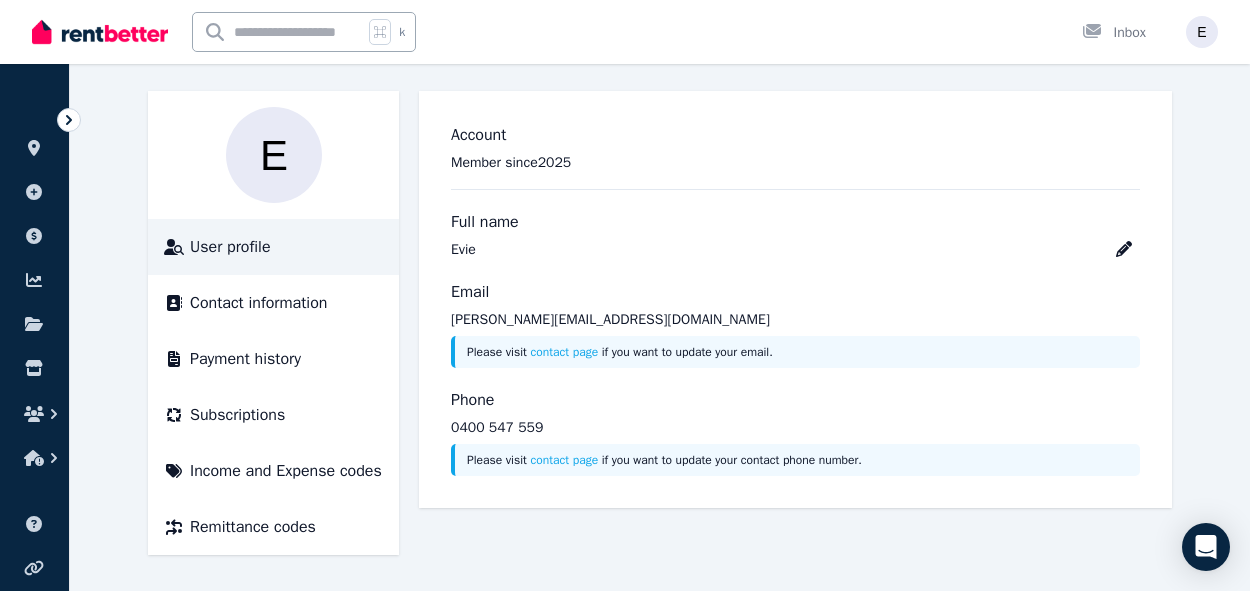 click on "Account Member since  2025 Full name Evie Email evangeline.s@outlook.com.au Please visit   contact page   if you want to update your email. Phone 0400 547 559 Please visit   contact page   if you want to update your contact phone number." at bounding box center [795, 299] 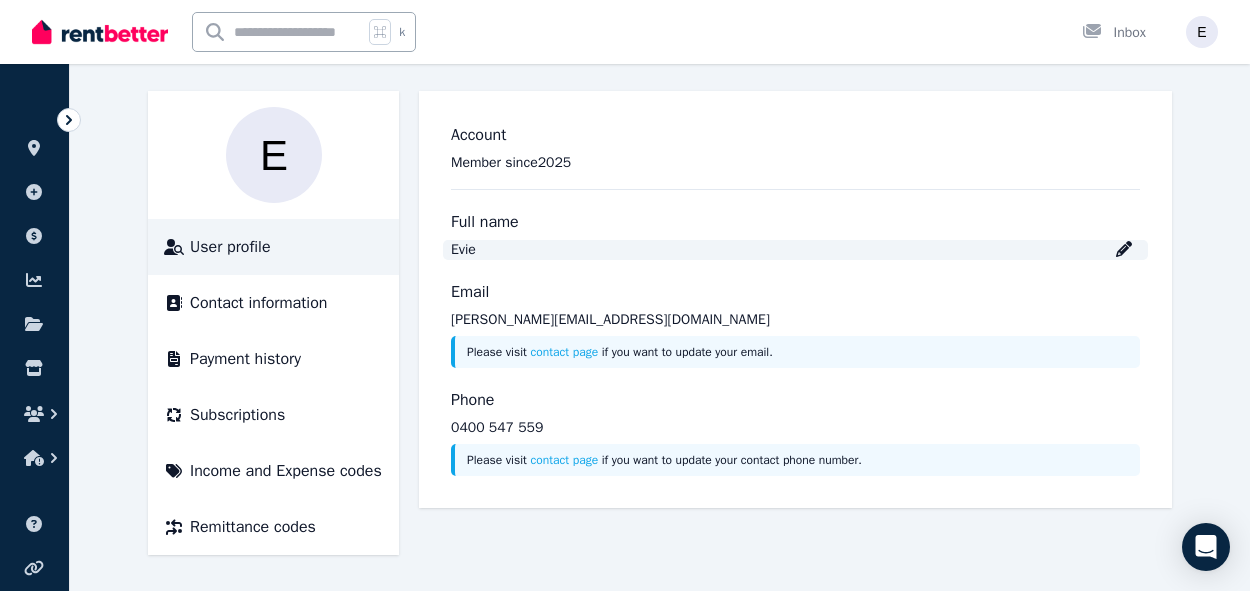 click 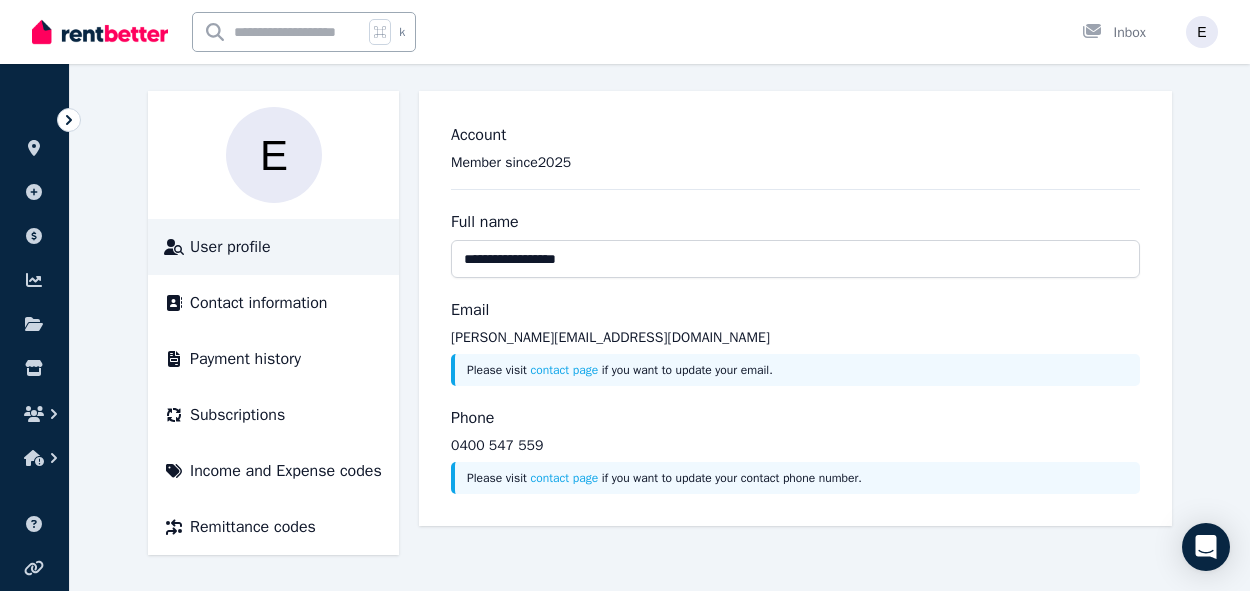 type on "**********" 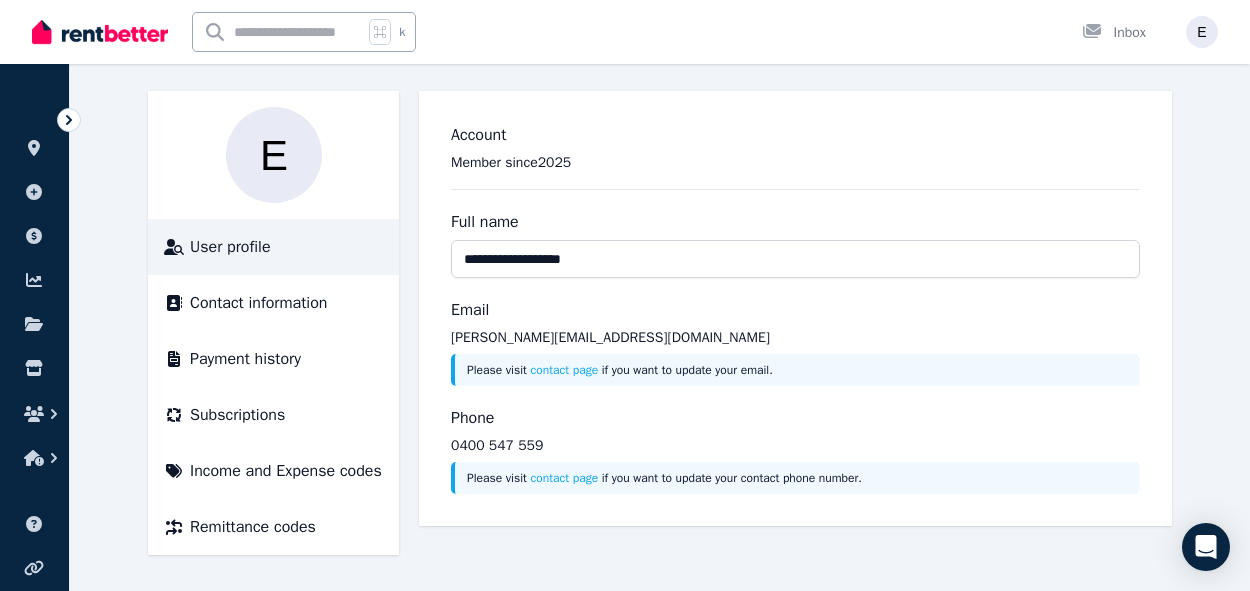 click on "Phone" at bounding box center [795, 418] 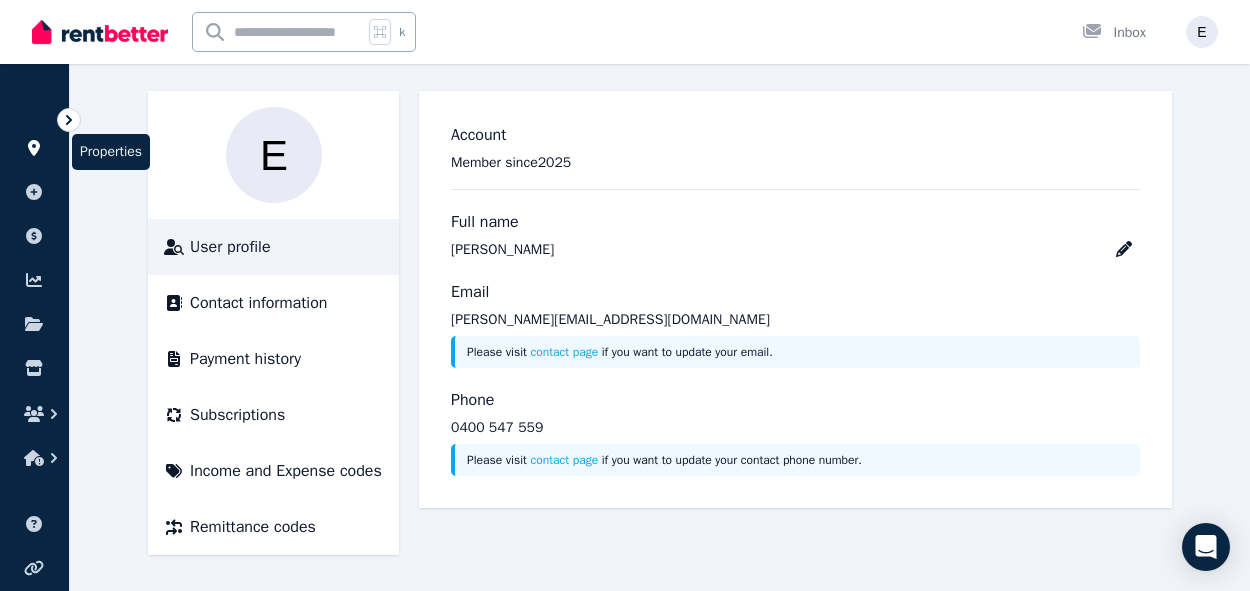 click 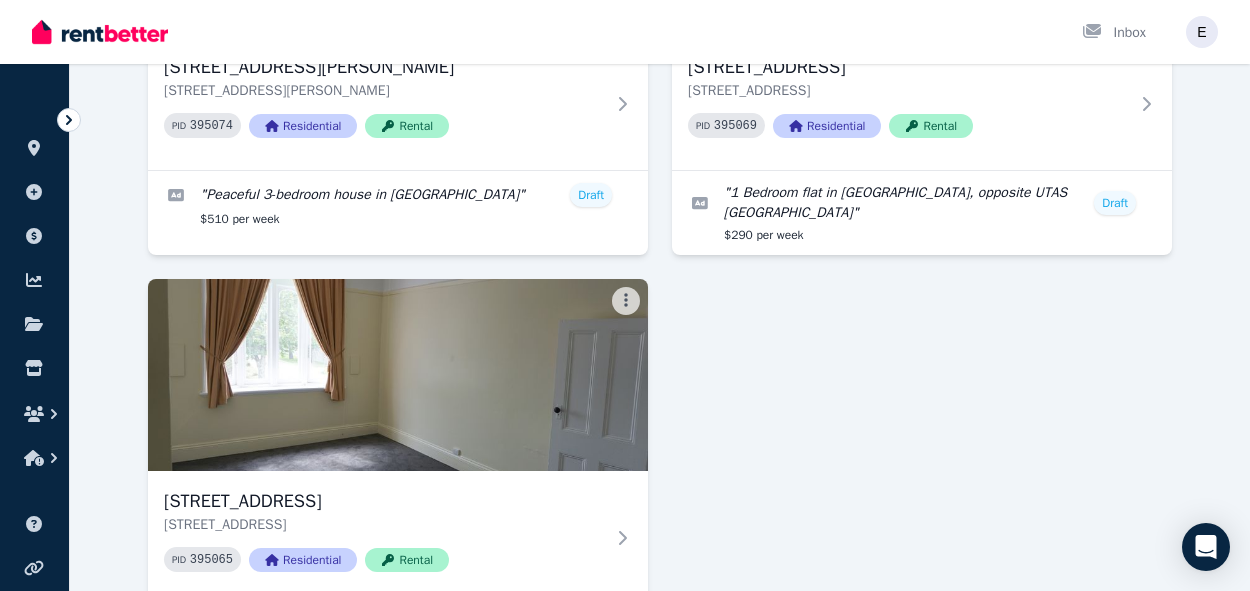scroll, scrollTop: 375, scrollLeft: 0, axis: vertical 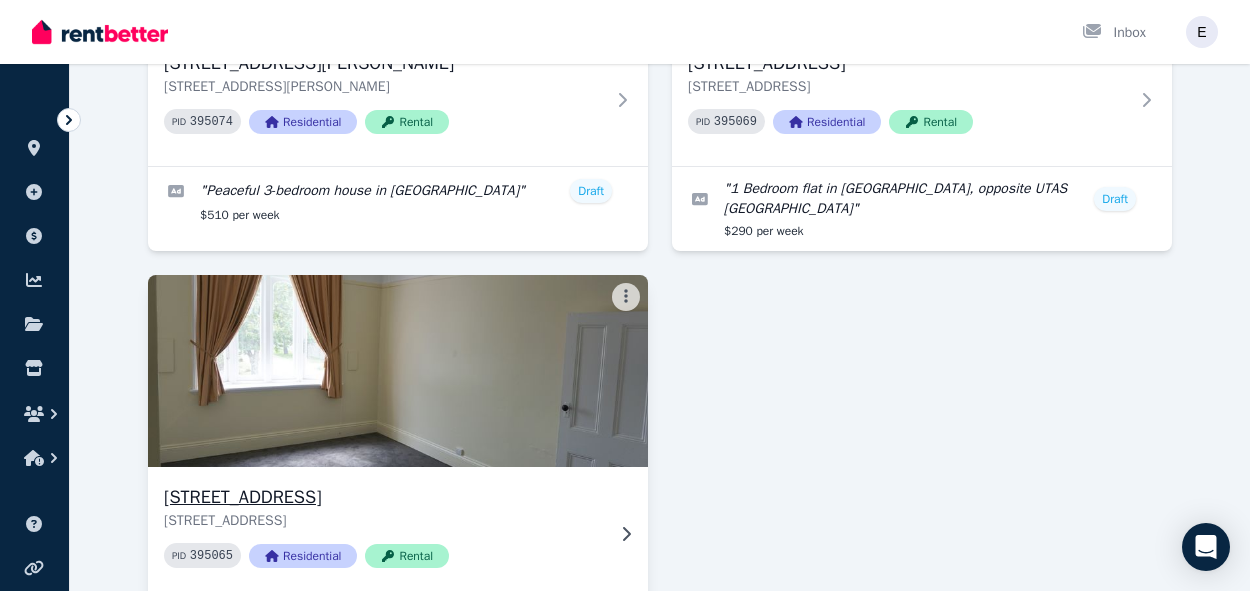 click at bounding box center [398, 371] 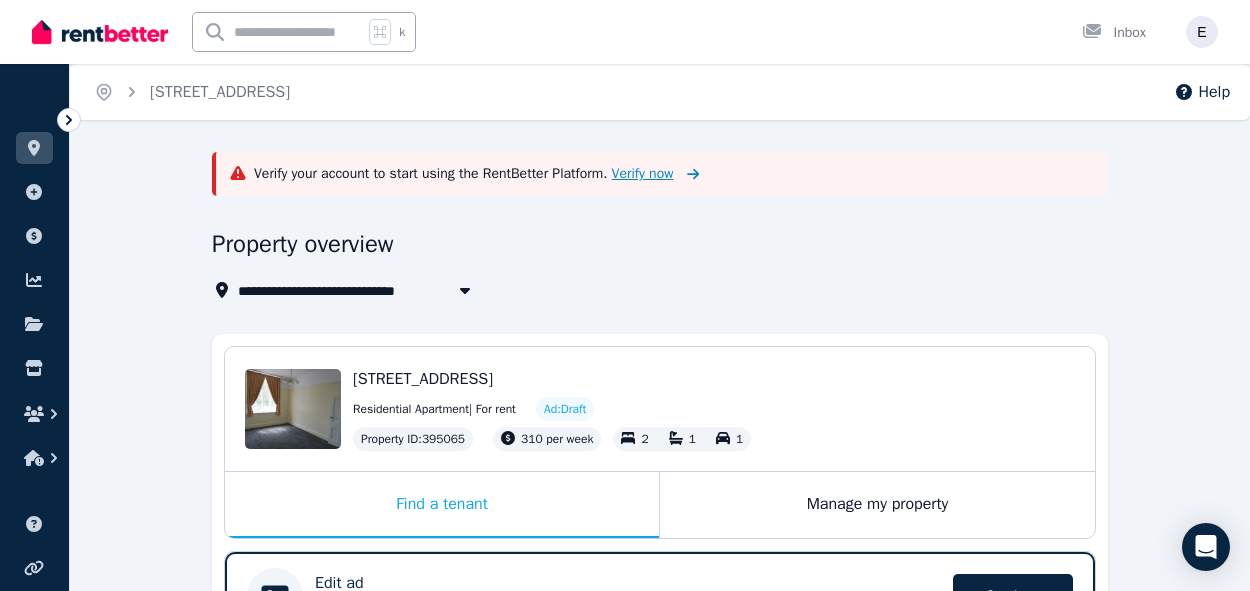 click on "Verify now" at bounding box center (643, 174) 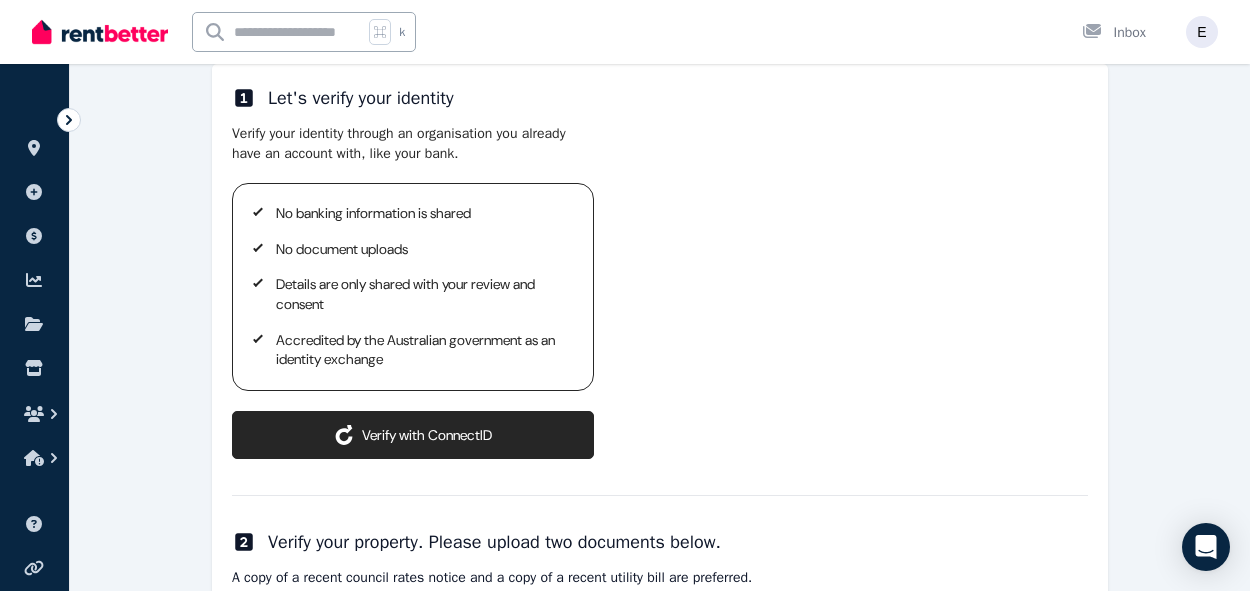 scroll, scrollTop: 277, scrollLeft: 0, axis: vertical 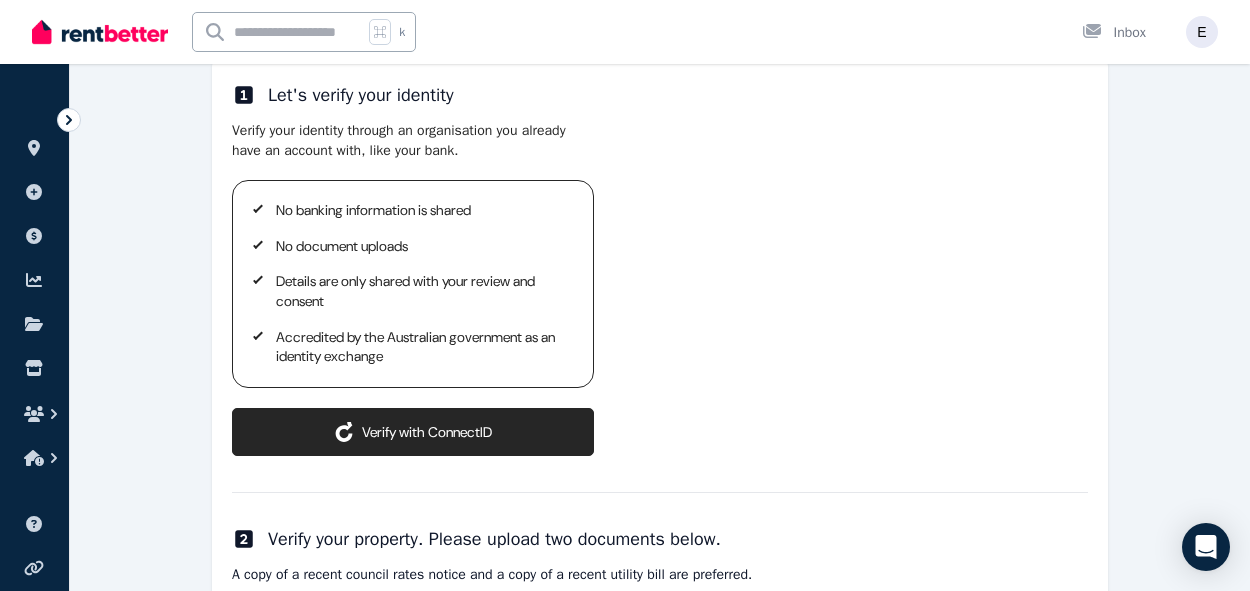 click on "ConnectID logo  Verify with ConnectID" at bounding box center (413, 432) 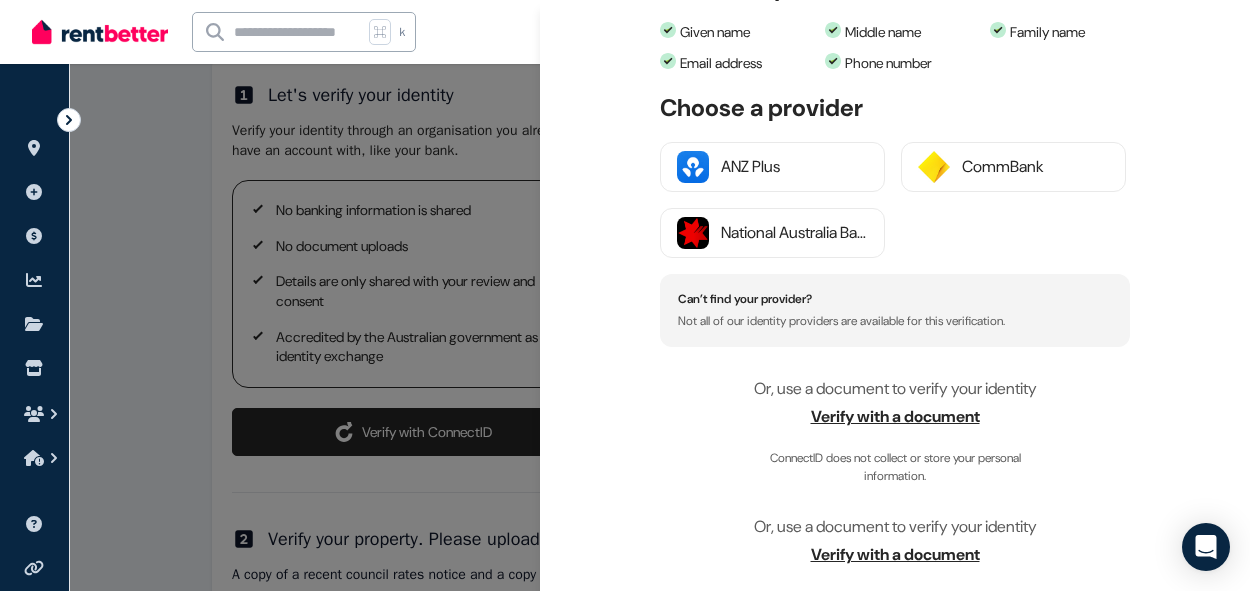 scroll, scrollTop: 314, scrollLeft: 0, axis: vertical 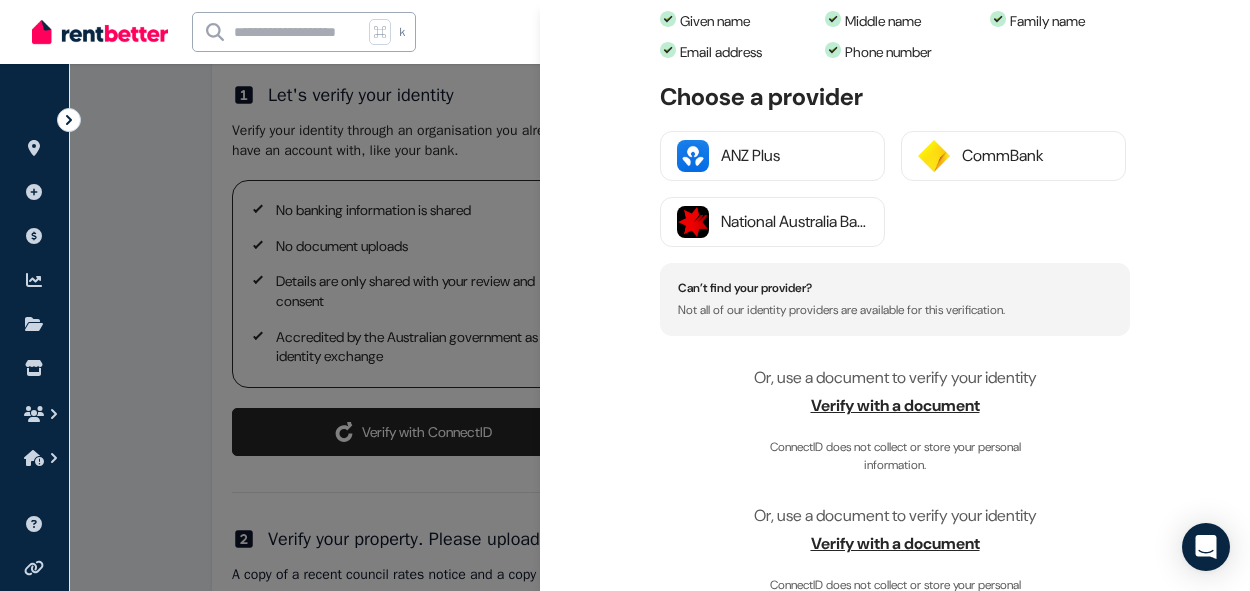 click on "Verify with a document" at bounding box center (895, 406) 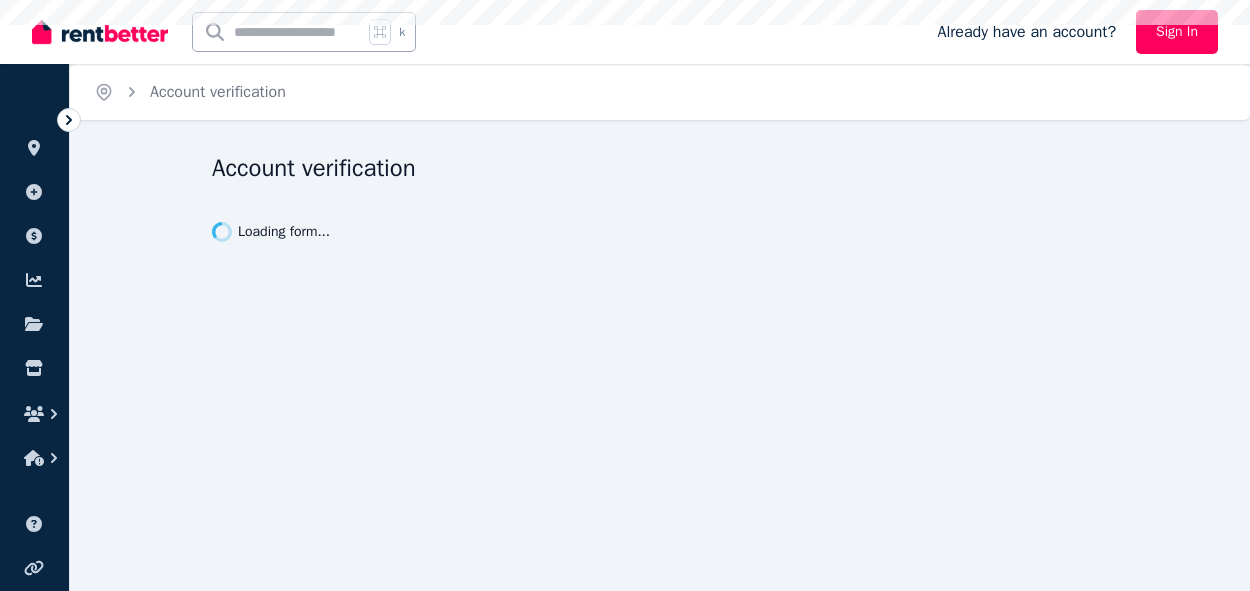 scroll, scrollTop: 0, scrollLeft: 0, axis: both 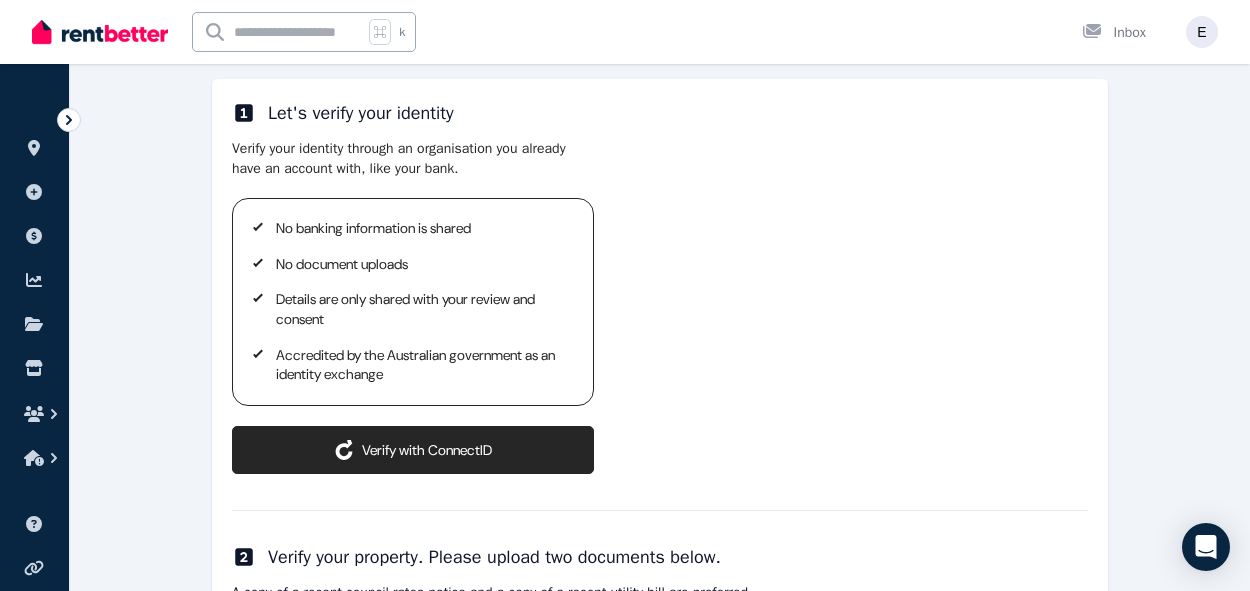 click on "ConnectID logo  Verify with ConnectID" at bounding box center (413, 450) 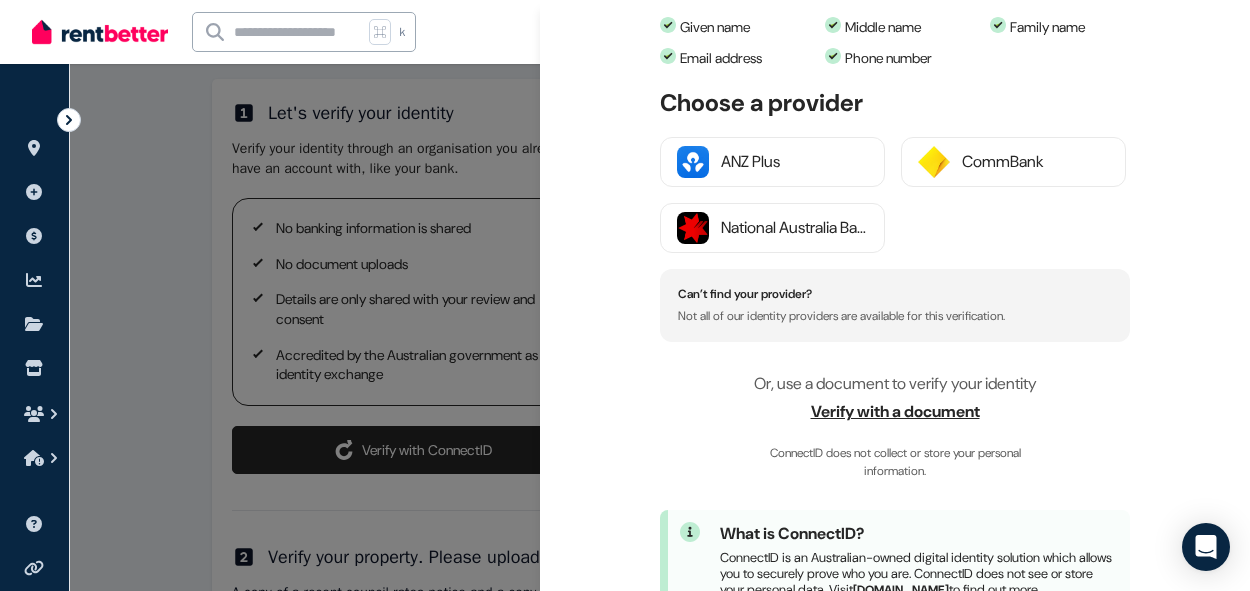 scroll, scrollTop: 403, scrollLeft: 0, axis: vertical 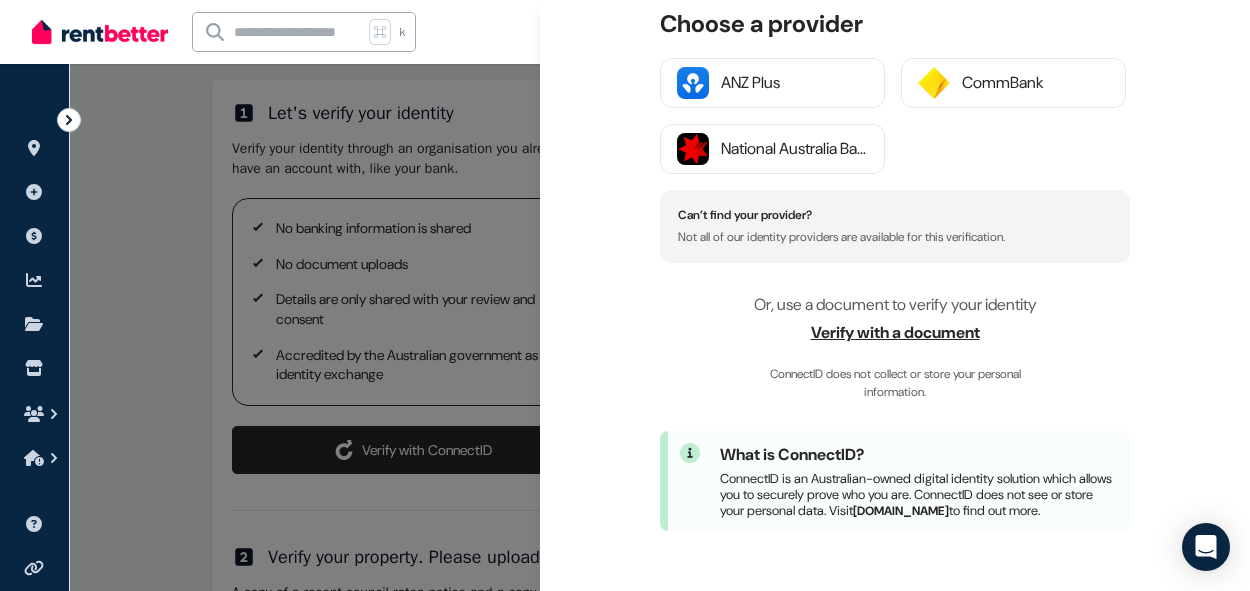 click on "Verify with a document" at bounding box center (895, 333) 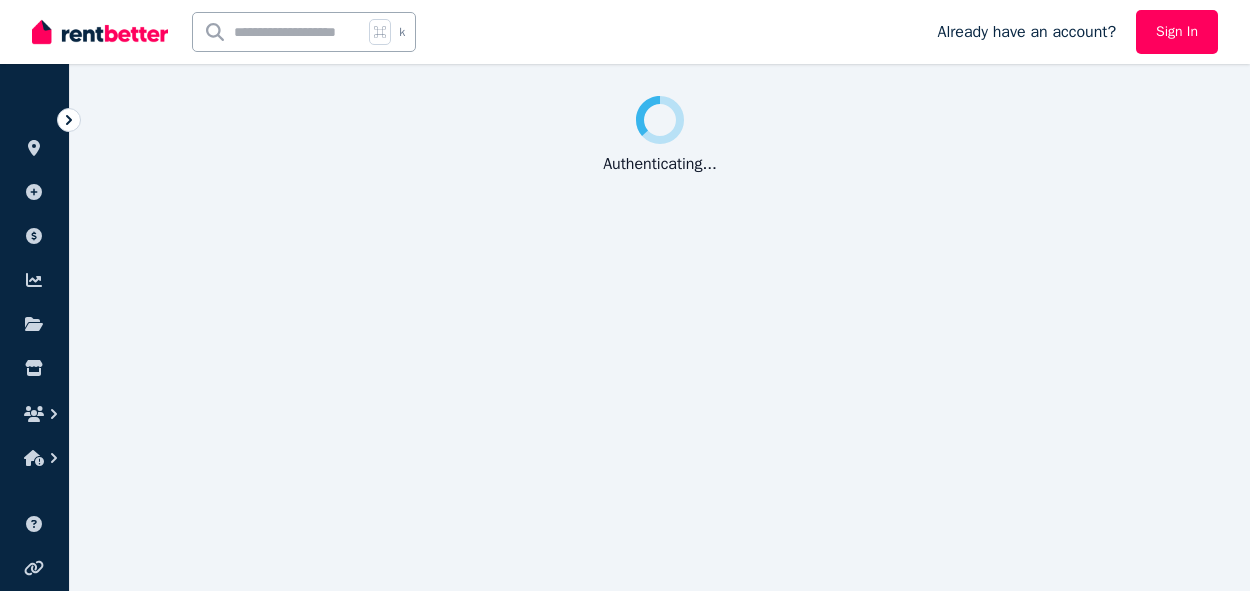 scroll, scrollTop: 0, scrollLeft: 0, axis: both 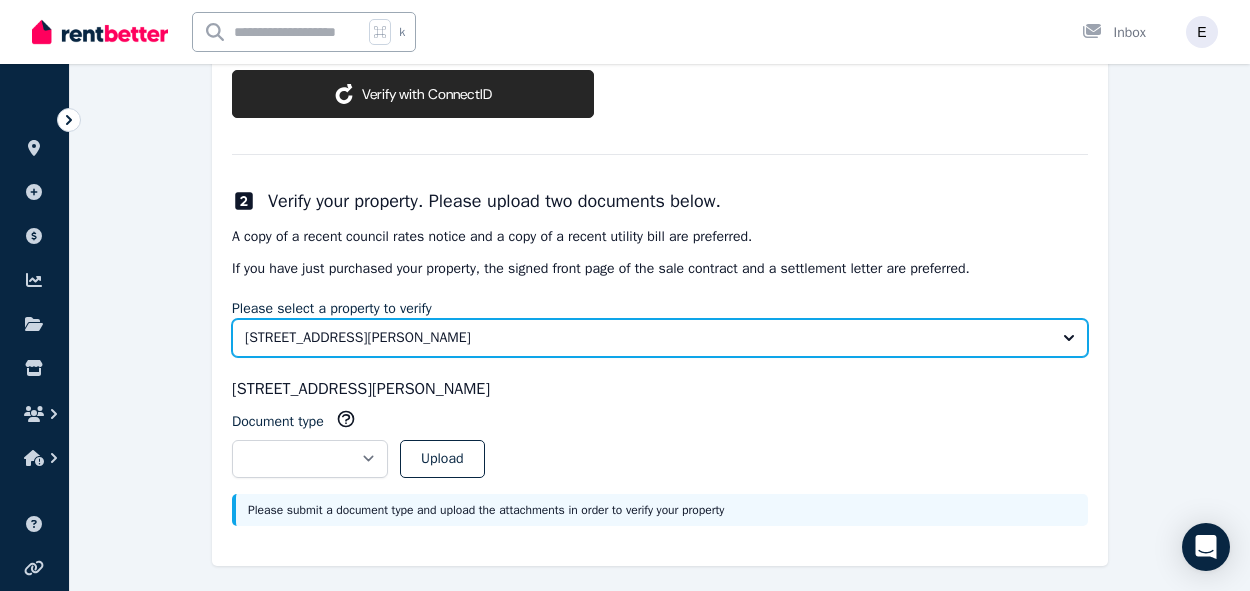 click on "[STREET_ADDRESS][PERSON_NAME]" at bounding box center [646, 338] 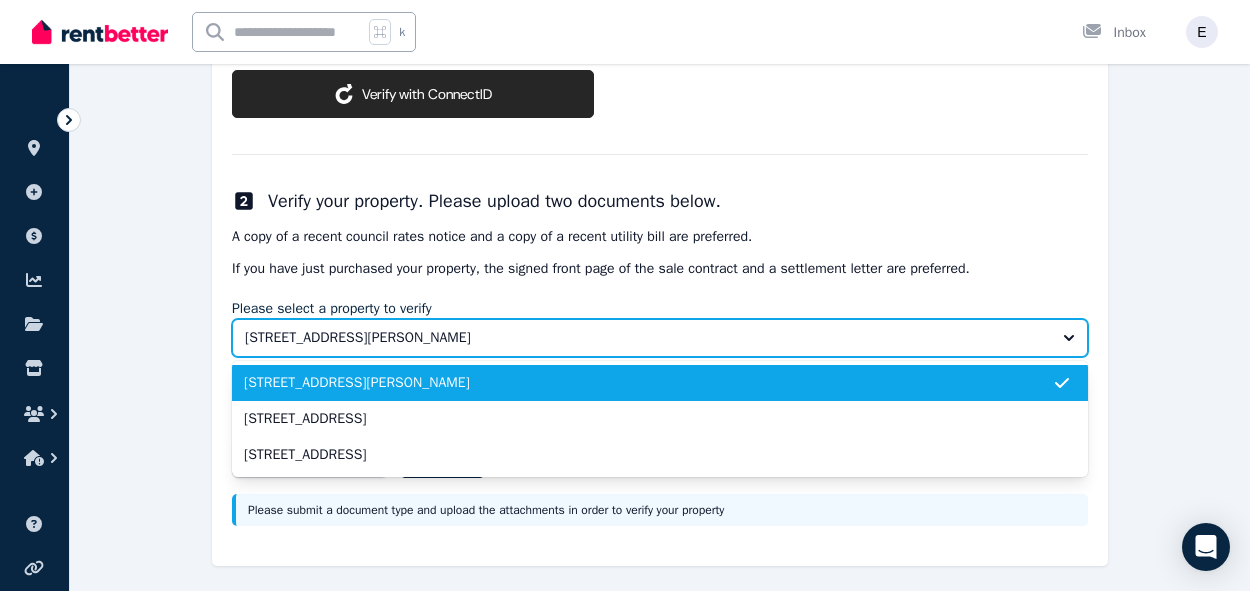 click on "[STREET_ADDRESS][PERSON_NAME]" at bounding box center [646, 338] 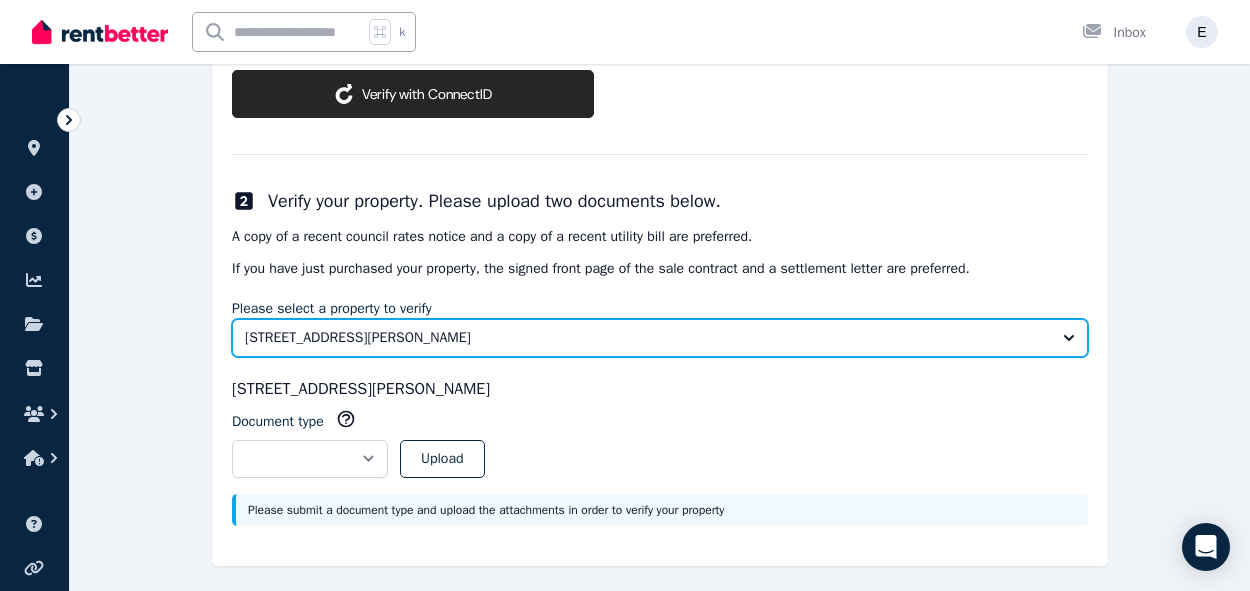 click on "[STREET_ADDRESS][PERSON_NAME]" at bounding box center [646, 338] 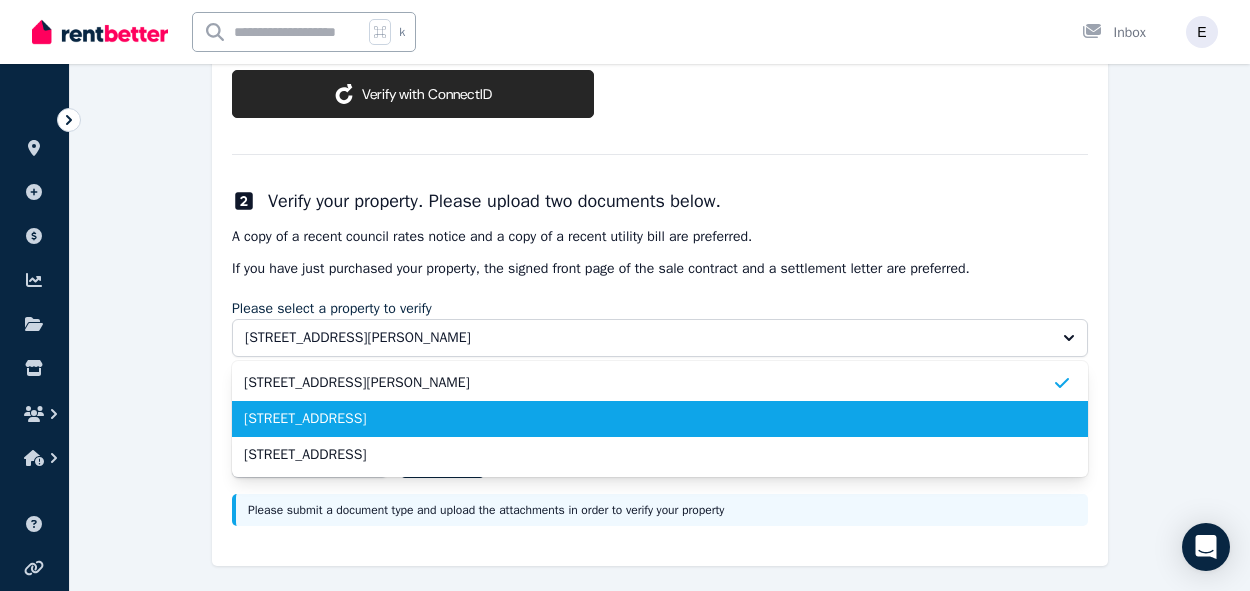 click on "[STREET_ADDRESS]" at bounding box center (660, 419) 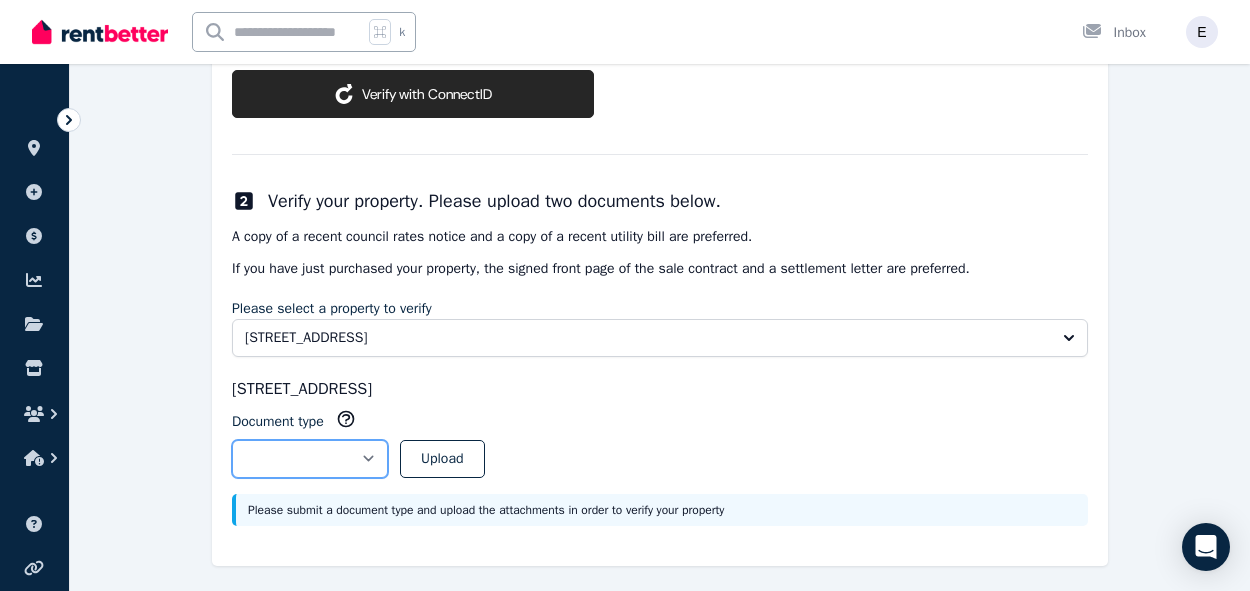 click on "**********" at bounding box center (310, 459) 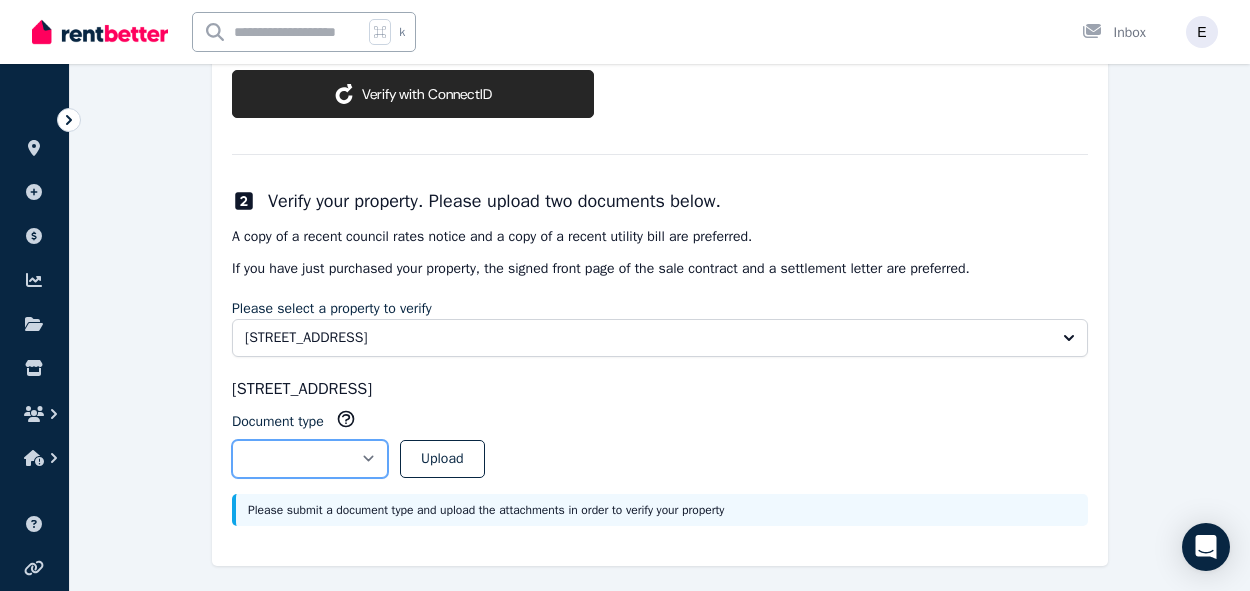 select on "**********" 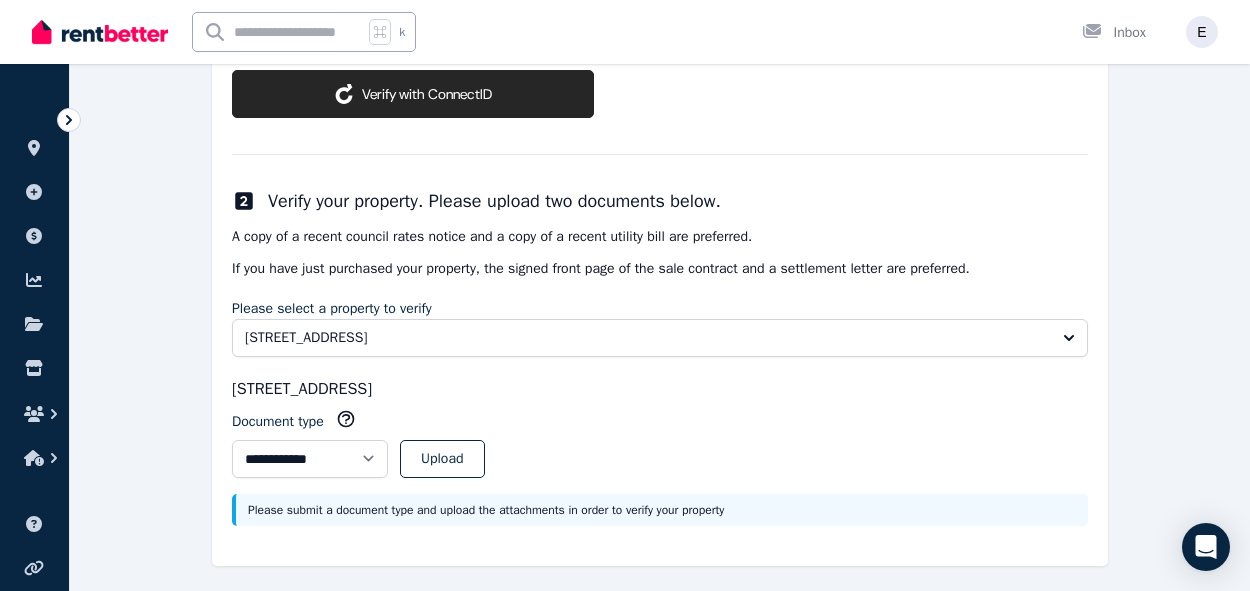 click on "**********" at bounding box center (660, 451) 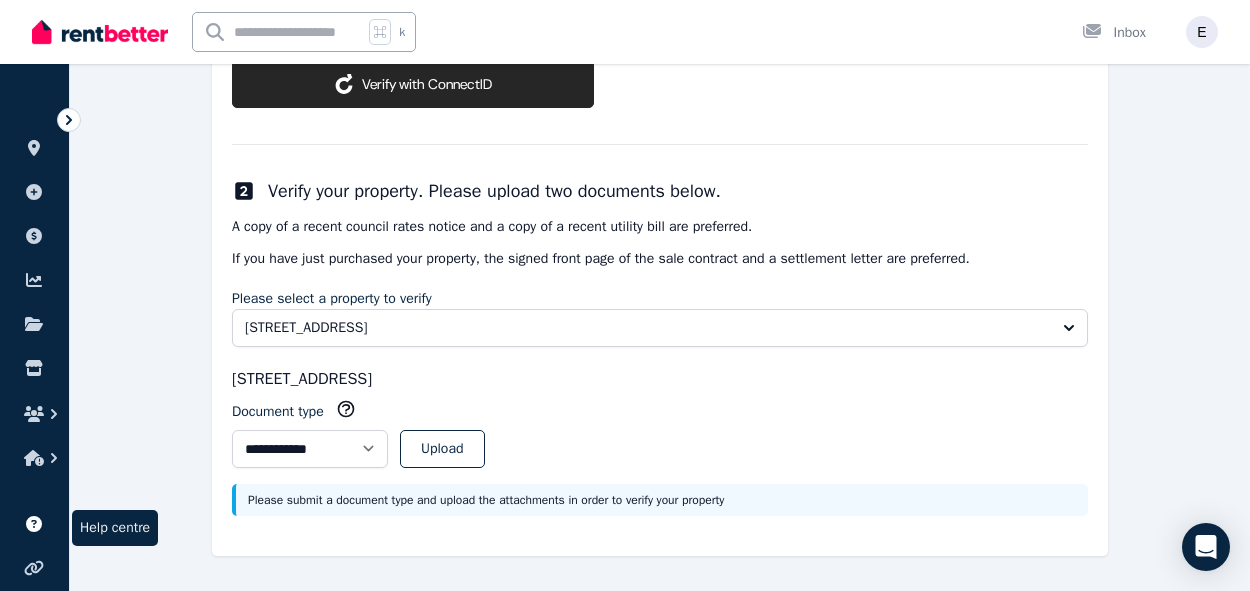 click 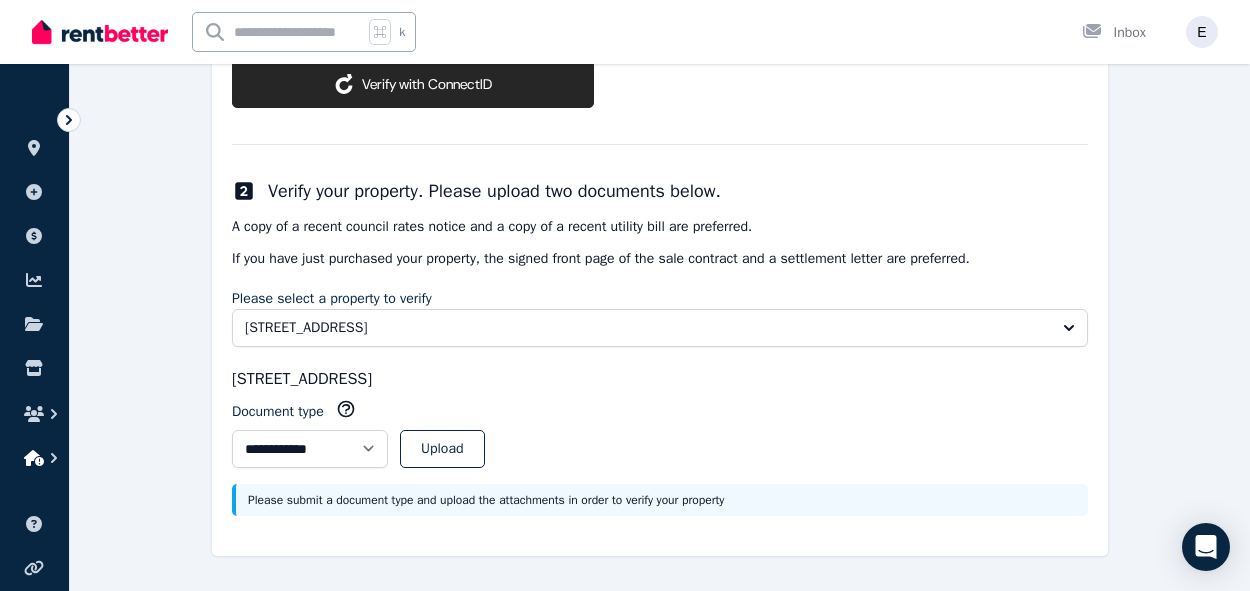 click 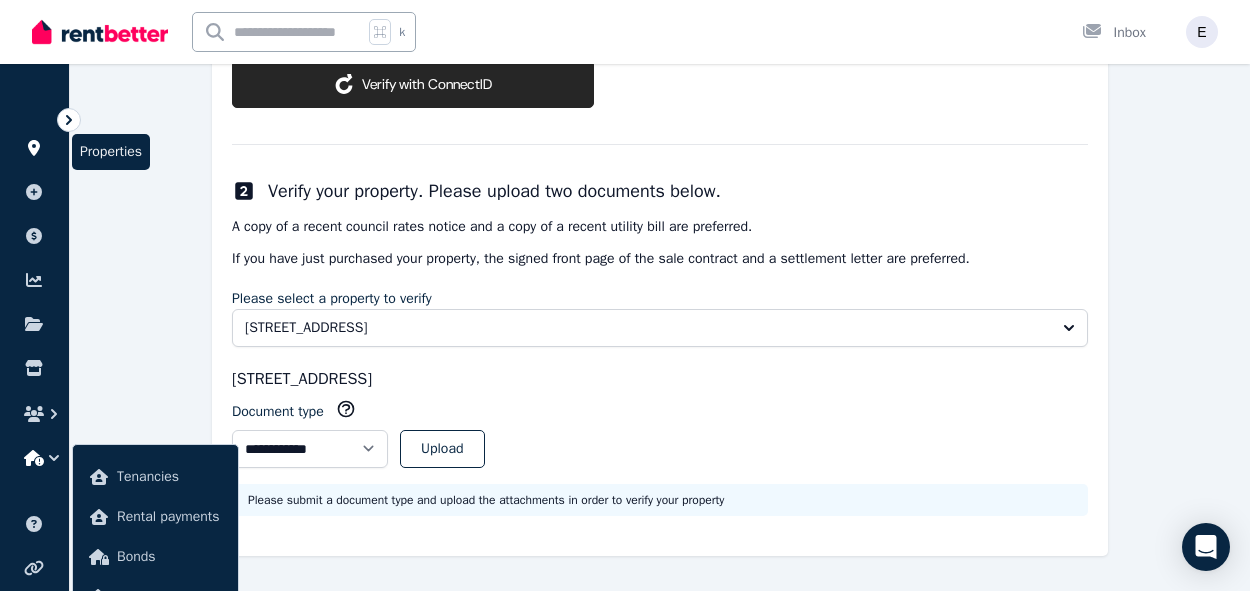 click at bounding box center (34, 148) 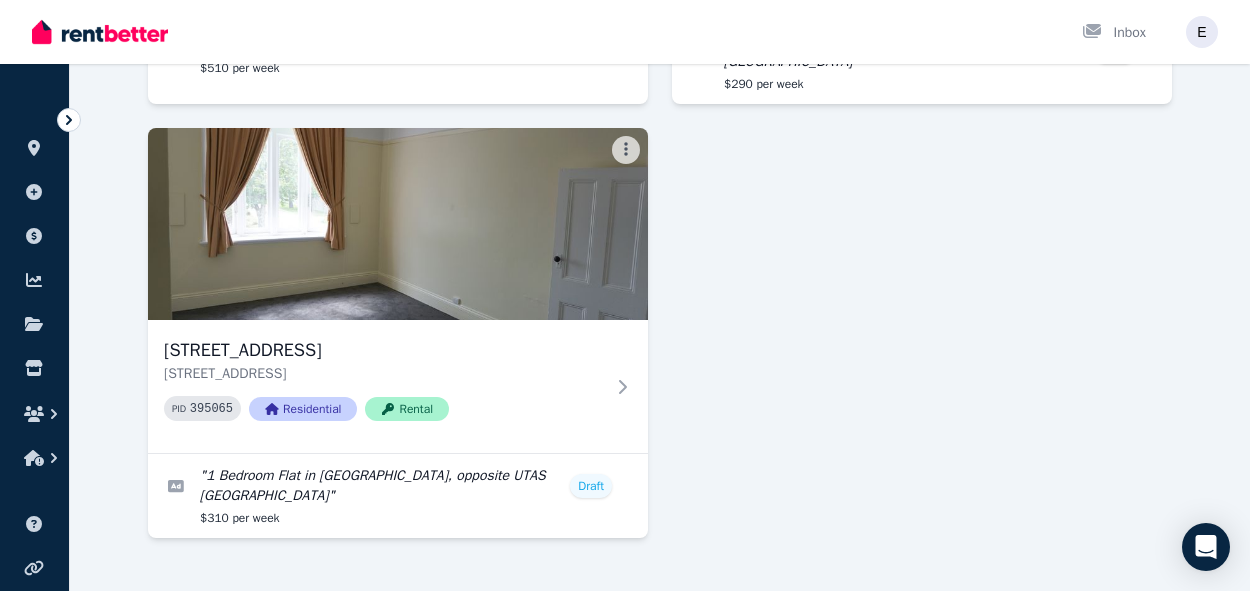 scroll, scrollTop: 538, scrollLeft: 0, axis: vertical 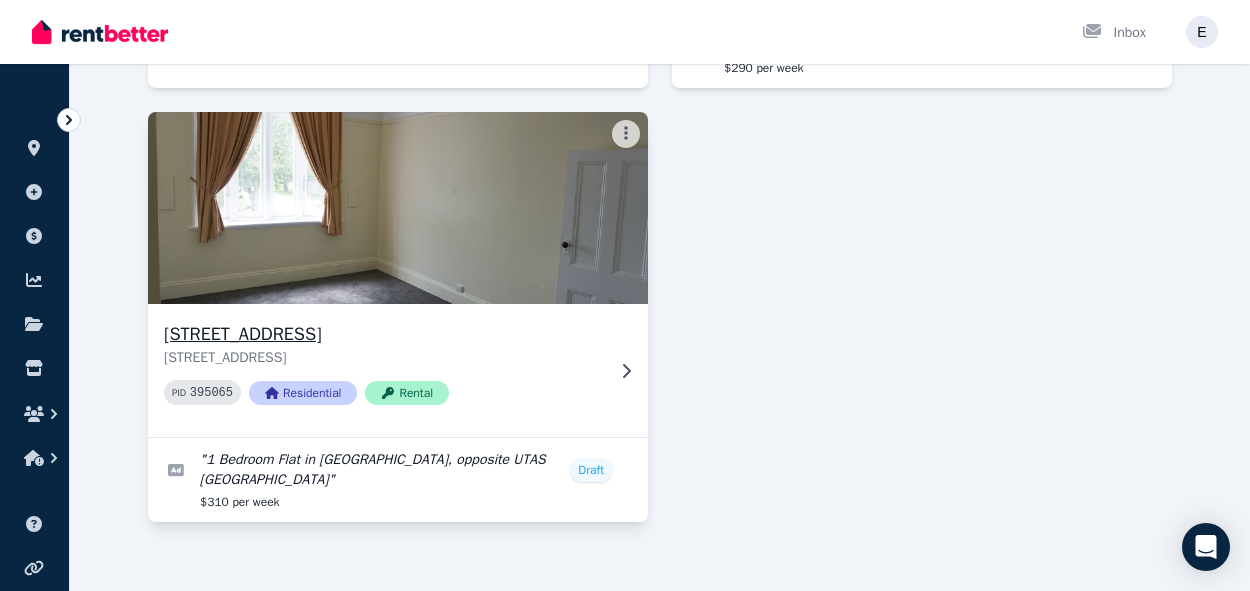click at bounding box center [398, 208] 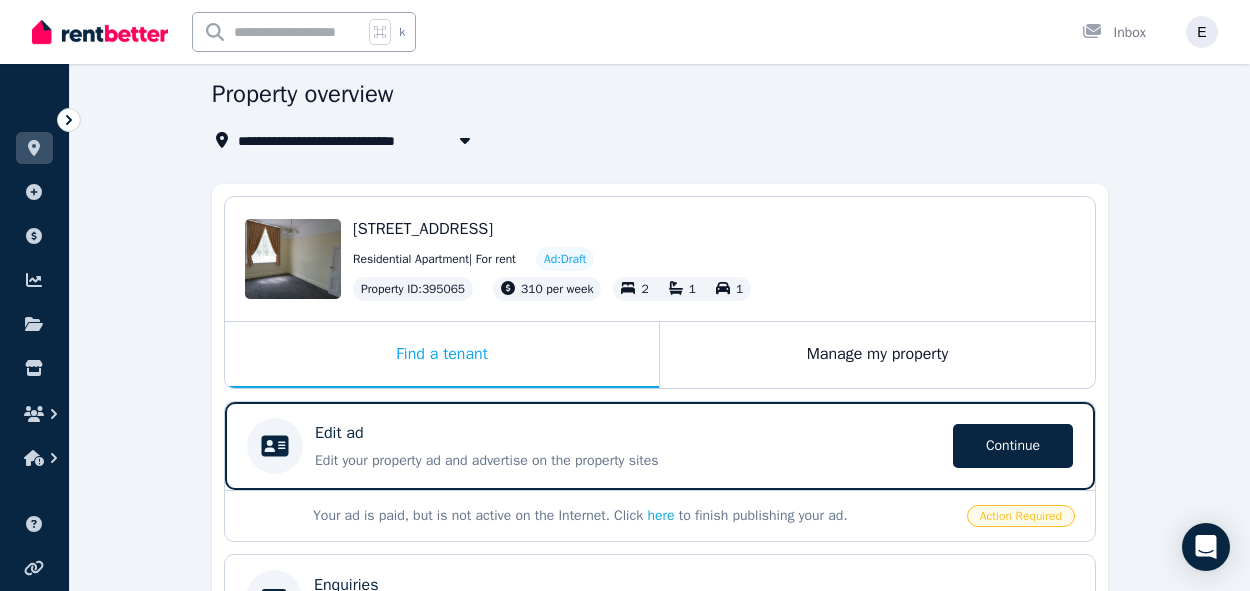 scroll, scrollTop: 129, scrollLeft: 0, axis: vertical 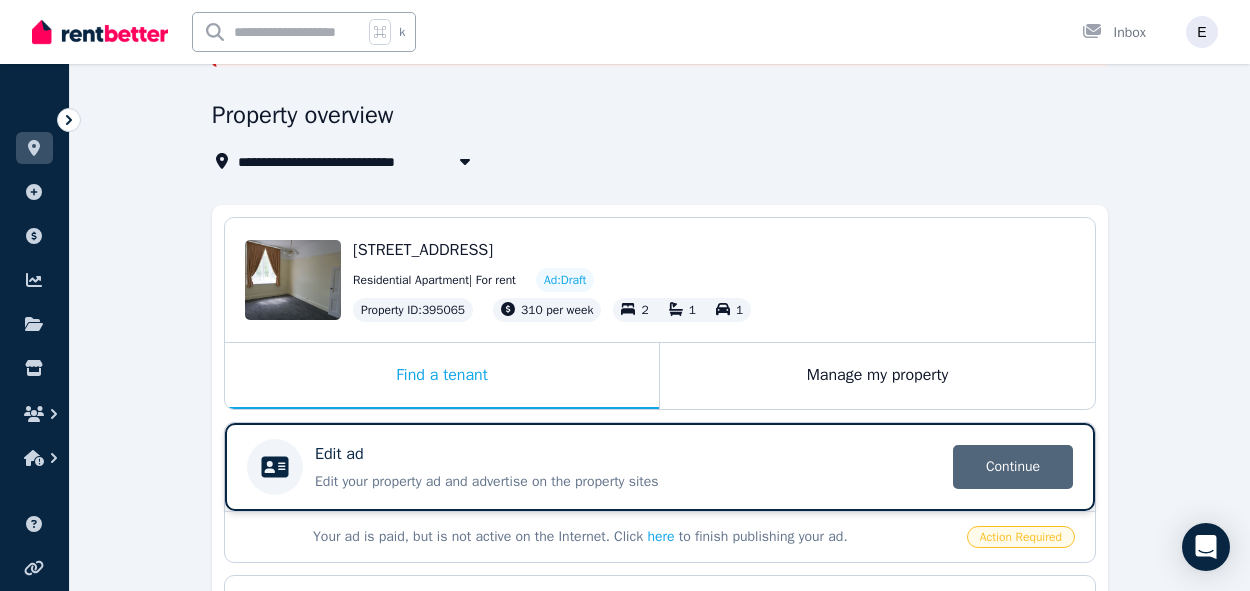 click on "Continue" at bounding box center (1013, 467) 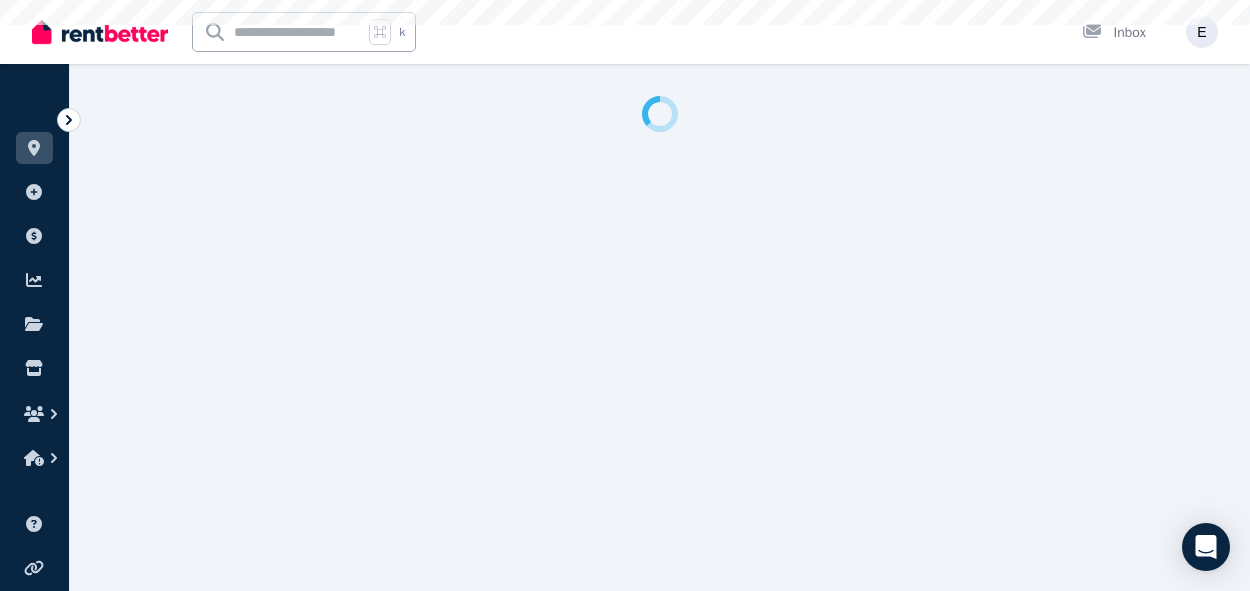 scroll, scrollTop: 0, scrollLeft: 0, axis: both 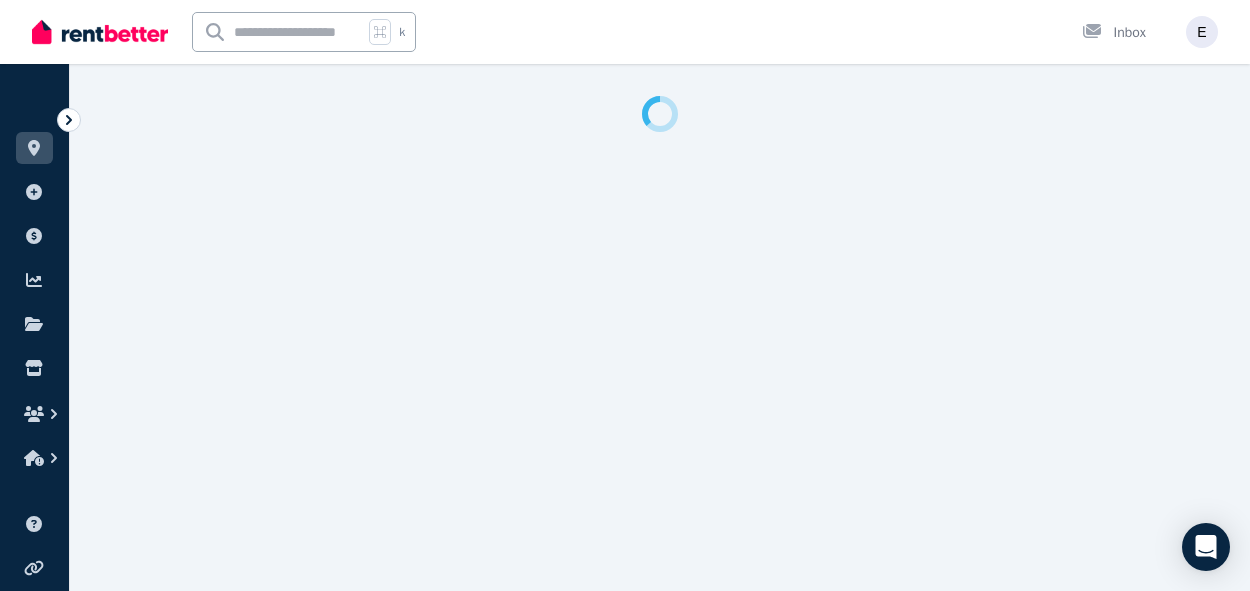 select on "***" 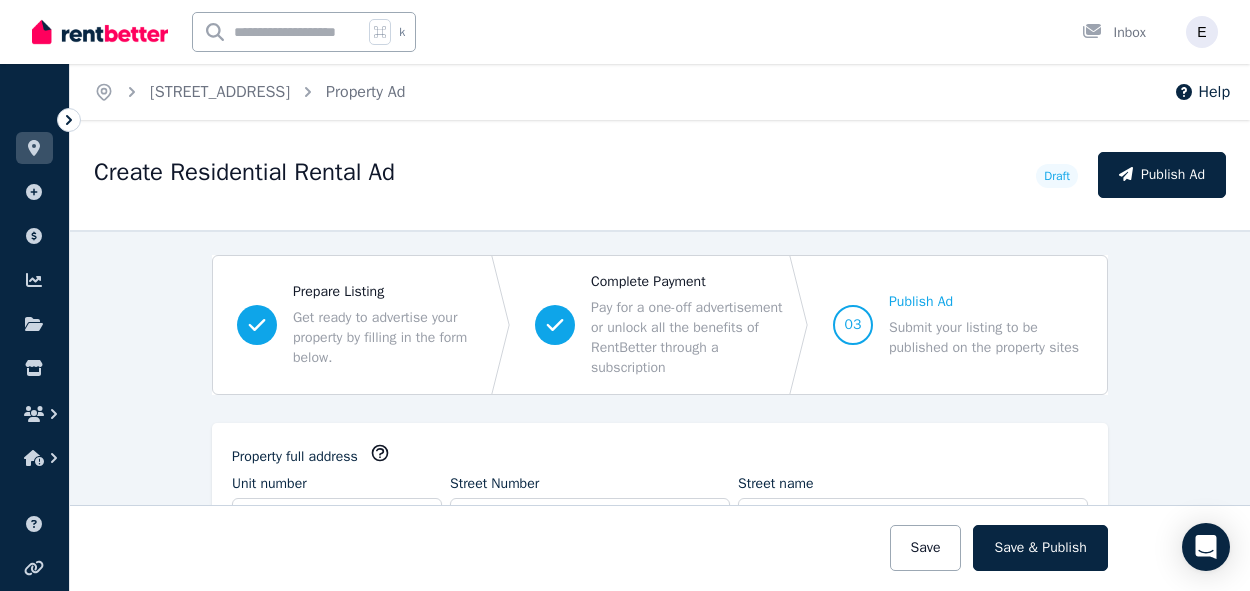scroll, scrollTop: 0, scrollLeft: 0, axis: both 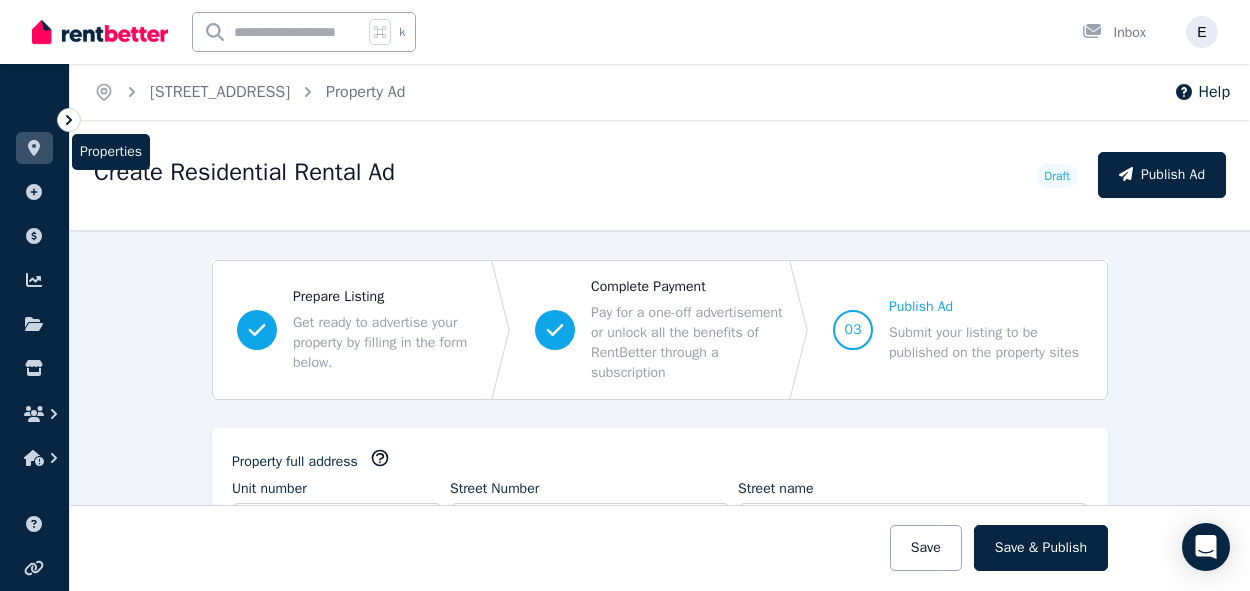 click 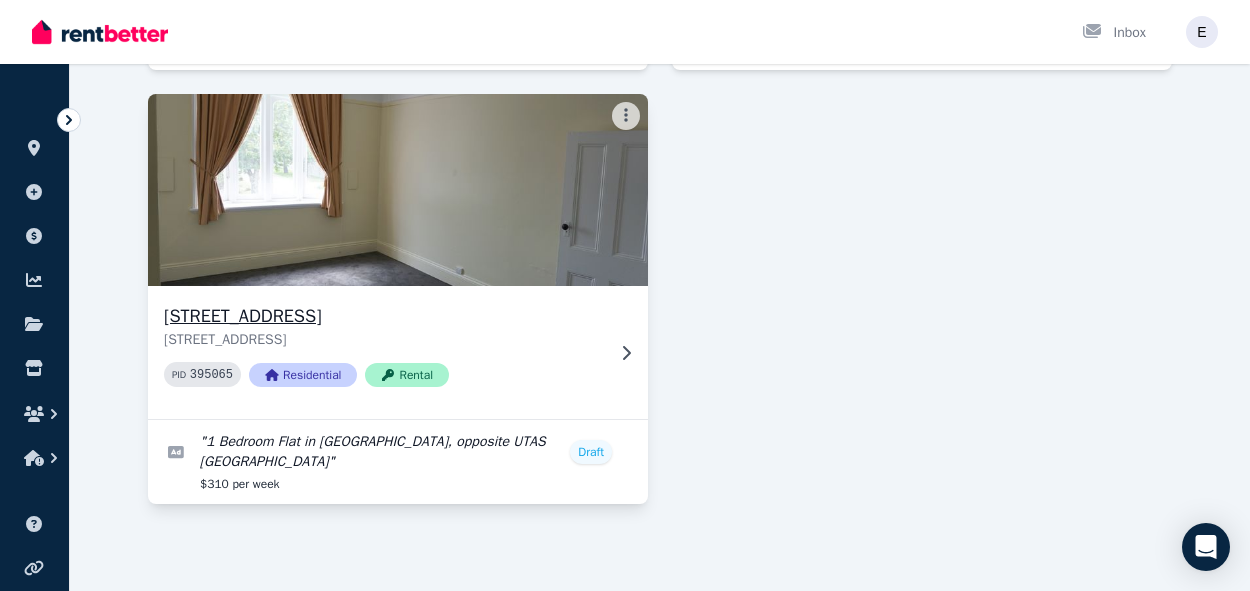 scroll, scrollTop: 560, scrollLeft: 0, axis: vertical 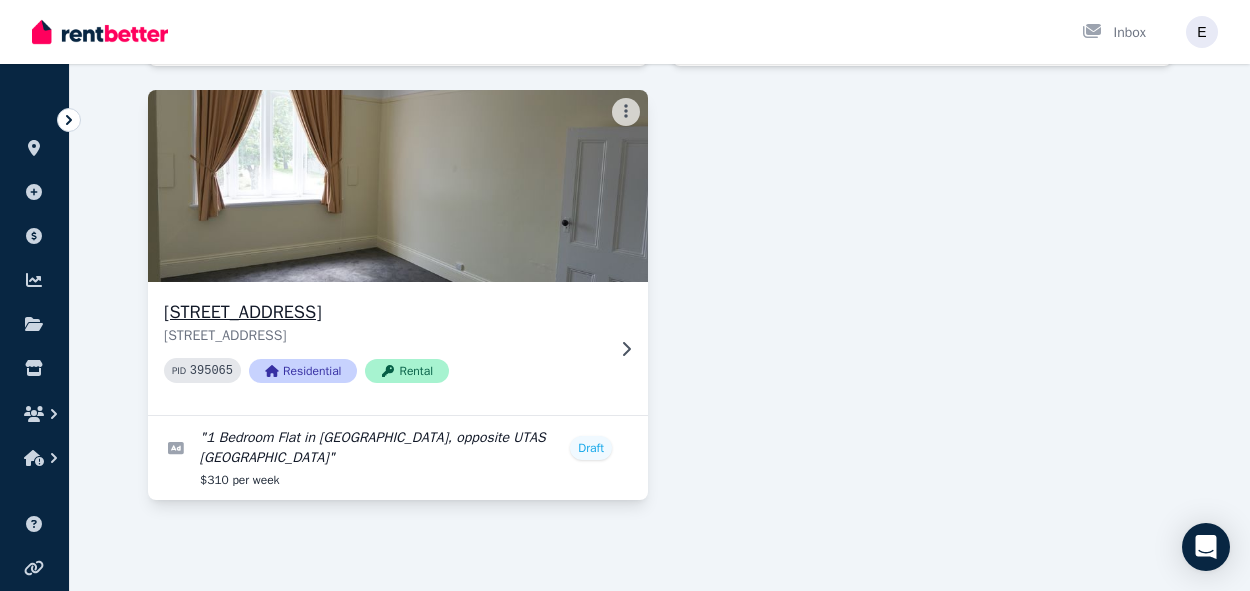click at bounding box center (398, 186) 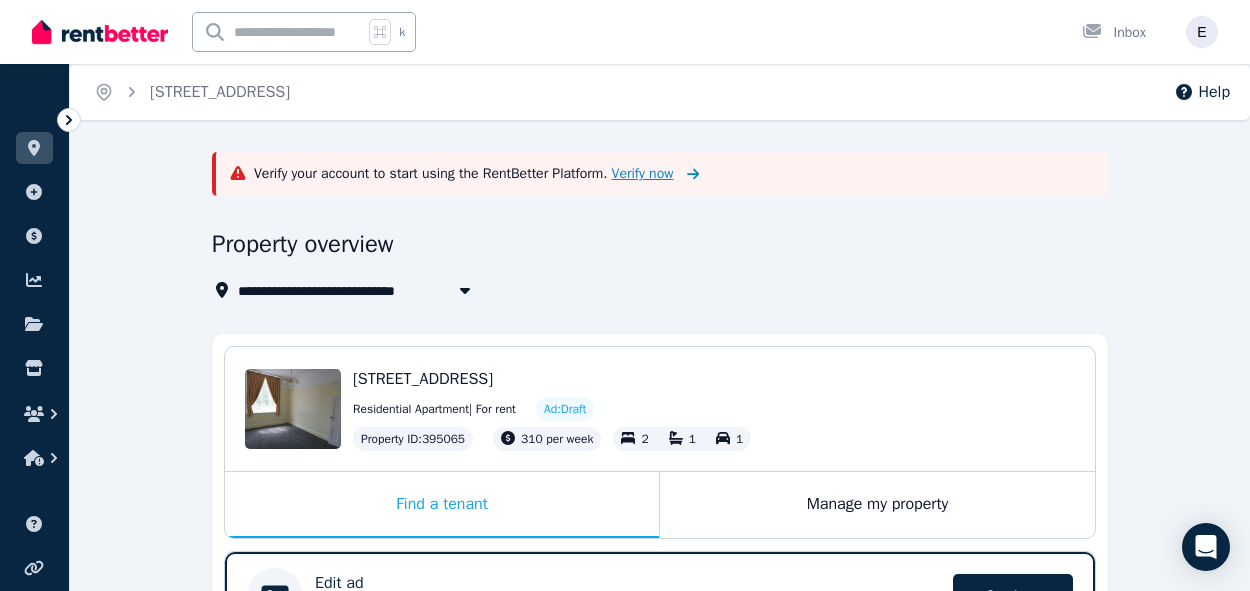 click on "Verify now" at bounding box center (643, 174) 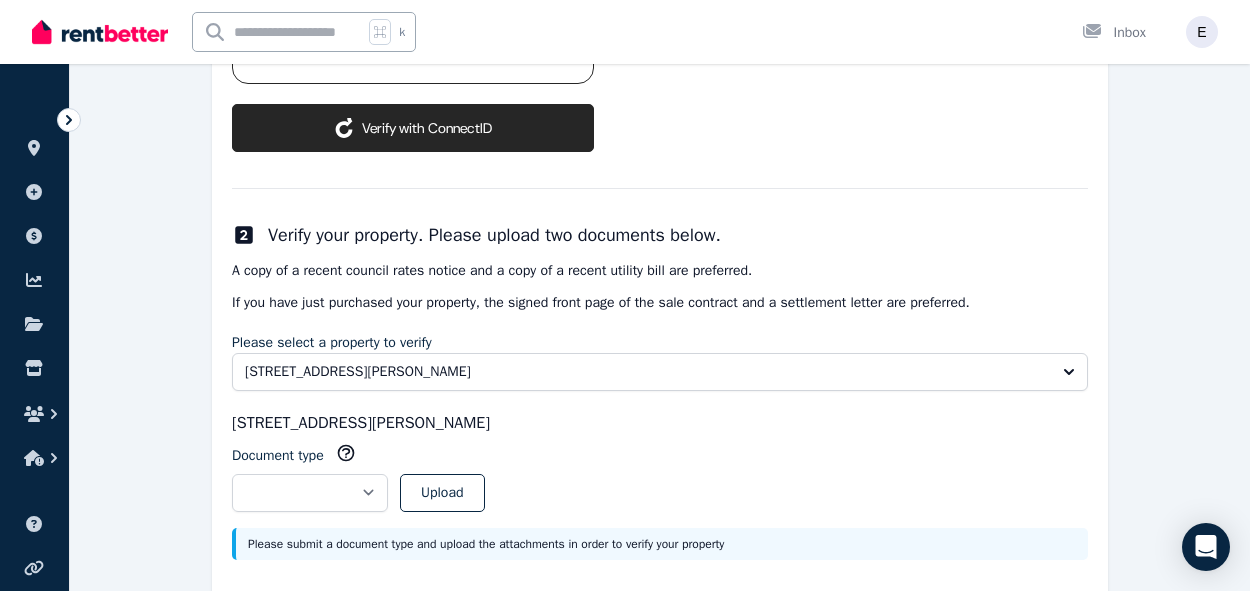 scroll, scrollTop: 625, scrollLeft: 0, axis: vertical 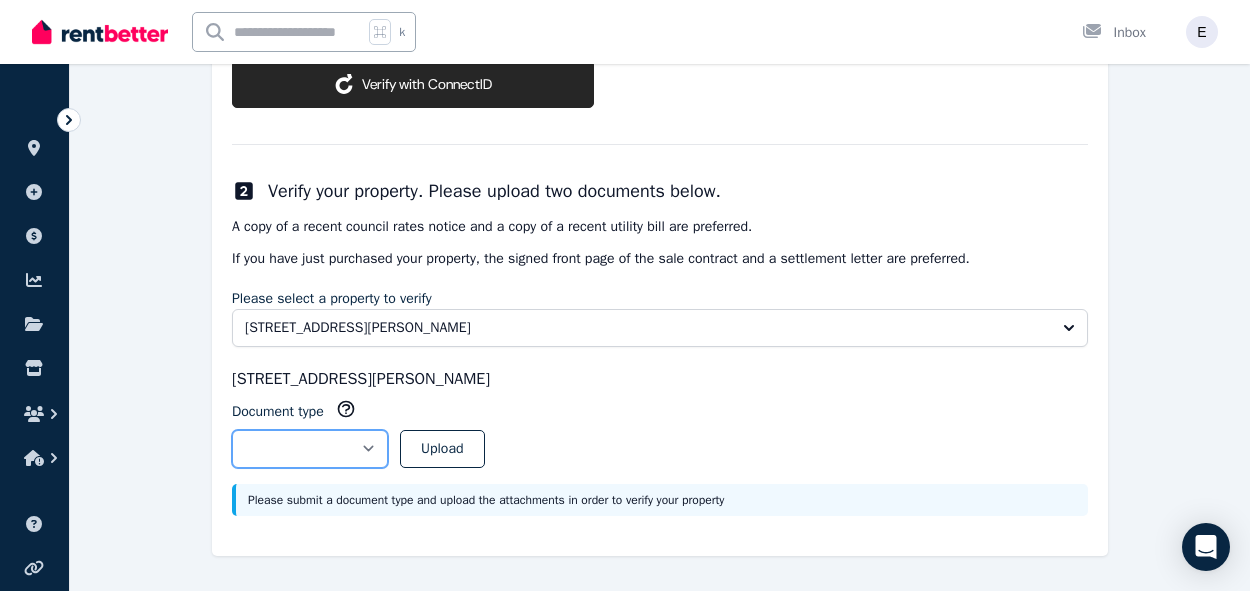 click on "**********" at bounding box center [310, 449] 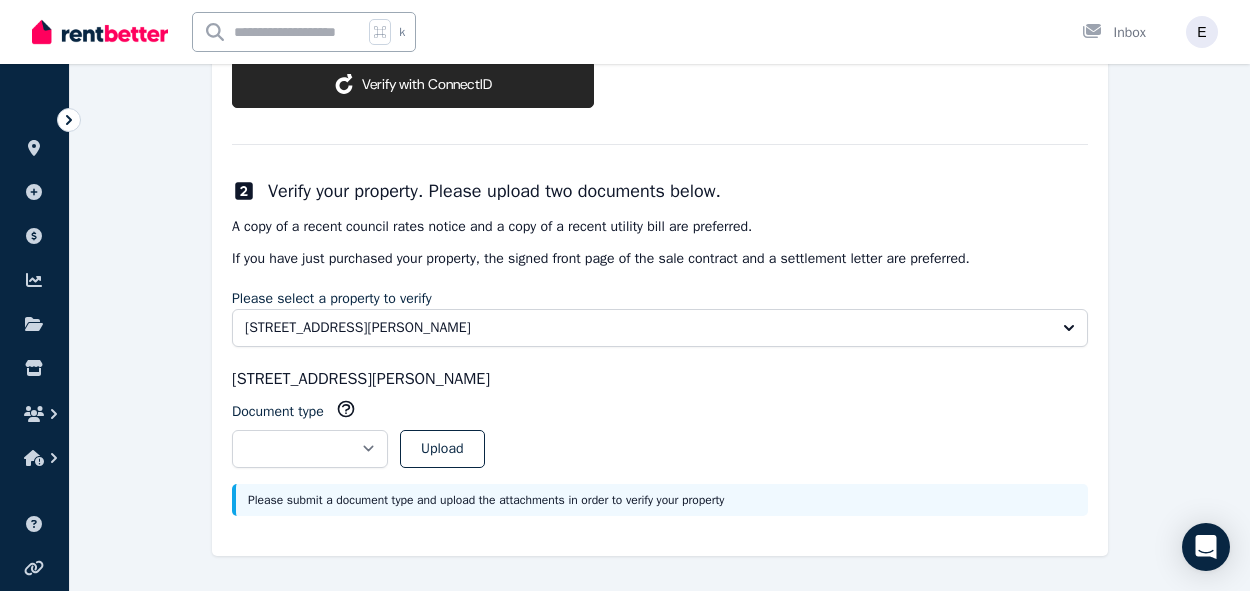 click on "If you have just purchased your property, the signed front page of the sale contract and a settlement letter are preferred." at bounding box center [660, 259] 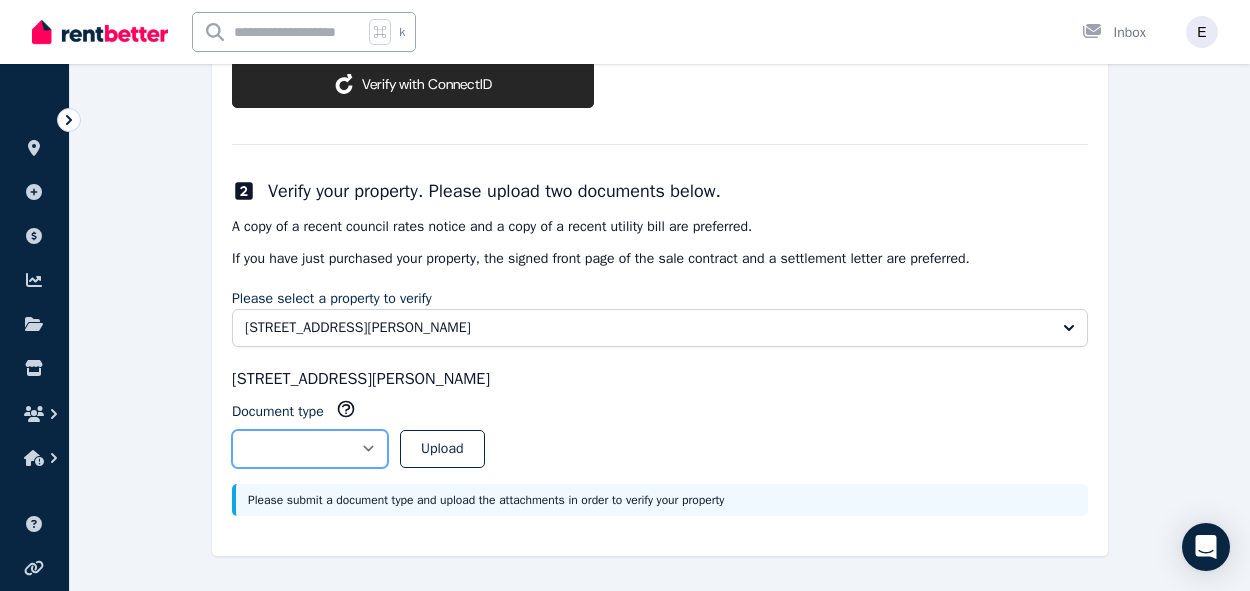 click on "**********" at bounding box center (310, 449) 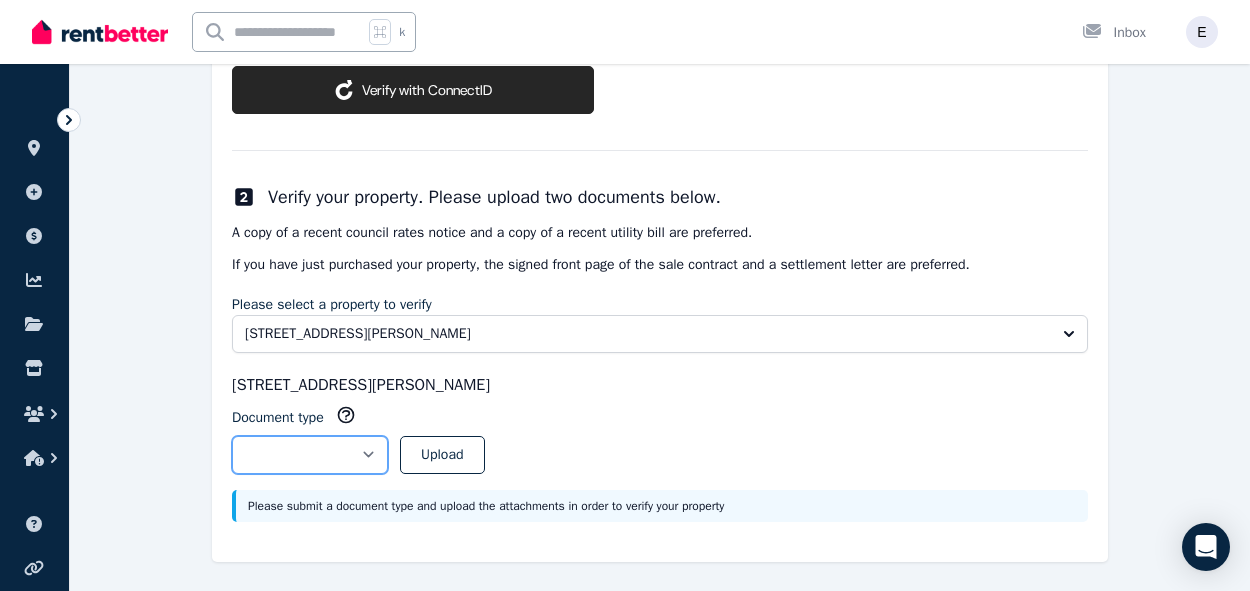 scroll, scrollTop: 625, scrollLeft: 0, axis: vertical 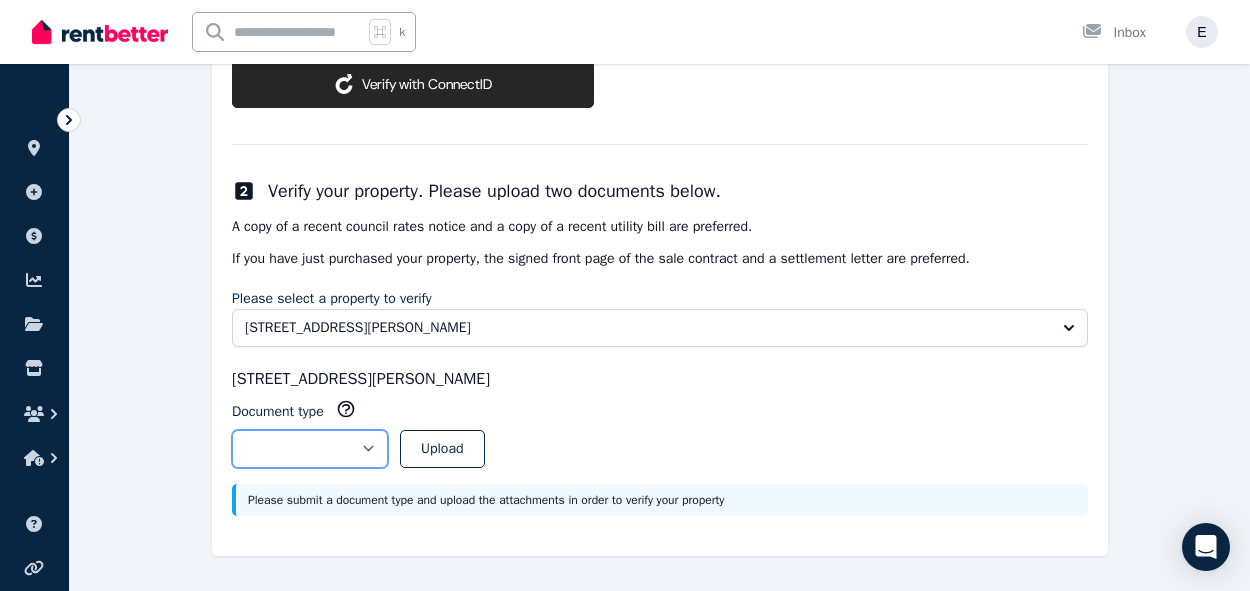 click on "**********" at bounding box center (310, 449) 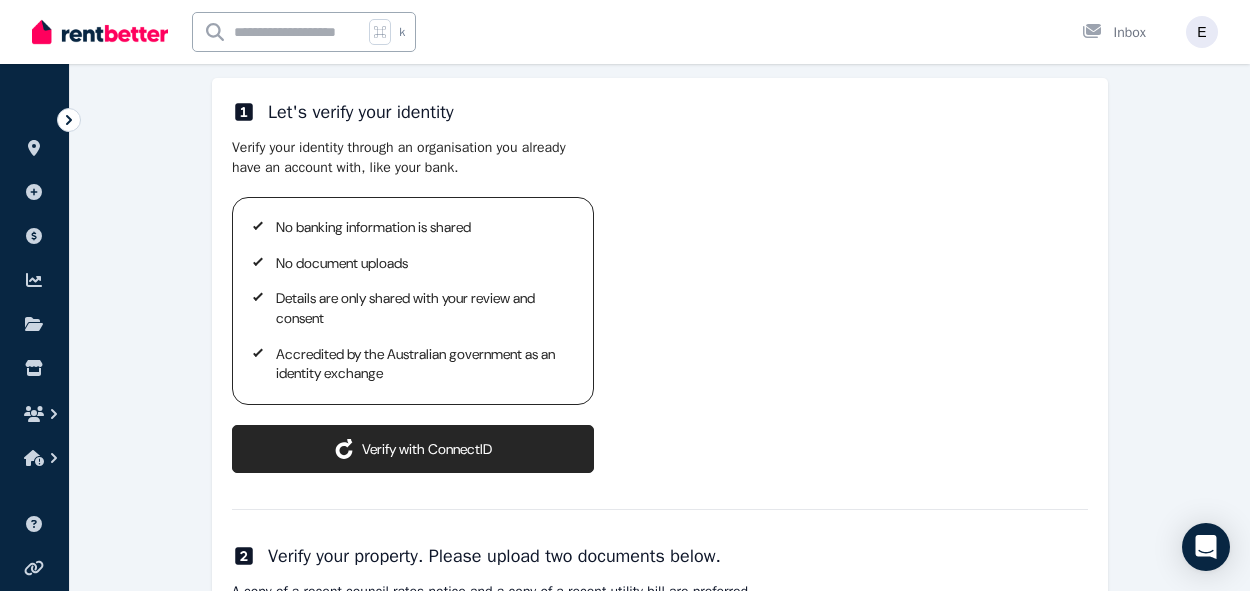 scroll, scrollTop: 625, scrollLeft: 0, axis: vertical 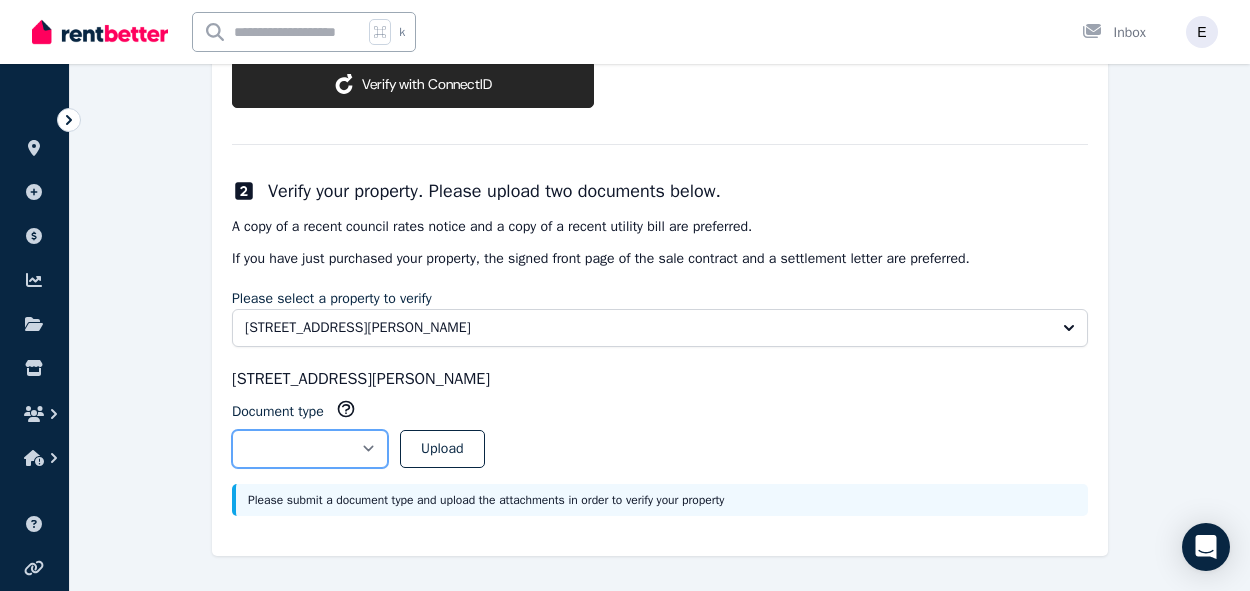 click on "**********" at bounding box center [310, 449] 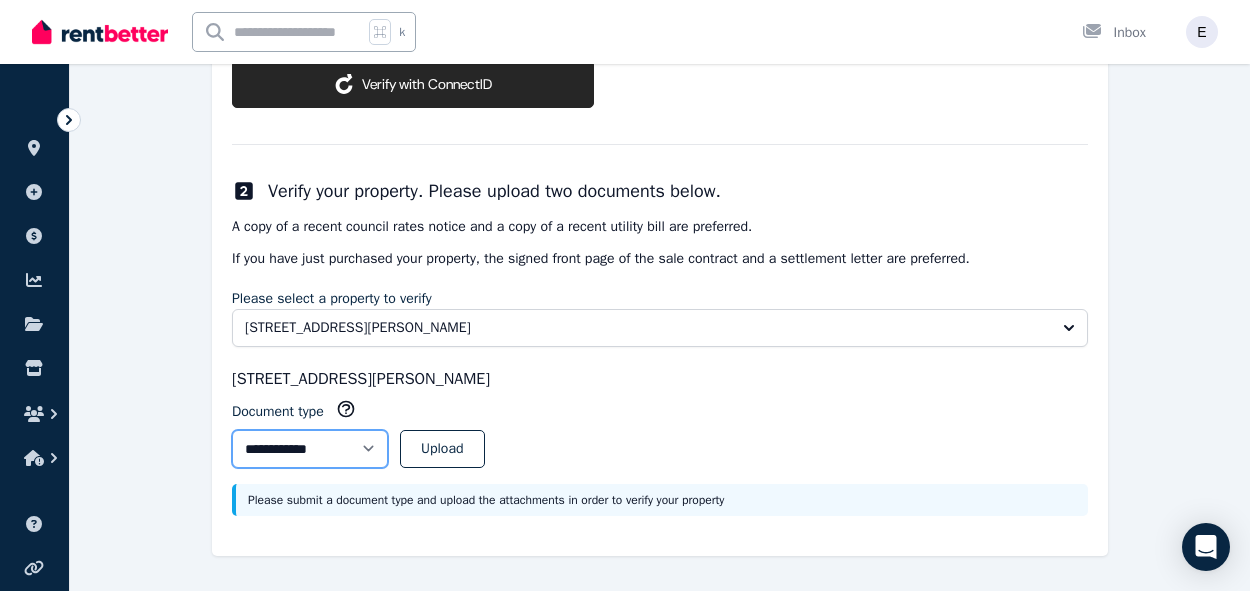 click on "**********" at bounding box center [310, 449] 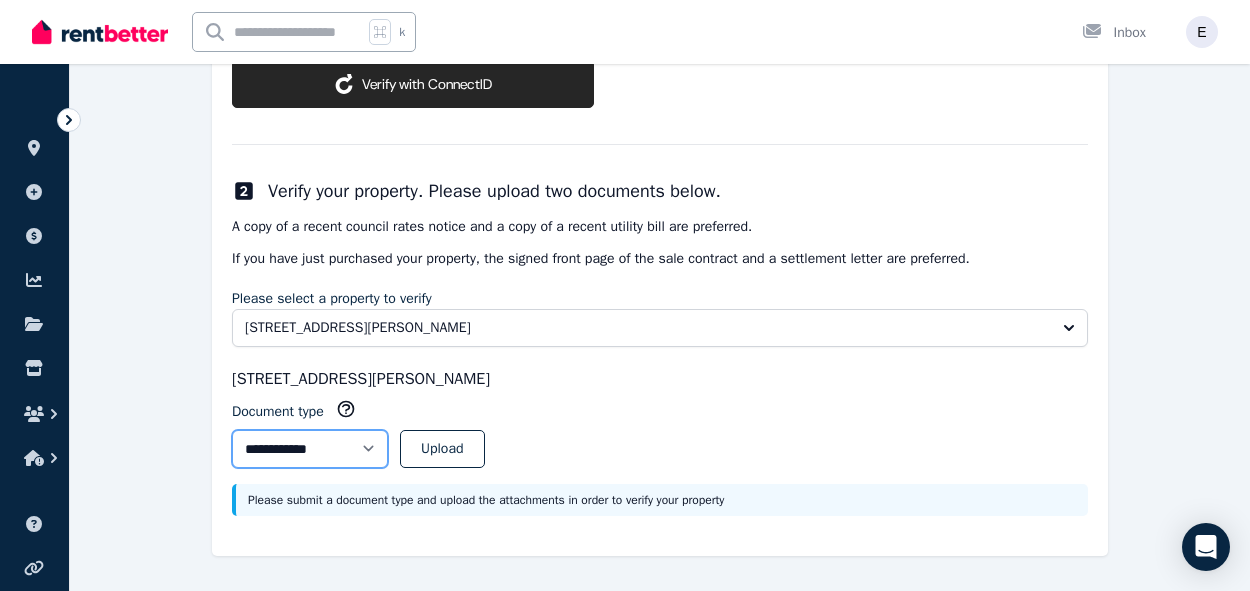 select on "**********" 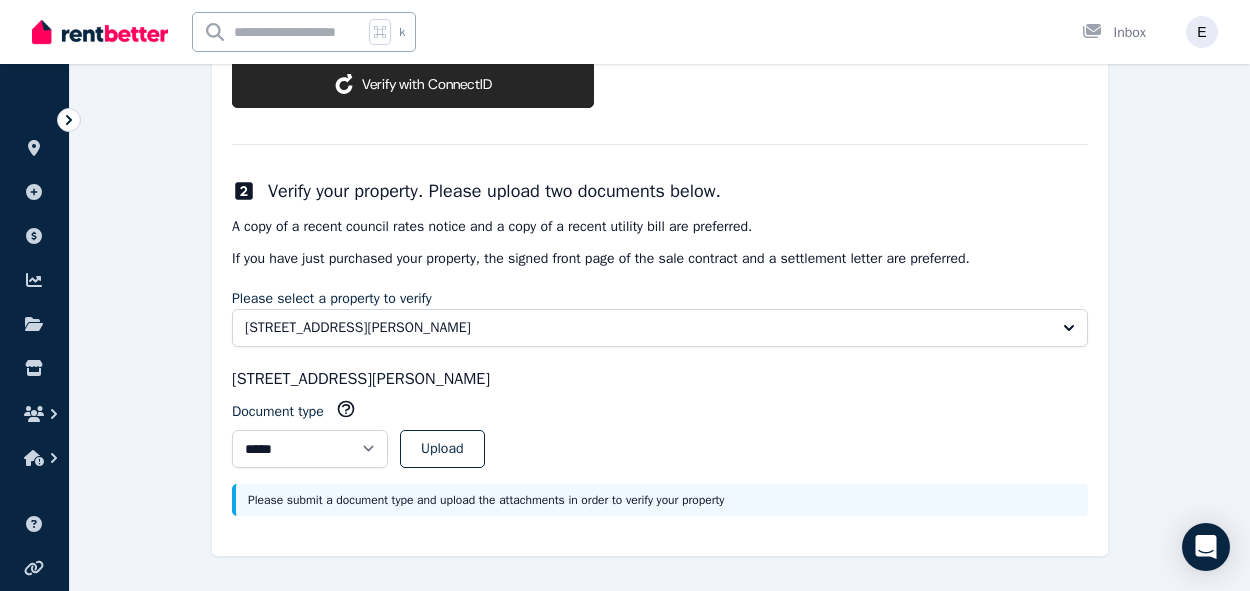 click on "**********" at bounding box center (660, 134) 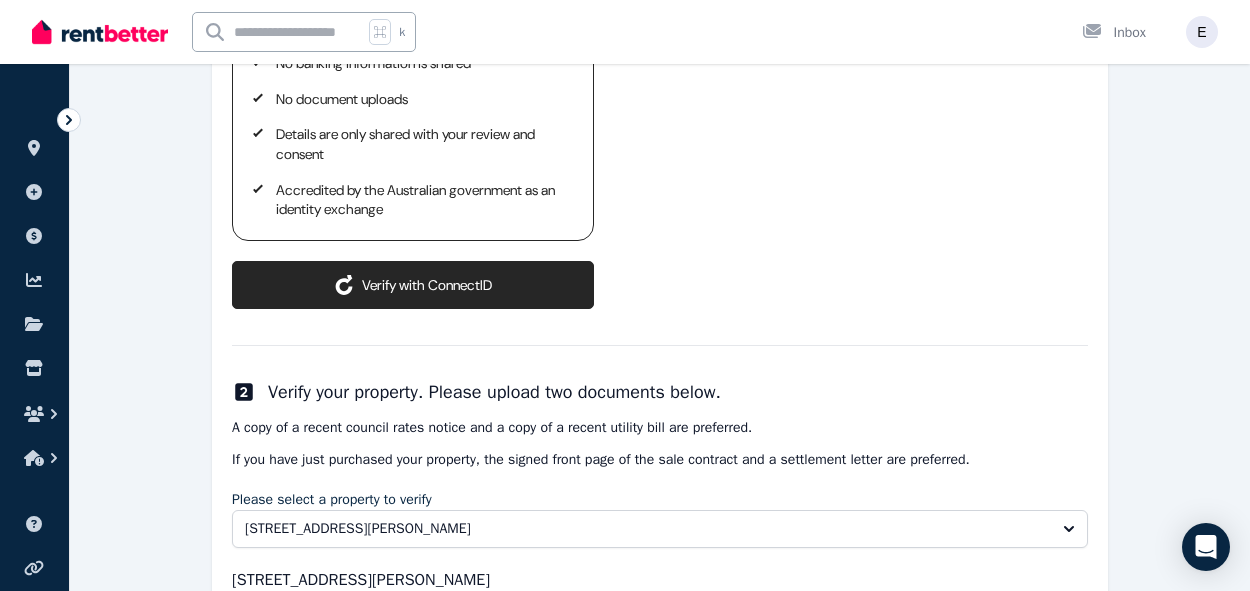 scroll, scrollTop: 391, scrollLeft: 0, axis: vertical 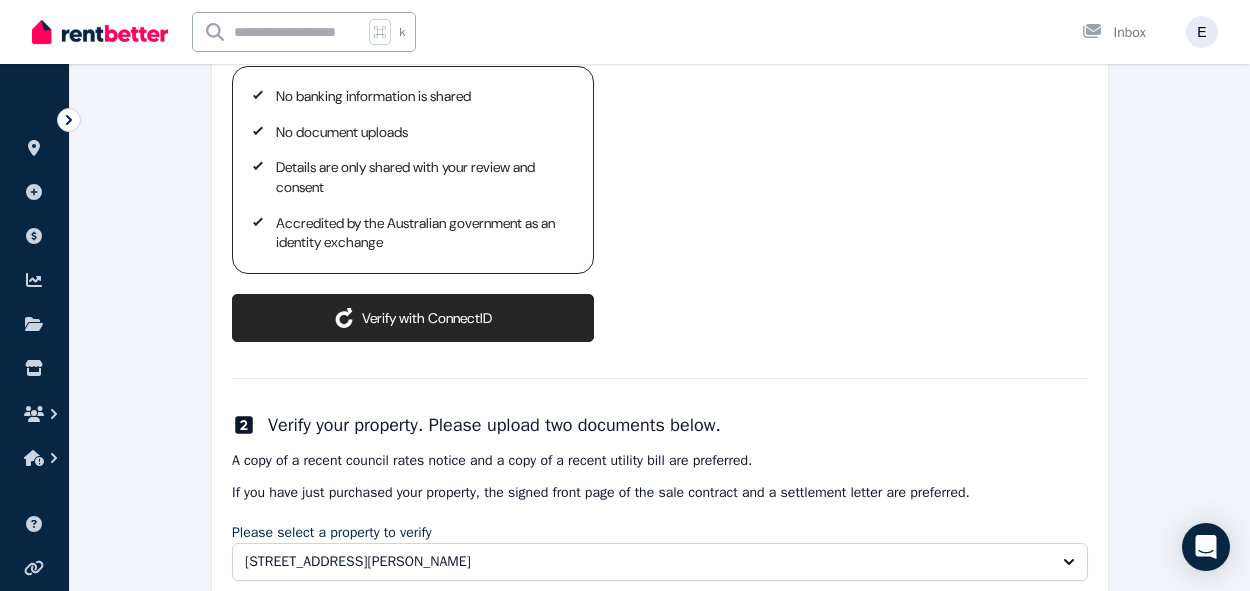 click on "ConnectID logo  Verify with ConnectID" at bounding box center (413, 318) 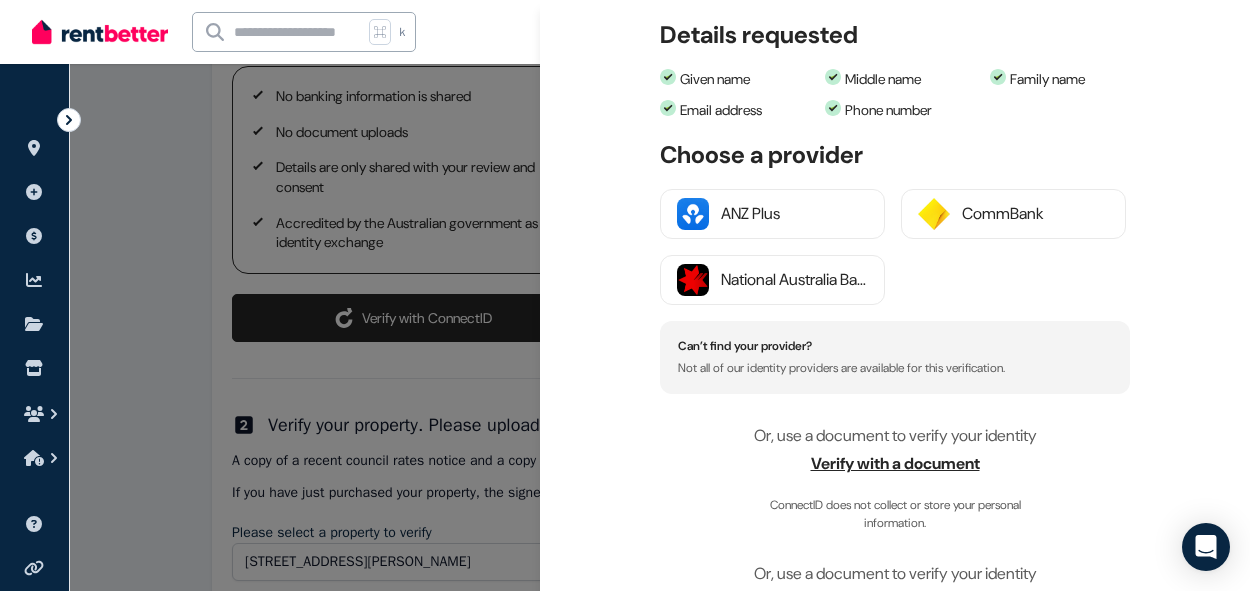 scroll, scrollTop: 541, scrollLeft: 0, axis: vertical 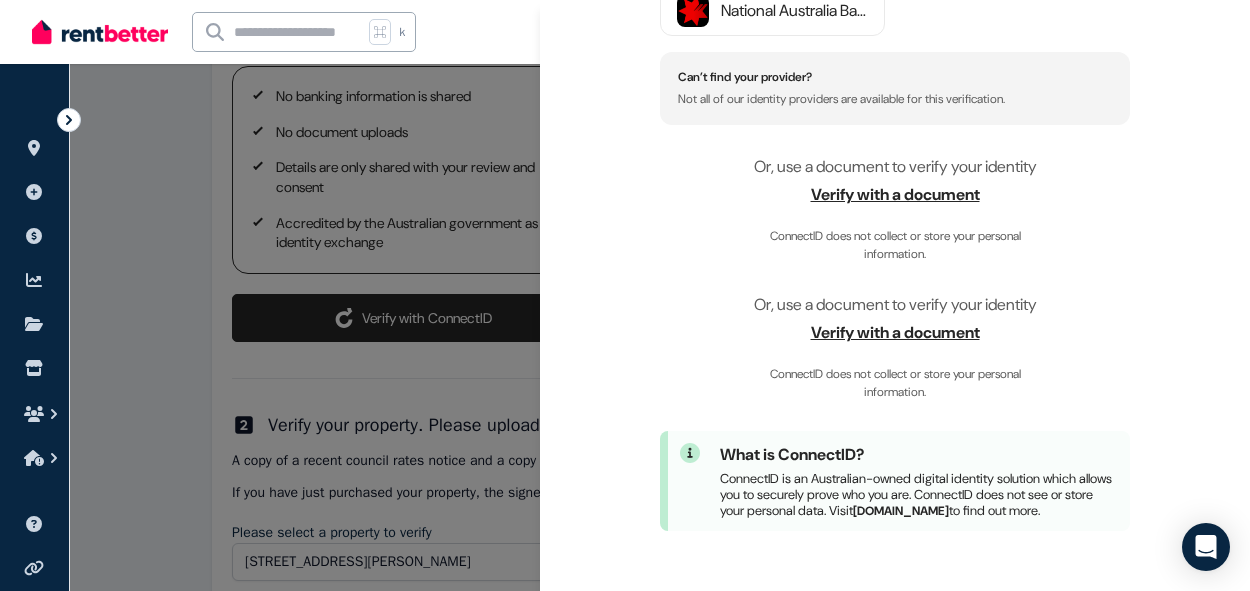 click at bounding box center [625, 295] 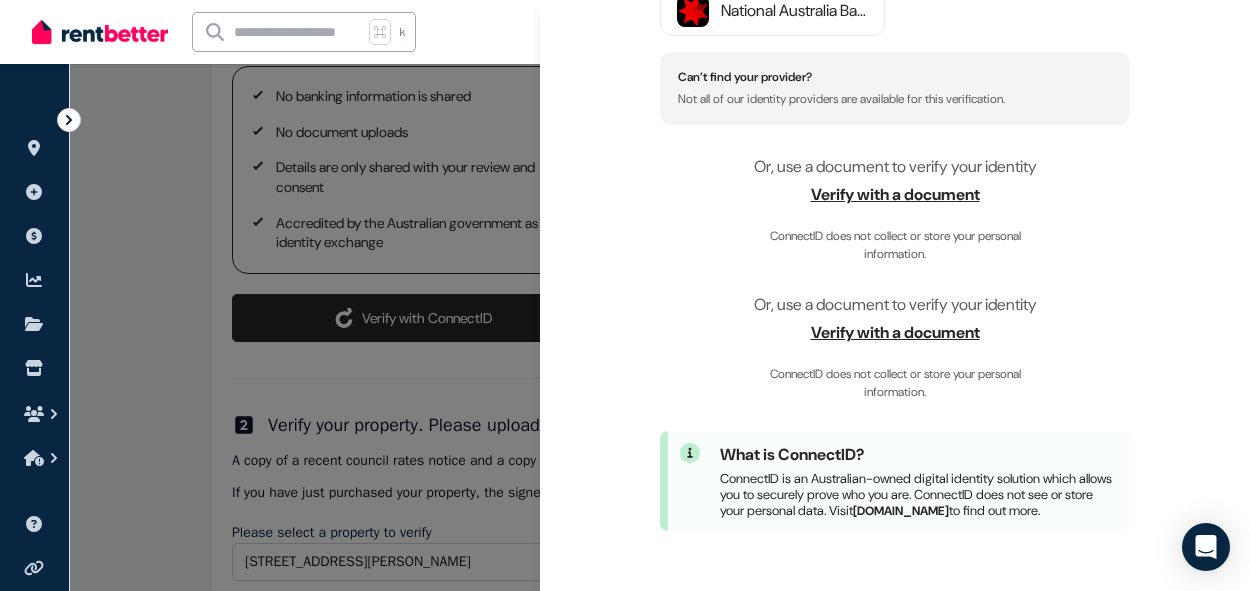 scroll, scrollTop: 0, scrollLeft: 0, axis: both 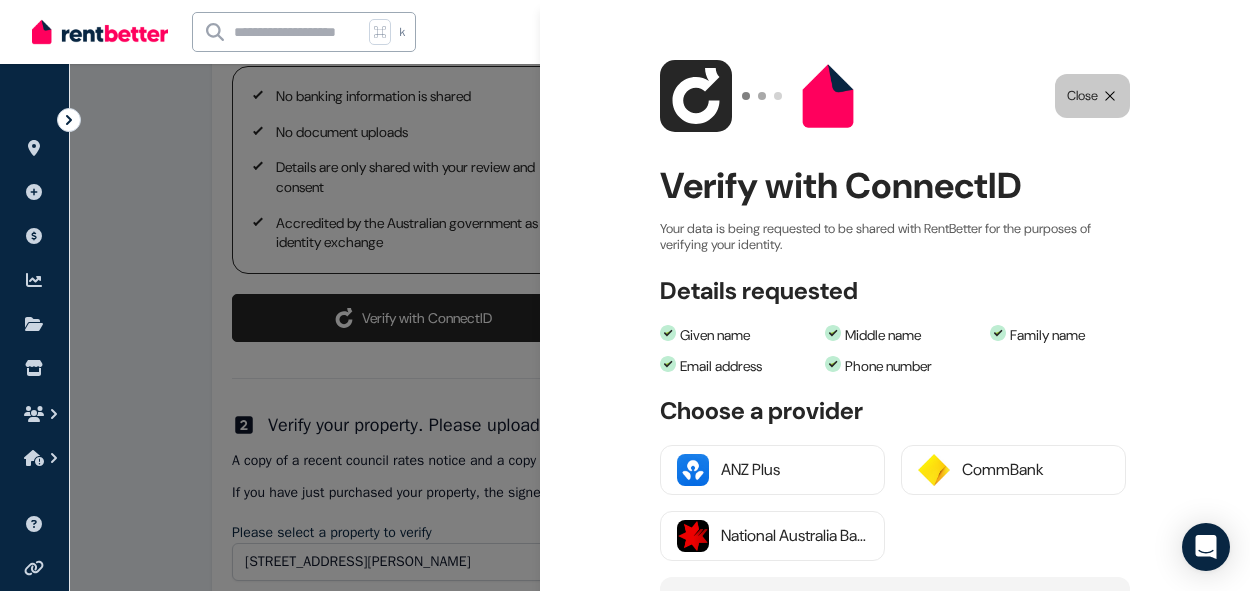 click on "Close" at bounding box center [1082, 96] 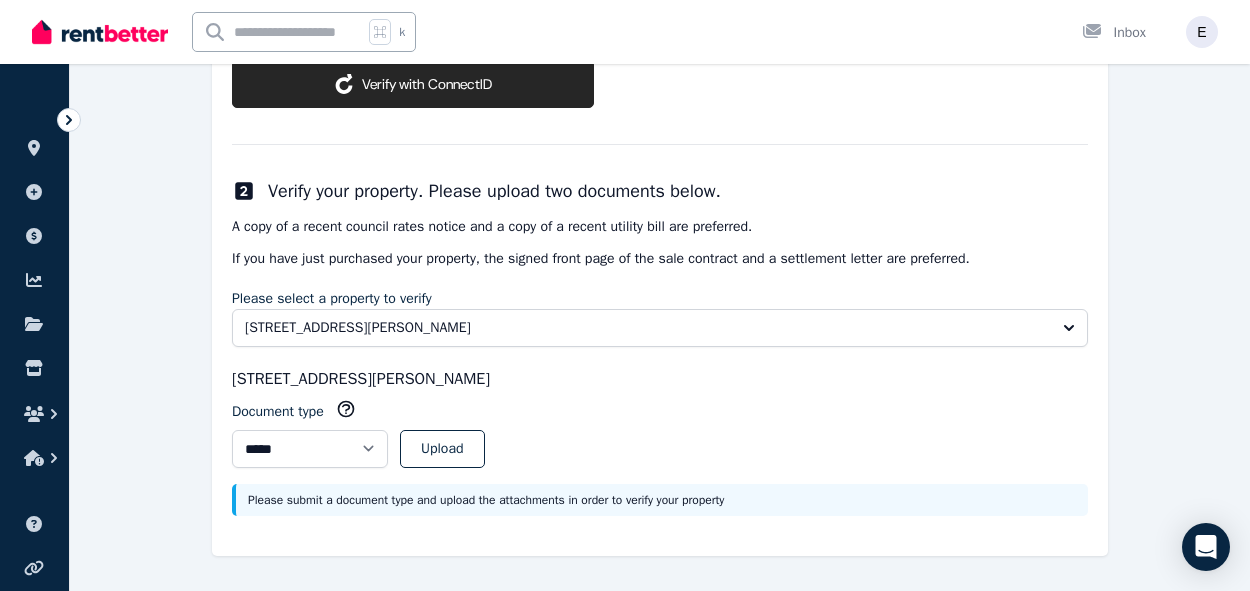 scroll, scrollTop: 624, scrollLeft: 0, axis: vertical 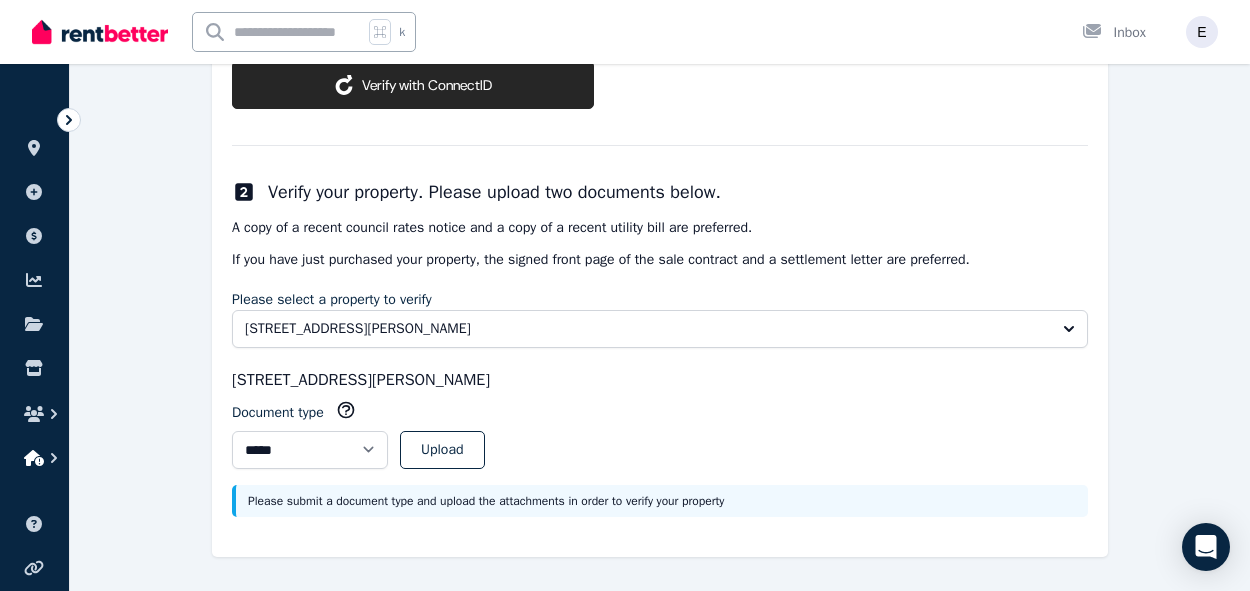 click 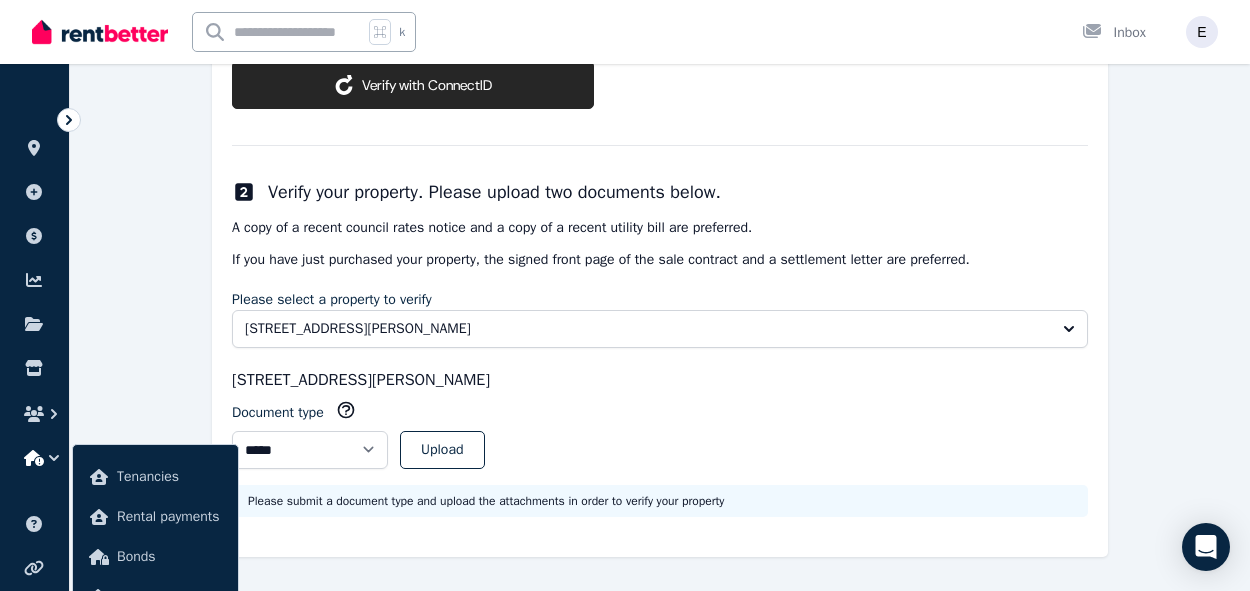 click 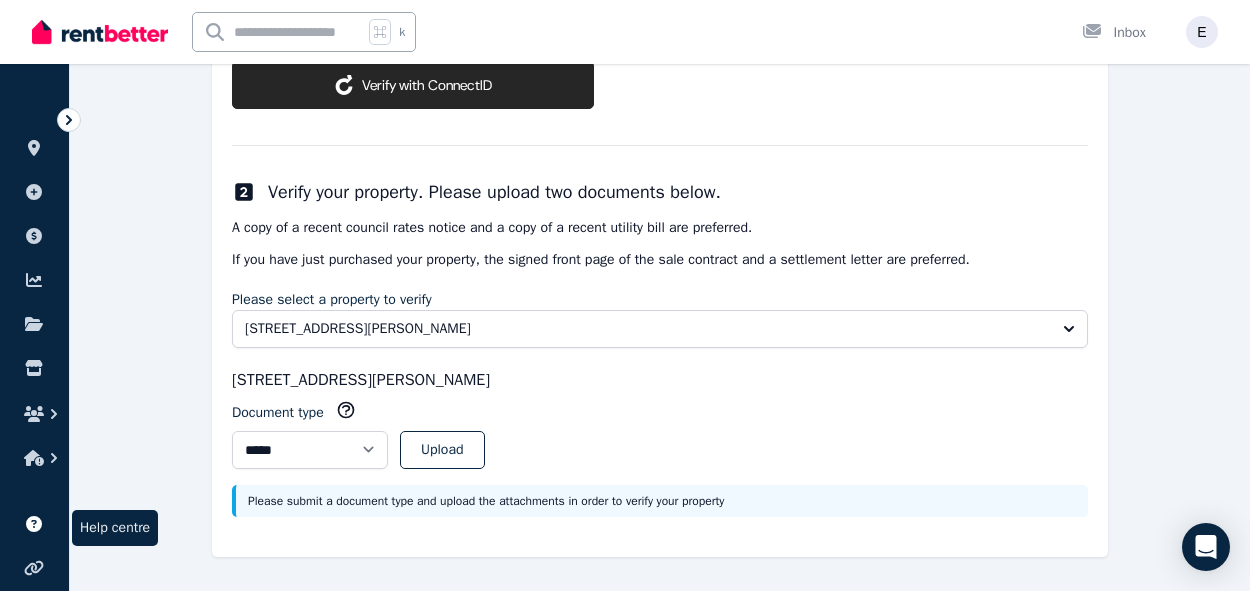 click 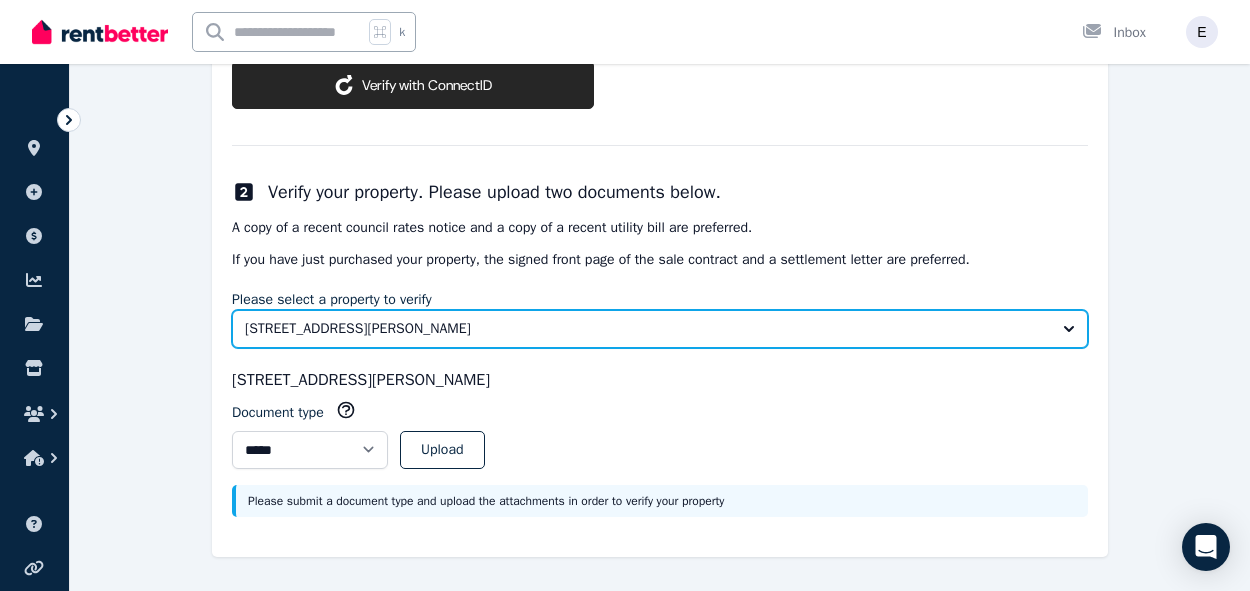 click on "[STREET_ADDRESS][PERSON_NAME]" at bounding box center [660, 329] 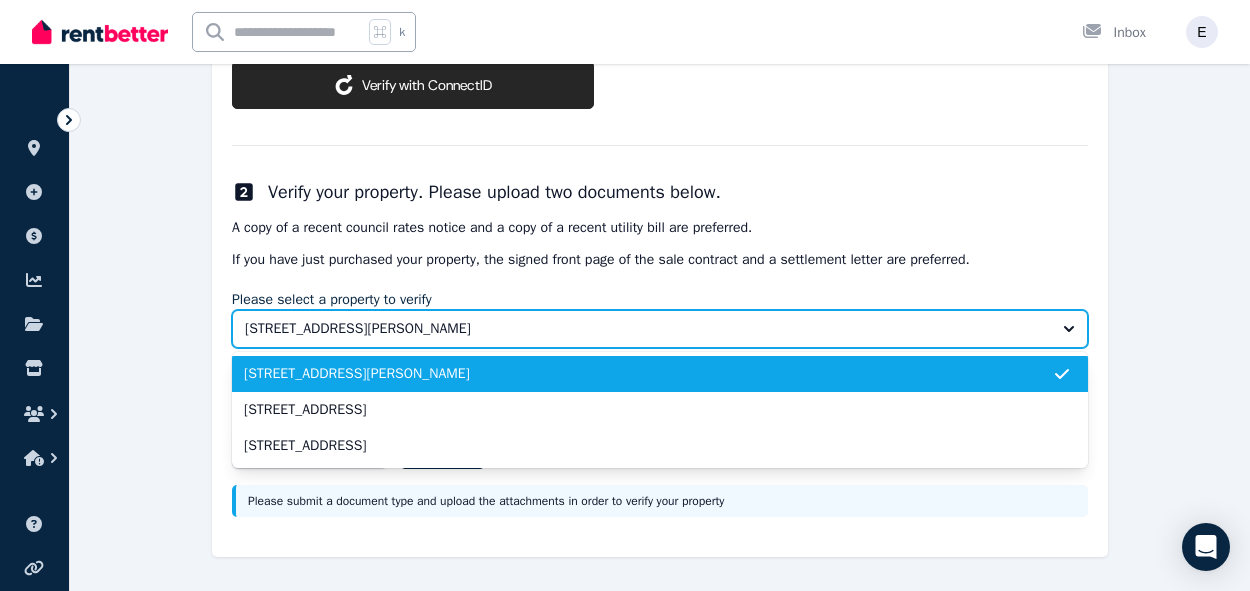 click on "[STREET_ADDRESS][PERSON_NAME]" at bounding box center [660, 329] 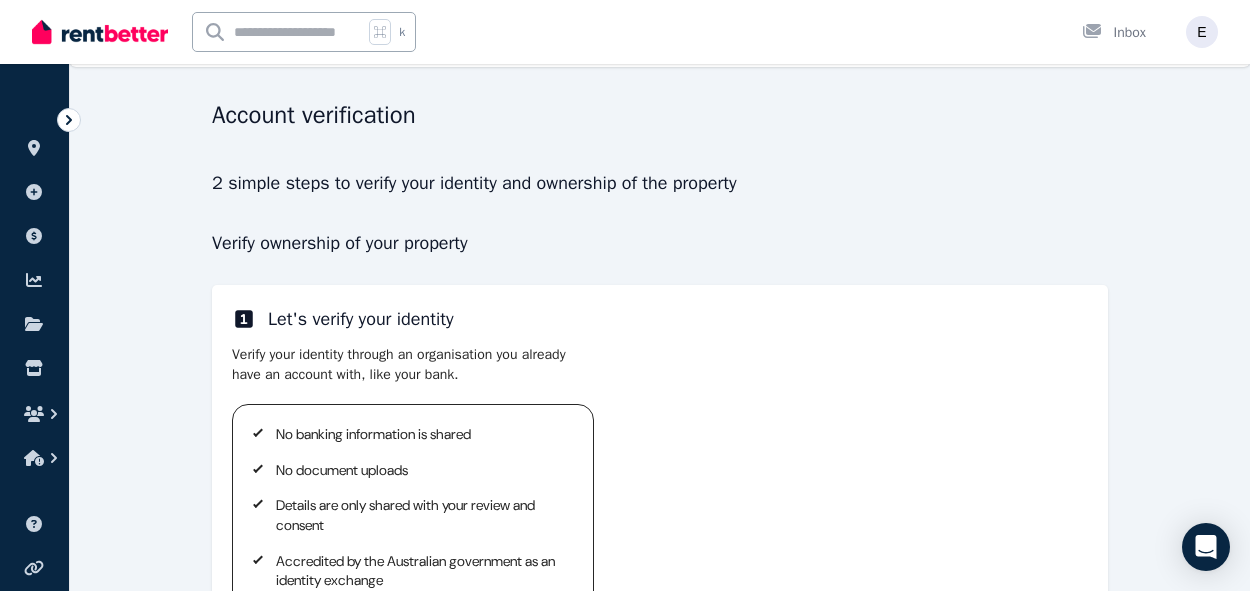 scroll, scrollTop: 0, scrollLeft: 0, axis: both 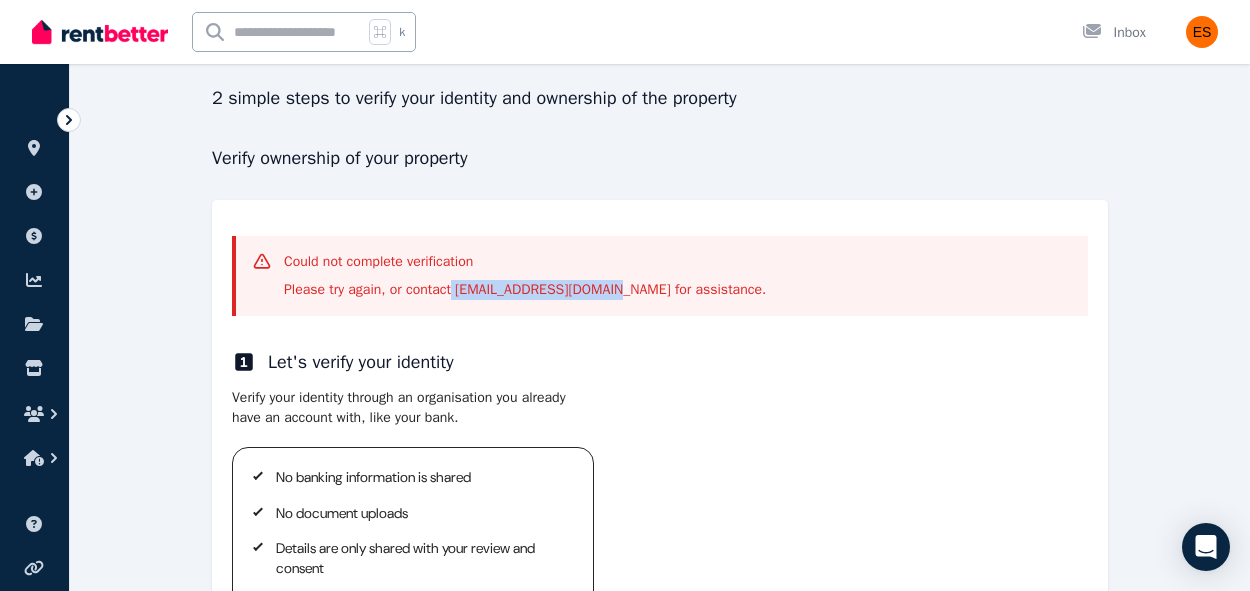 drag, startPoint x: 462, startPoint y: 290, endPoint x: 615, endPoint y: 296, distance: 153.1176 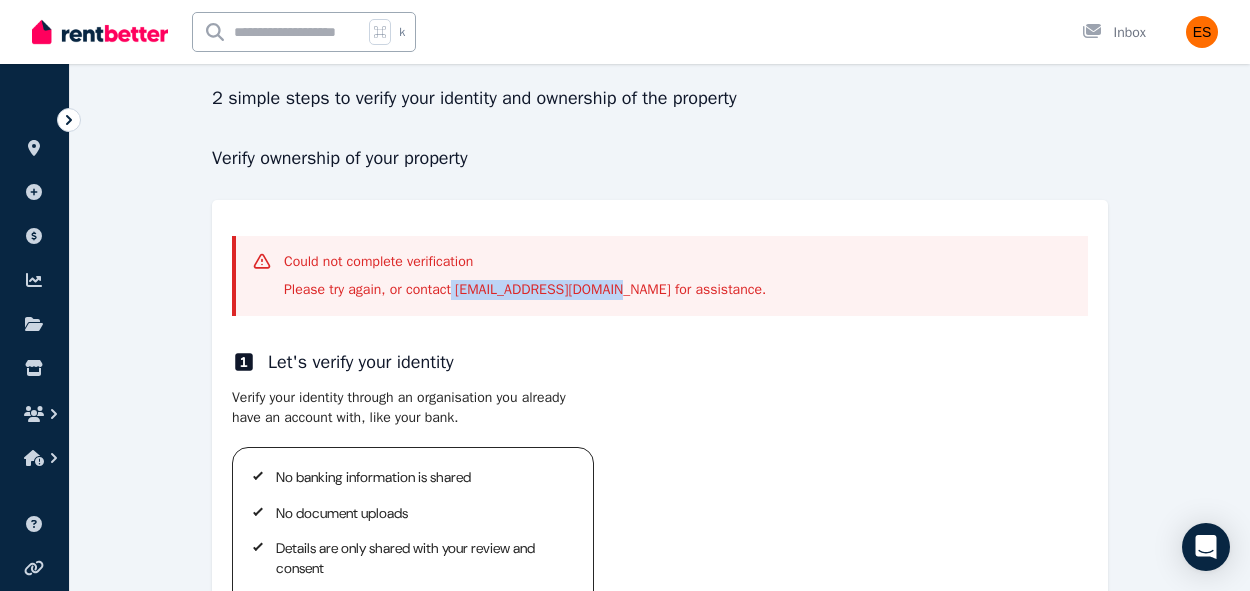 click on "Please try again, or contact [EMAIL_ADDRESS][DOMAIN_NAME] for assistance." at bounding box center (525, 290) 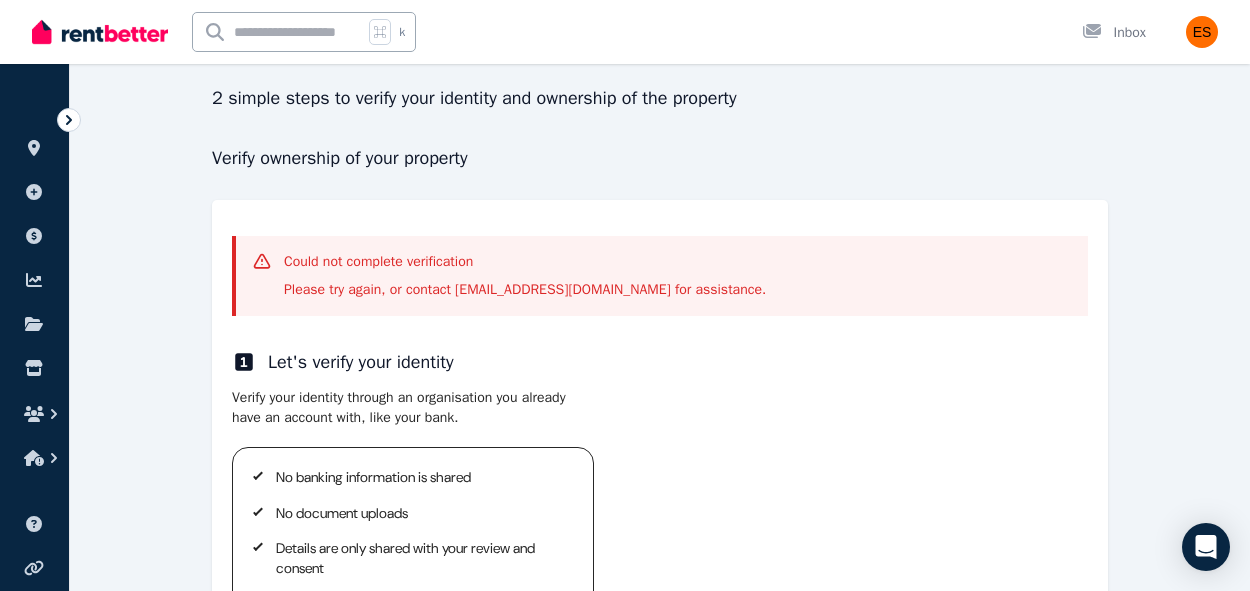 click on "Account verification 2 simple steps to verify your identity and ownership of the property Verify ownership of your property Could not complete verification Please try again, or contact [EMAIL_ADDRESS][DOMAIN_NAME] for assistance. Let's verify your identity
Verify your identity through an organisation you already have an account with, like your bank.
No banking information is shared
No document uploads
Details are only shared with your review and consent
Accredited by the Australian government as an identity exchange
ConnectID logo  Verify with ConnectID Redirecting to IDP website...  Verify your property. Please upload two documents below. A copy of a recent council rates notice and a copy of a recent utility bill are preferred. Please select a property to verify [STREET_ADDRESS][PERSON_NAME]" at bounding box center (660, 610) 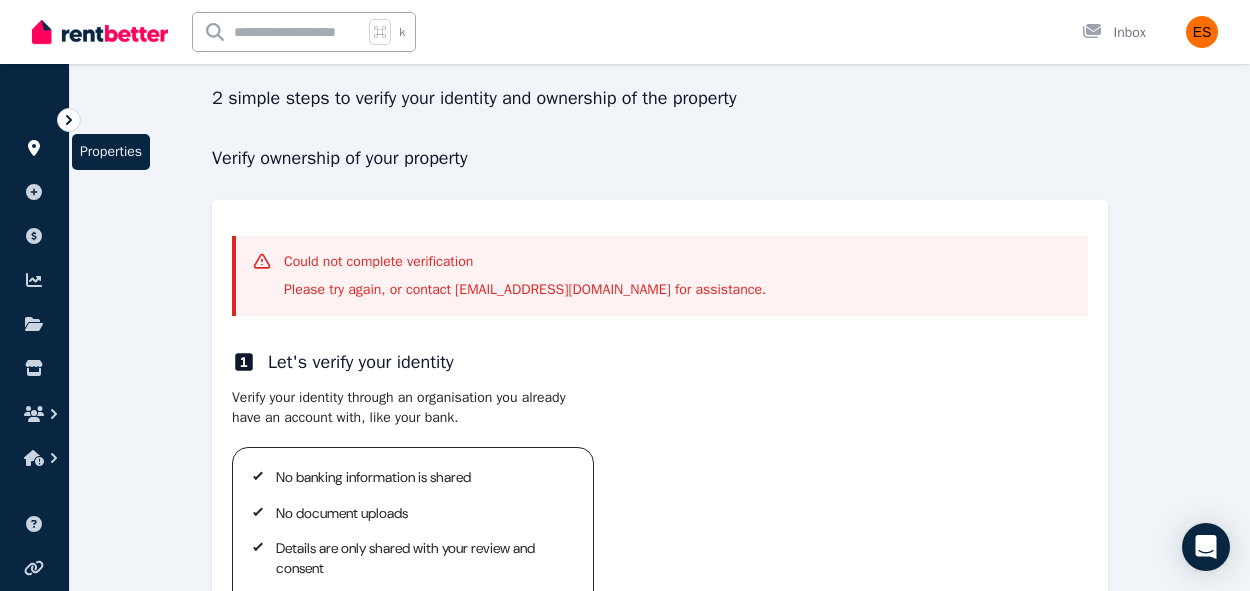 click at bounding box center (34, 148) 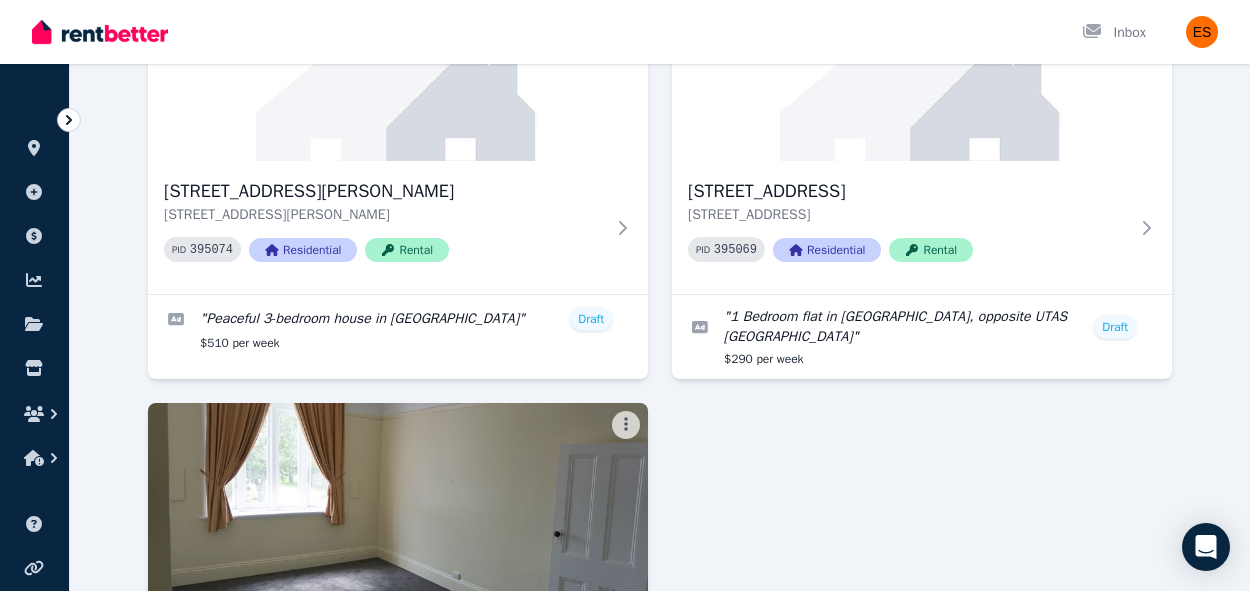 scroll, scrollTop: 0, scrollLeft: 0, axis: both 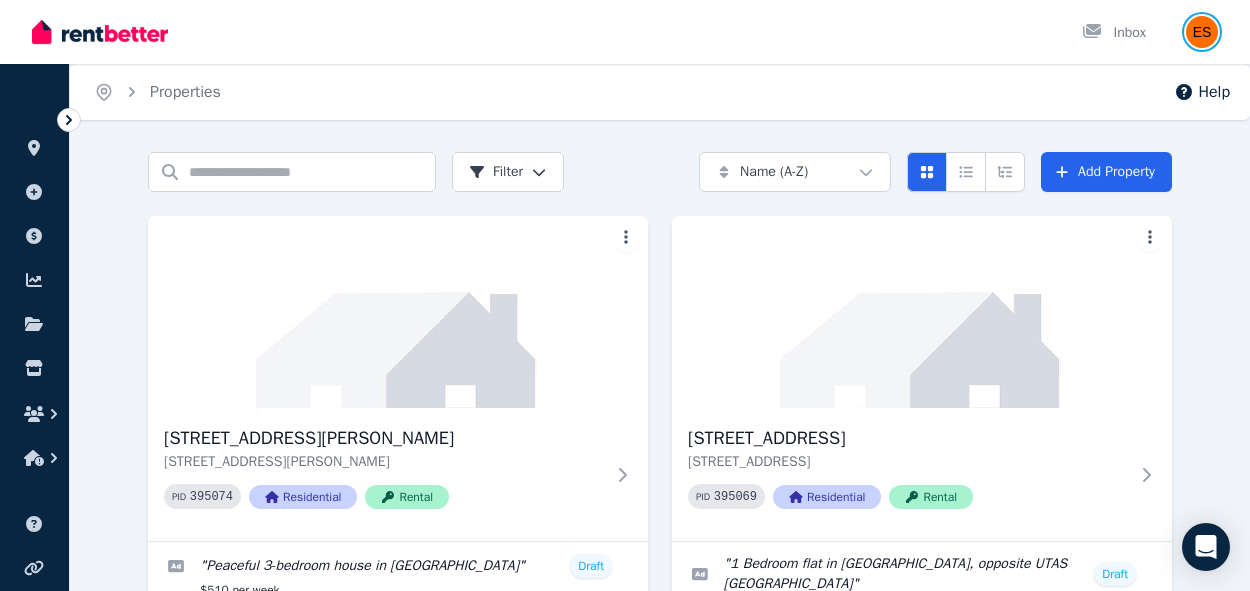 click at bounding box center [1202, 32] 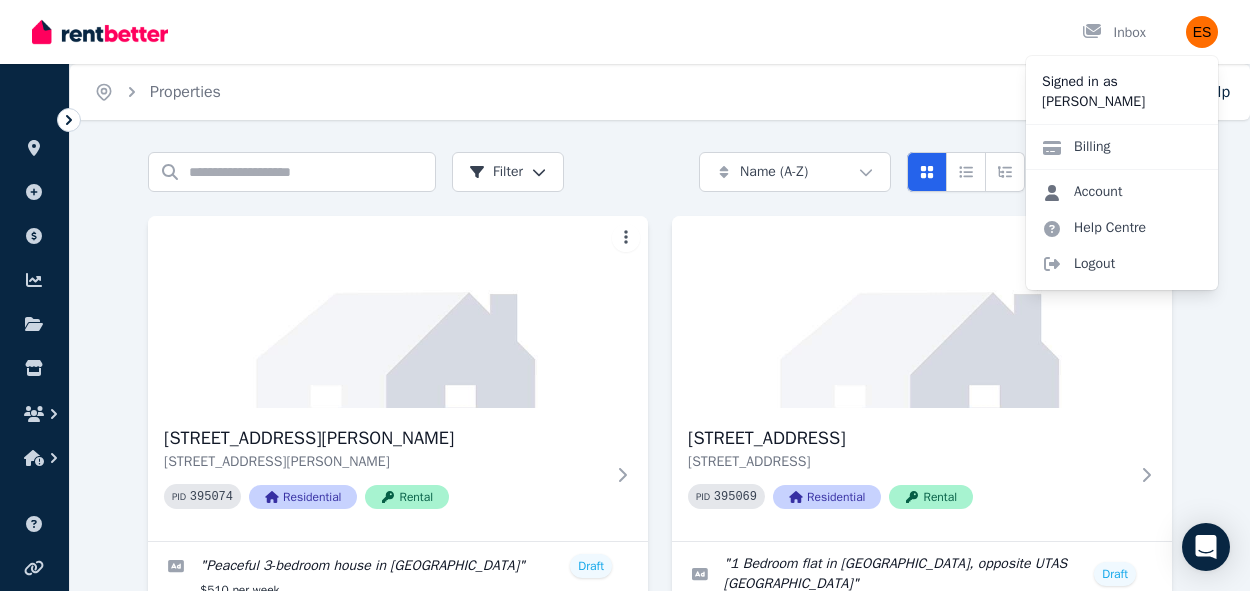 click on "Account" at bounding box center (1082, 192) 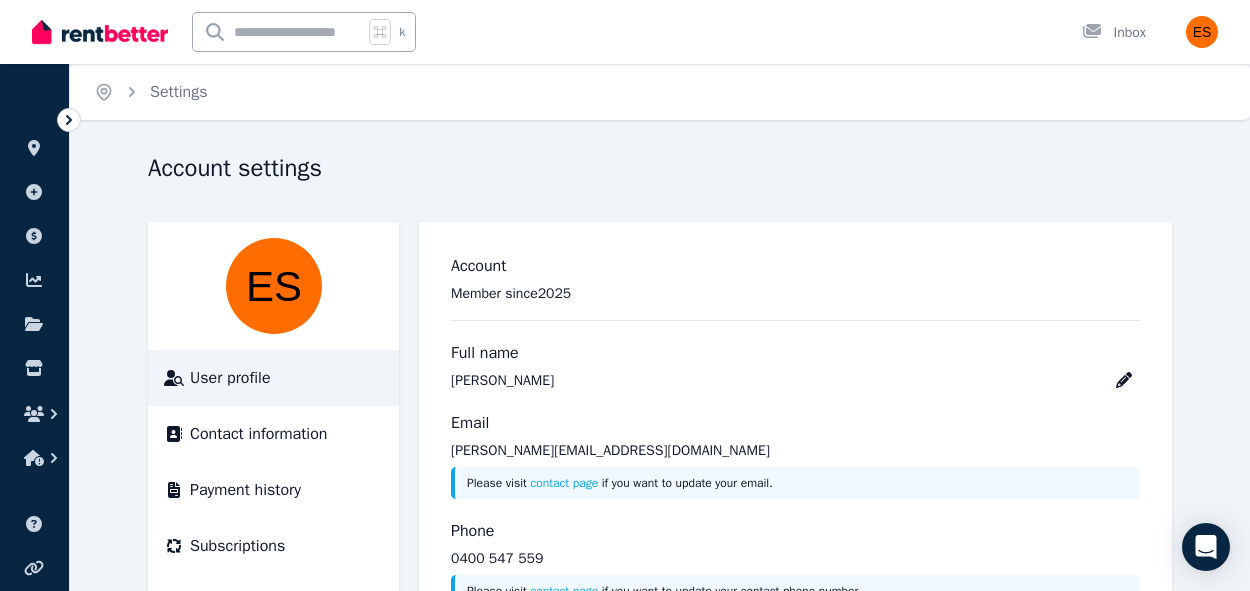 scroll, scrollTop: 155, scrollLeft: 0, axis: vertical 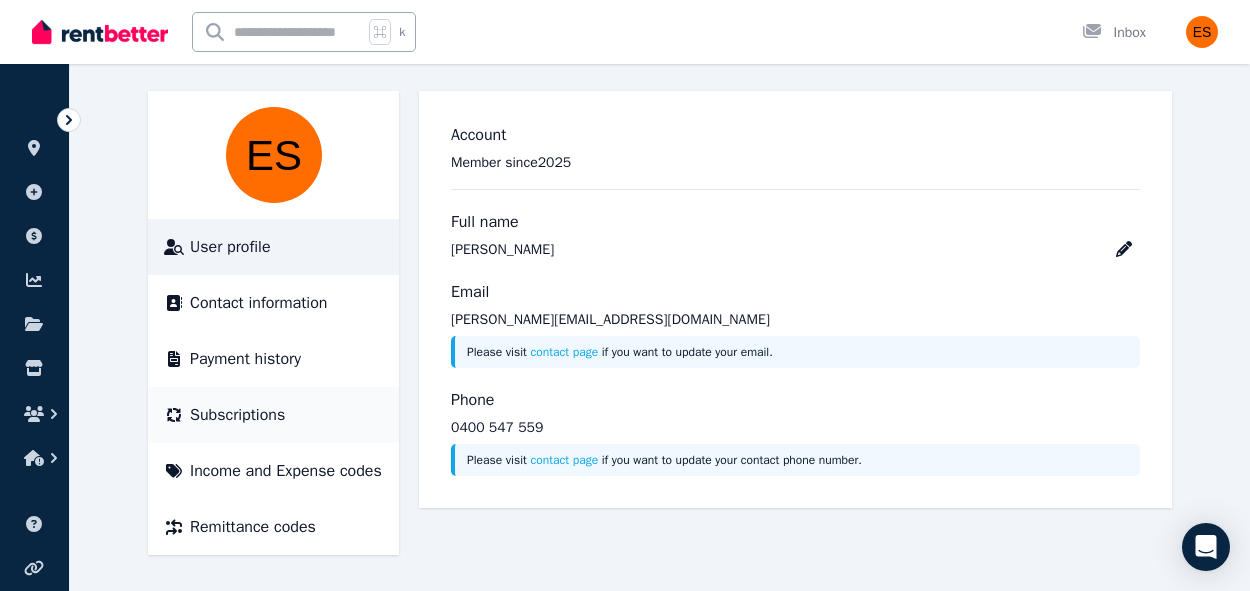 click on "Subscriptions" at bounding box center [273, 415] 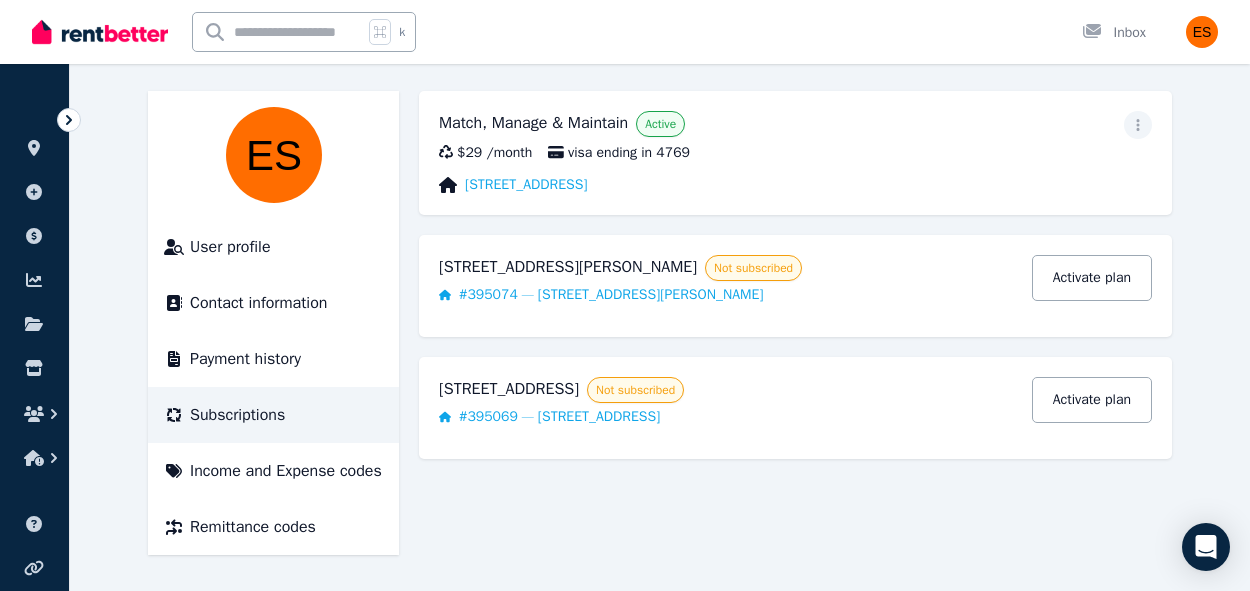 scroll, scrollTop: 107, scrollLeft: 0, axis: vertical 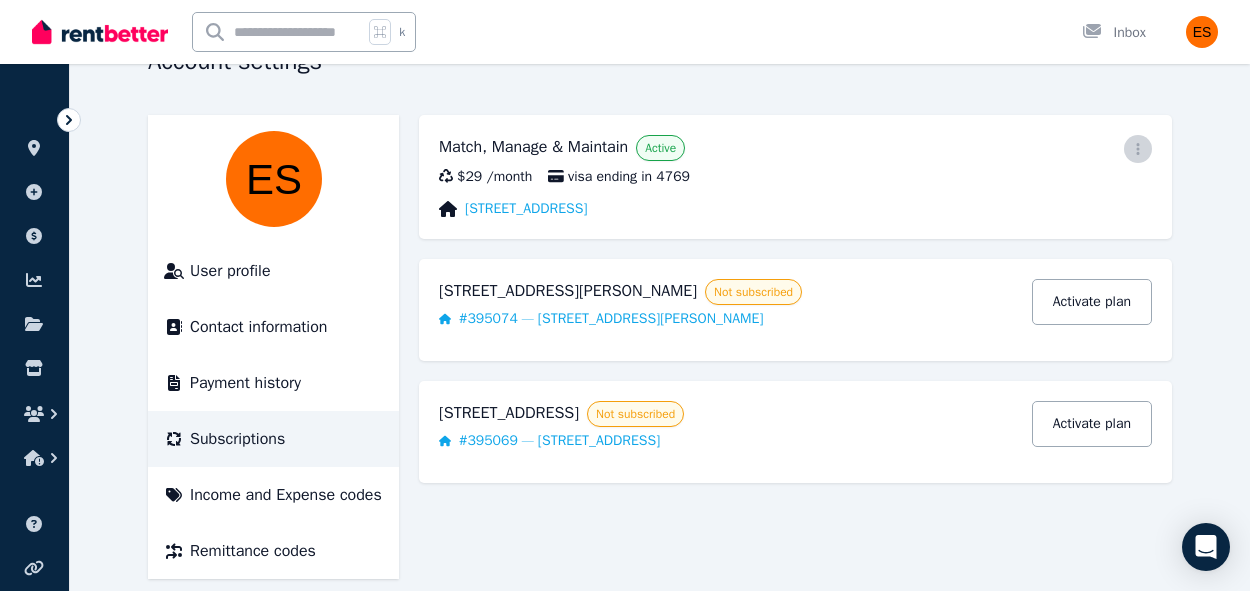 click at bounding box center [1138, 149] 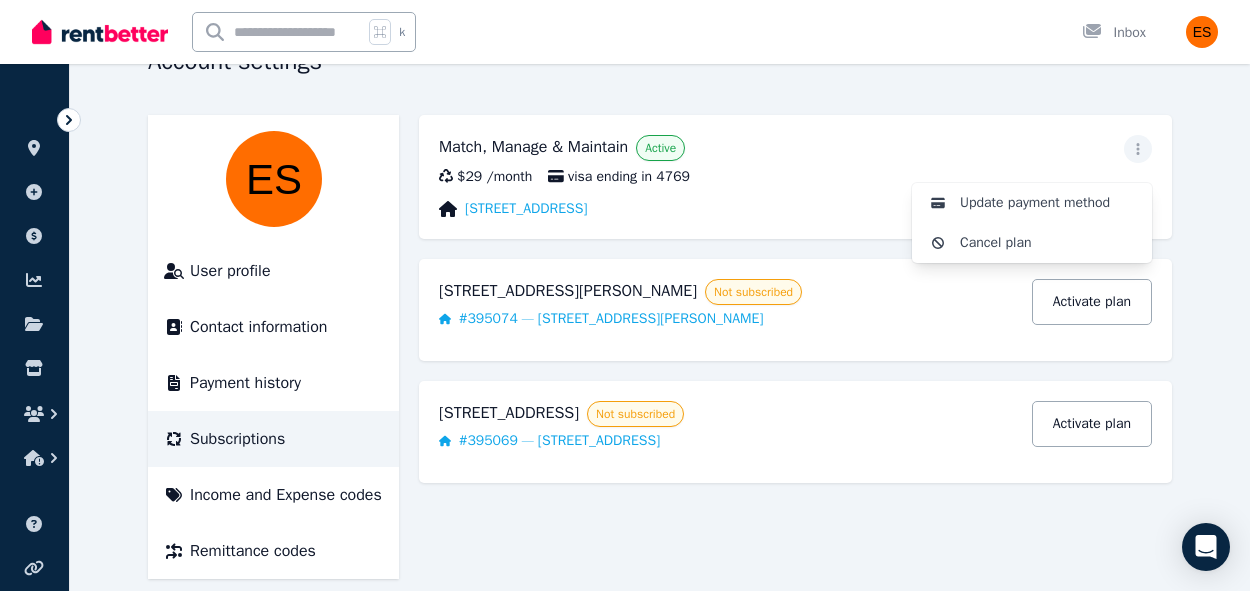 click on "[STREET_ADDRESS][PERSON_NAME] Not subscribed # 395074 — 15 [PERSON_NAME], Newnham Activate plan" at bounding box center (795, 310) 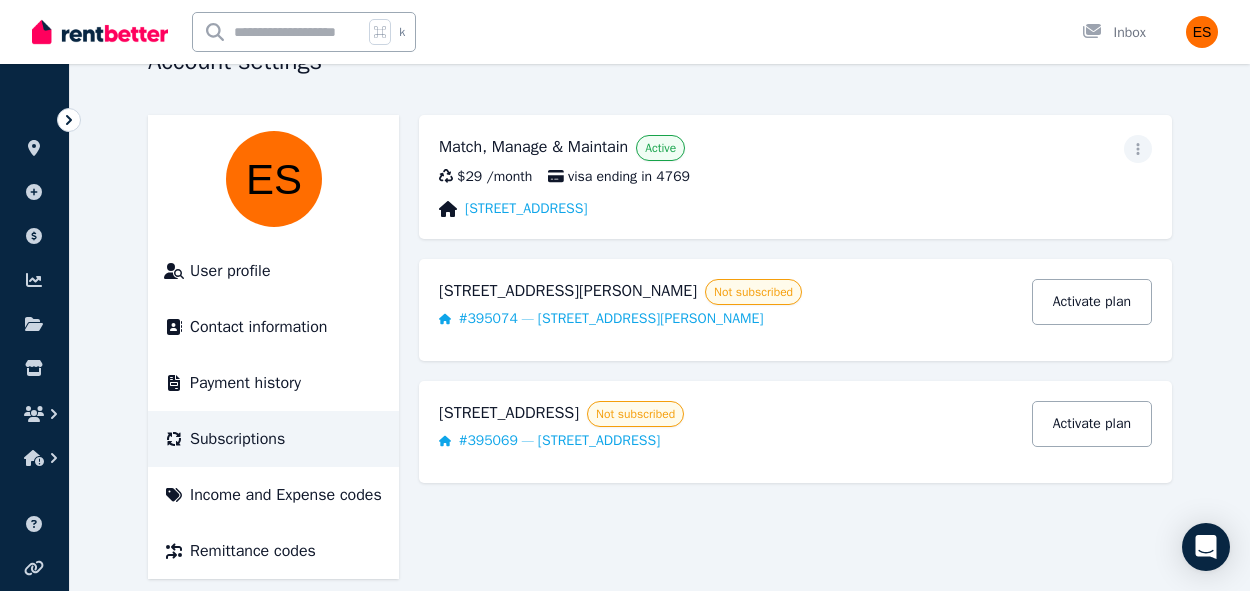 scroll, scrollTop: 155, scrollLeft: 0, axis: vertical 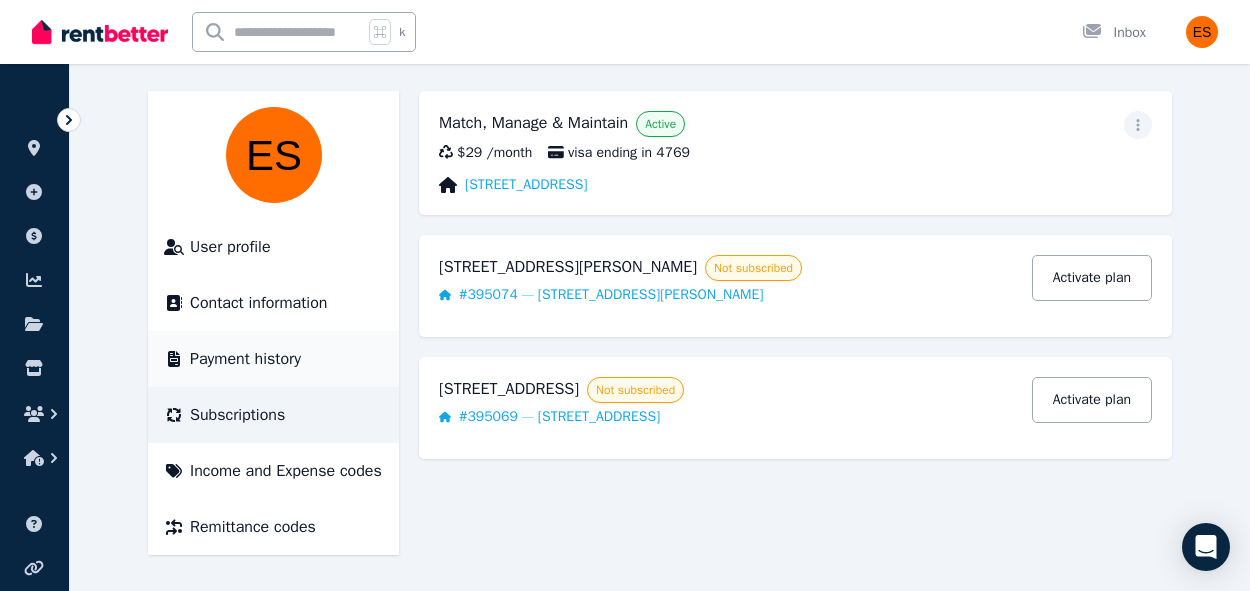 click on "Payment history" at bounding box center (273, 359) 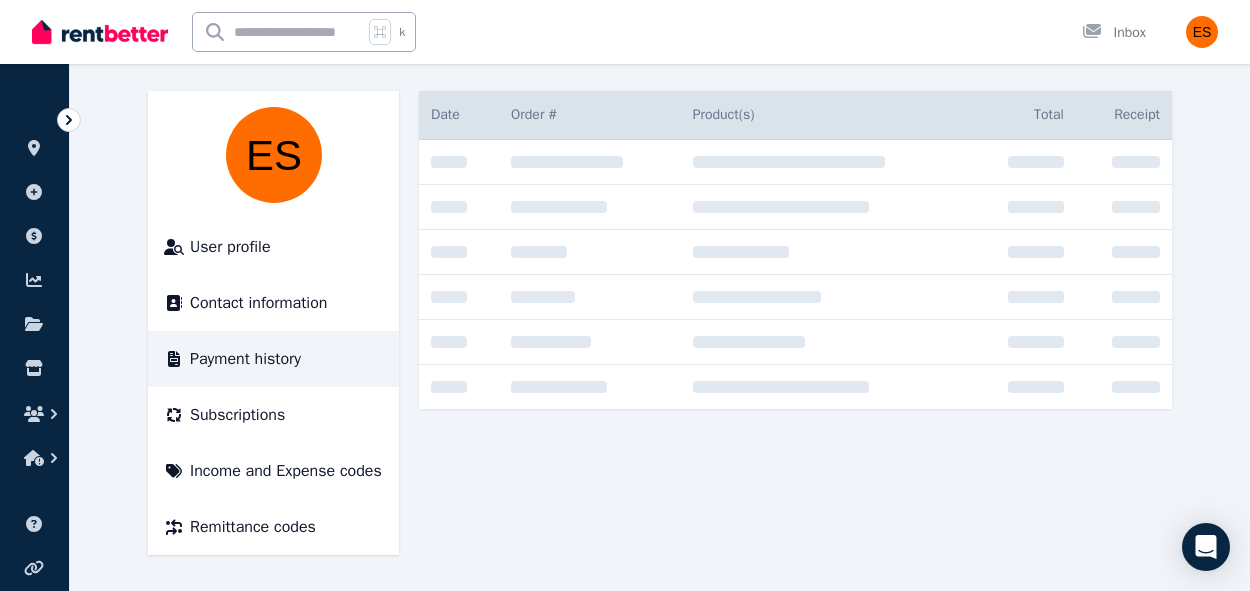 scroll, scrollTop: 0, scrollLeft: 0, axis: both 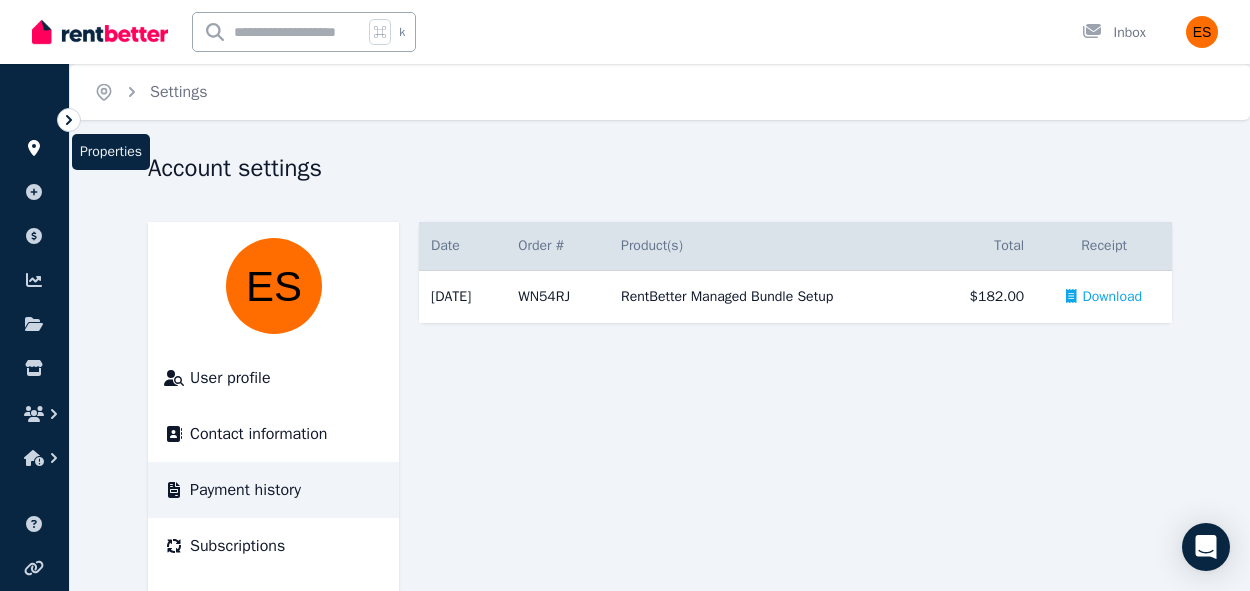 click at bounding box center (34, 148) 